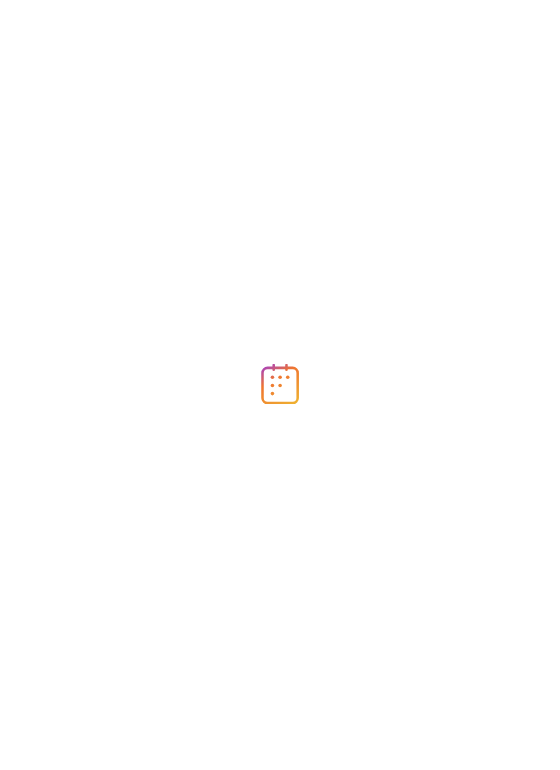 scroll, scrollTop: 0, scrollLeft: 0, axis: both 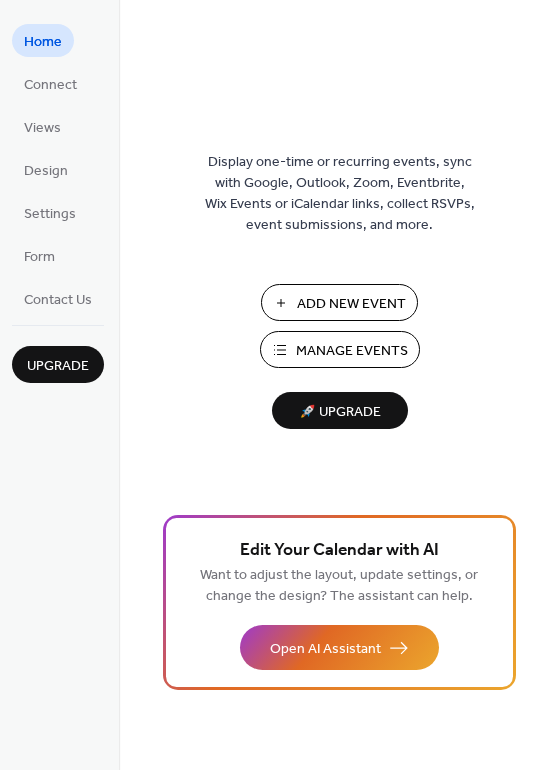 click on "Add New Event" at bounding box center (351, 304) 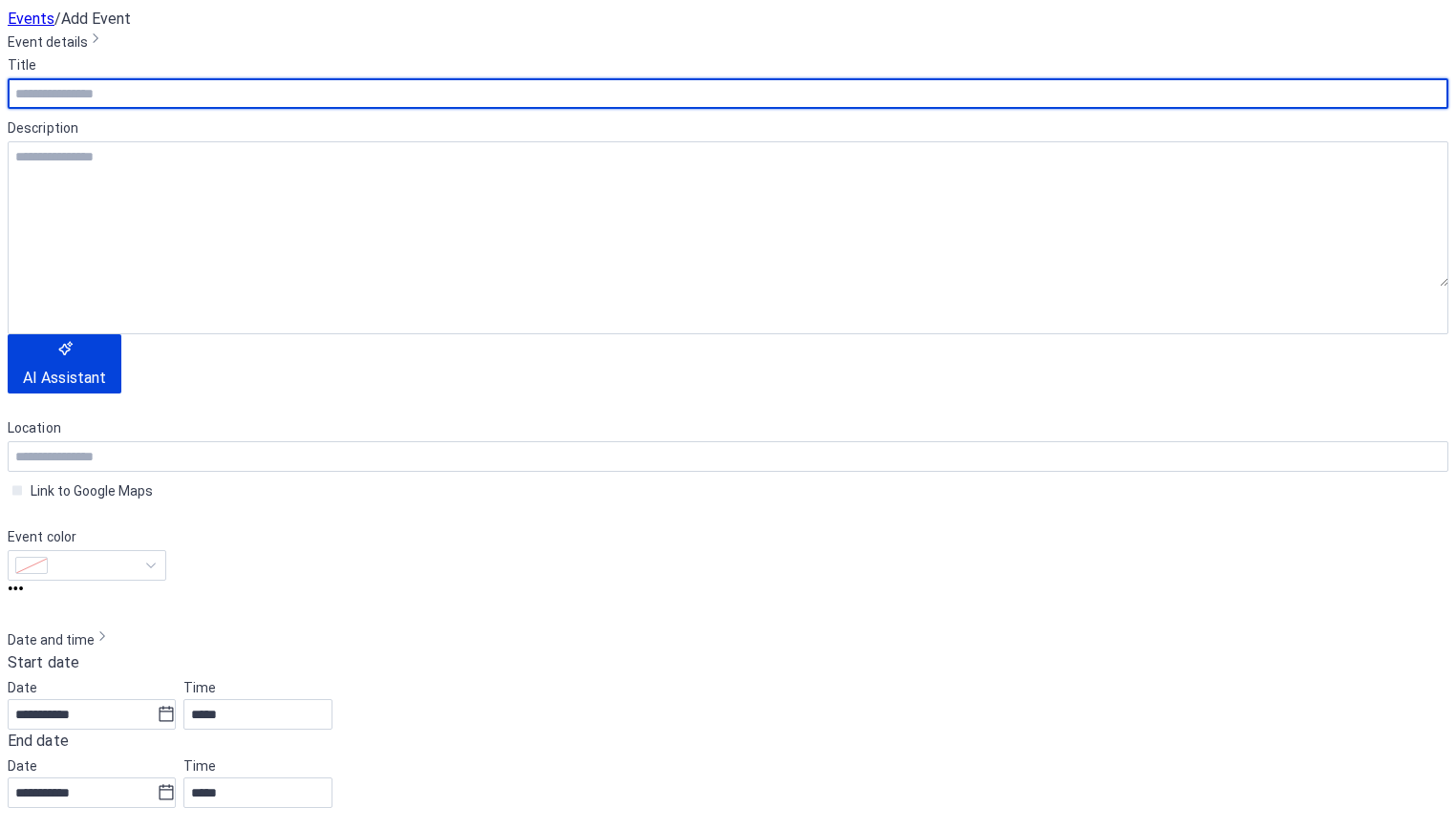 scroll, scrollTop: 0, scrollLeft: 0, axis: both 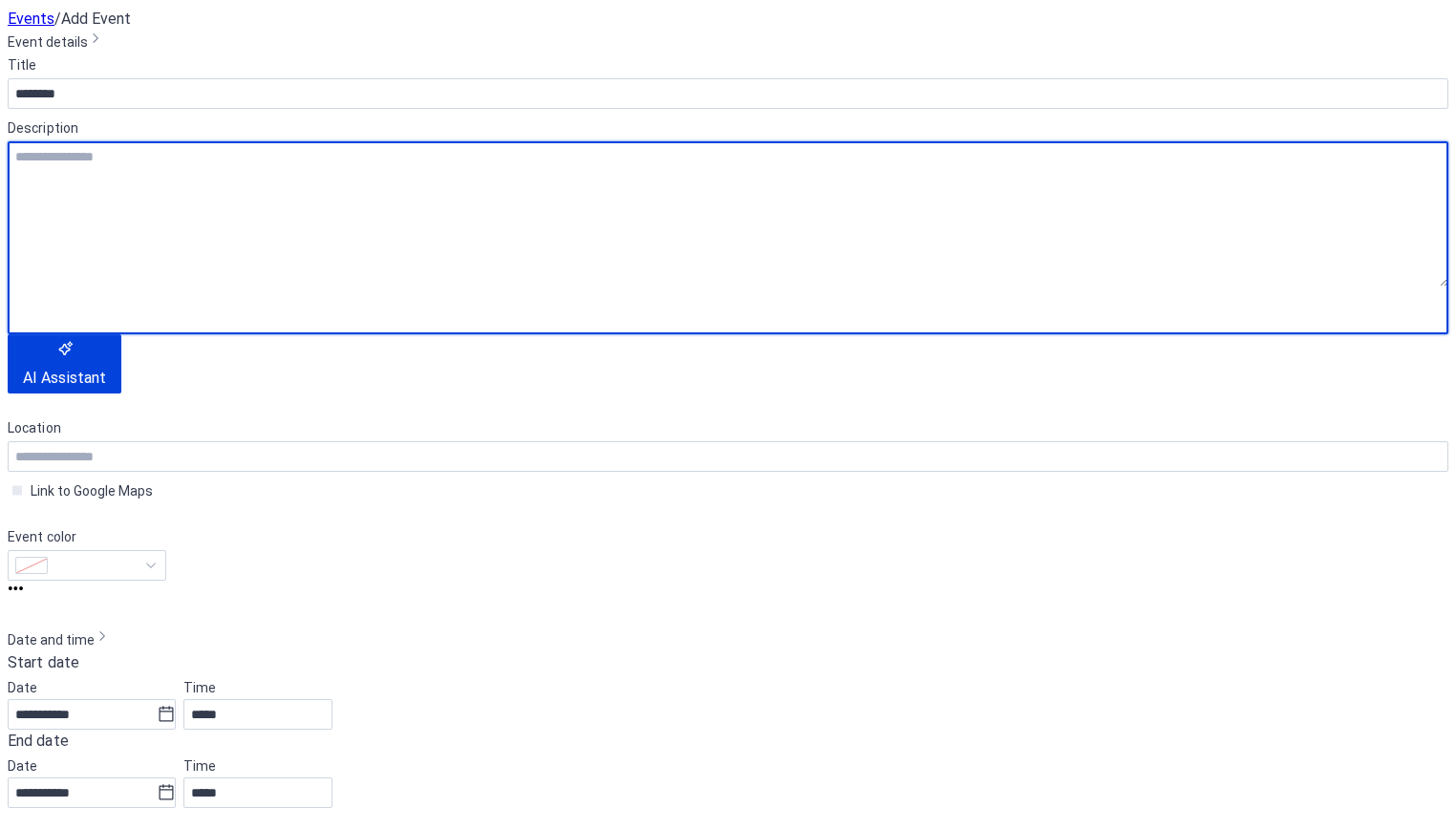 click at bounding box center [728, 214] 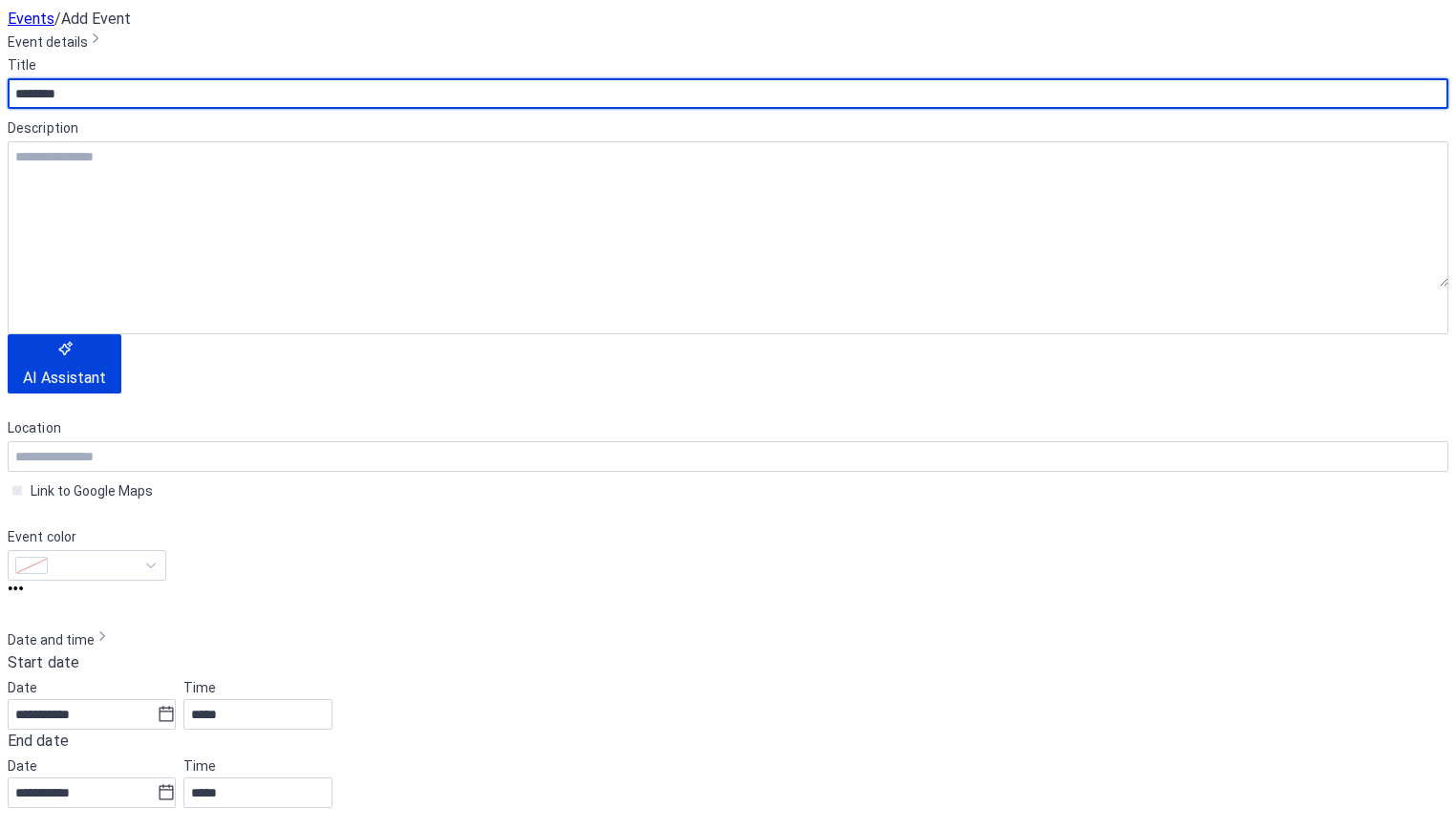 click on "********" at bounding box center (728, 94) 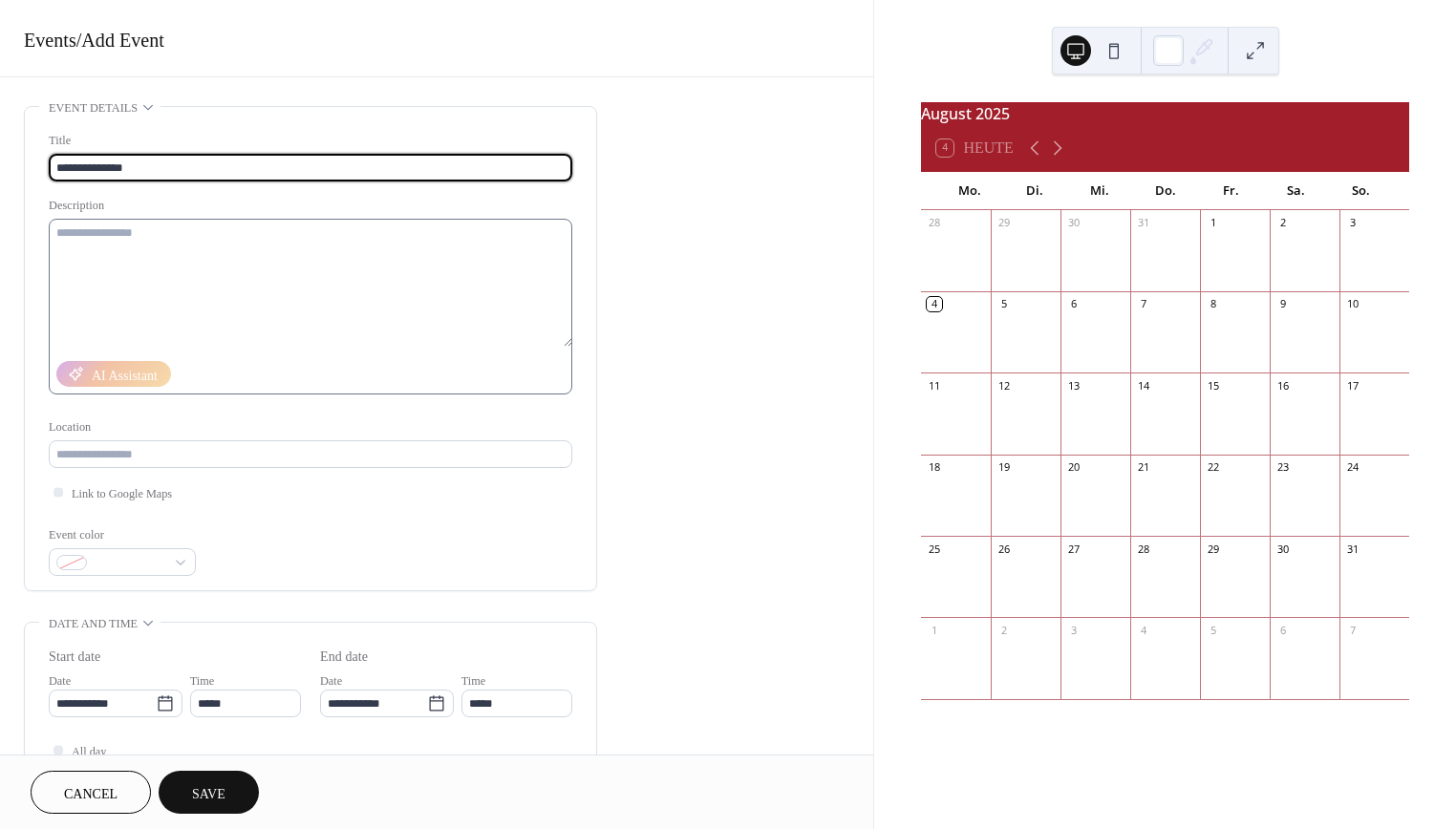 type on "**********" 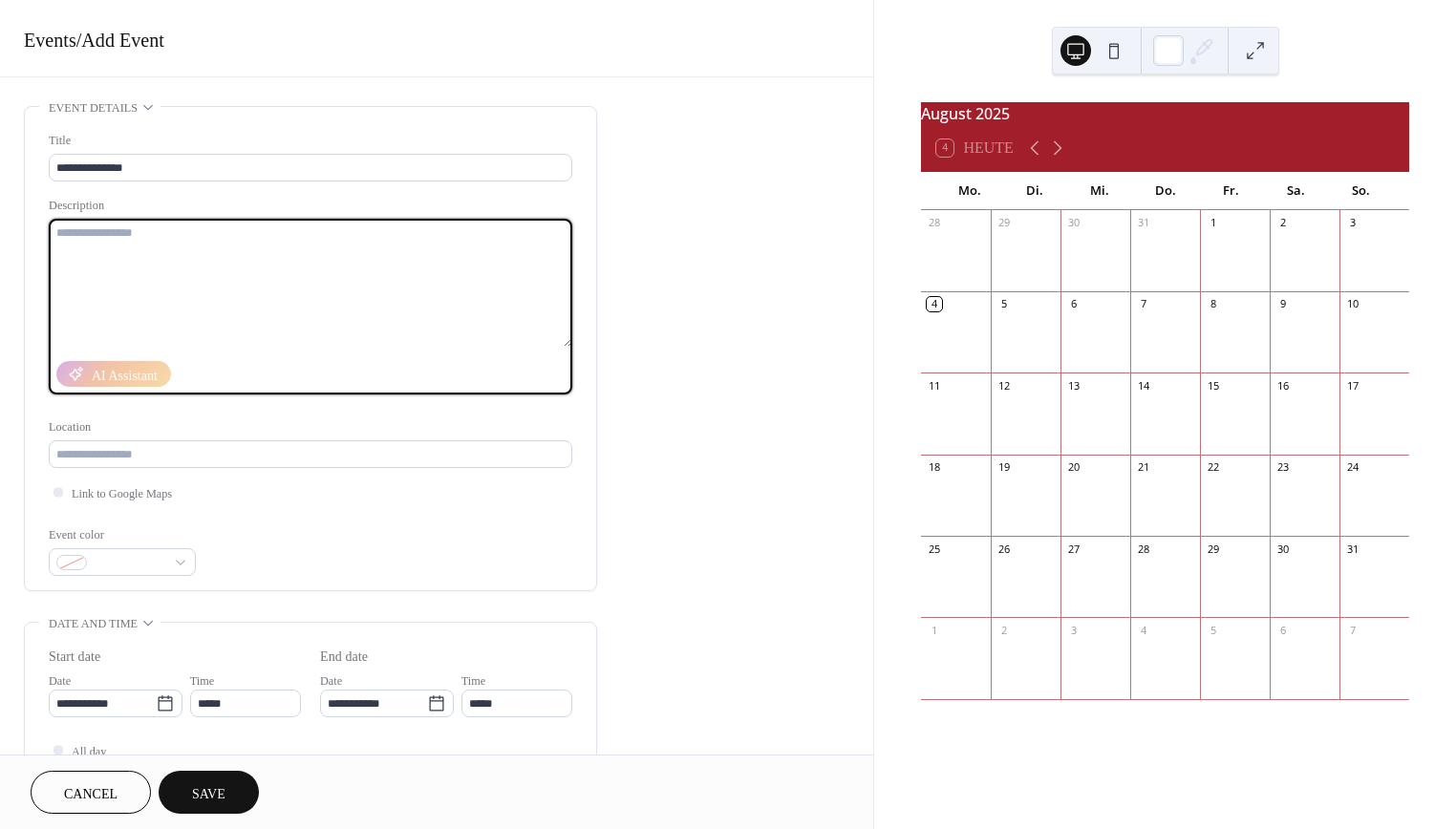 click at bounding box center [310, 283] 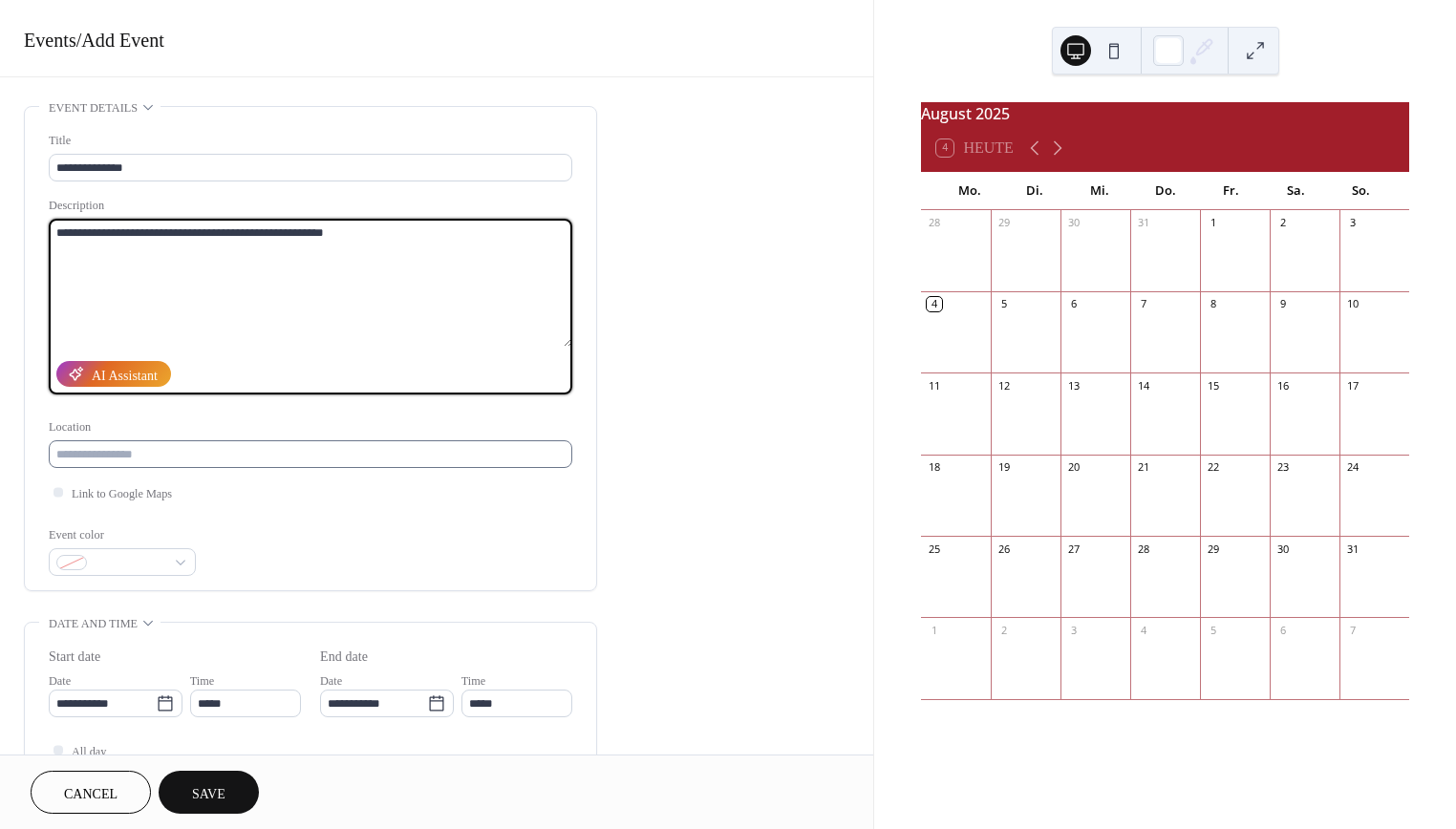 type on "**********" 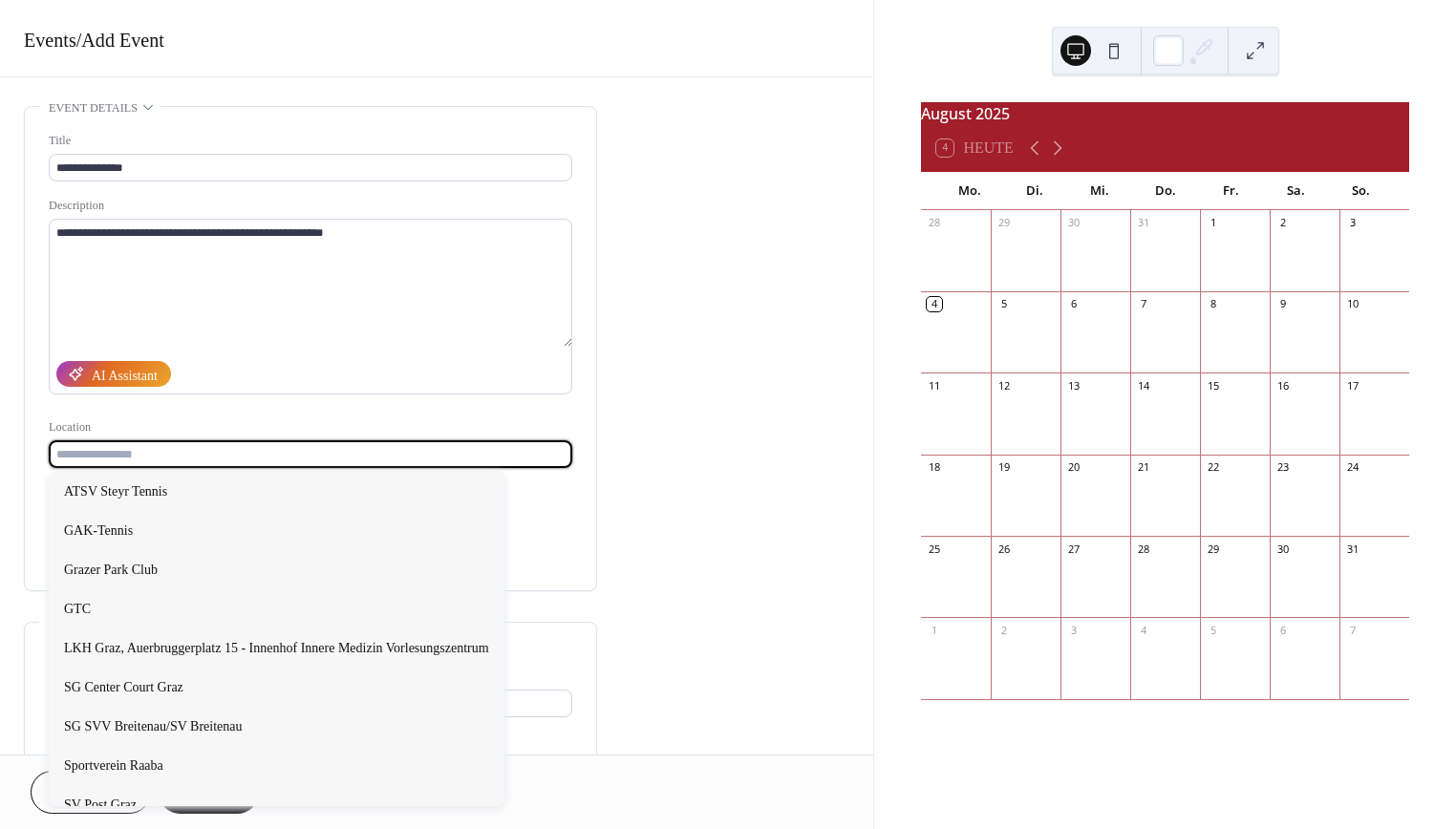 click at bounding box center (310, 454) 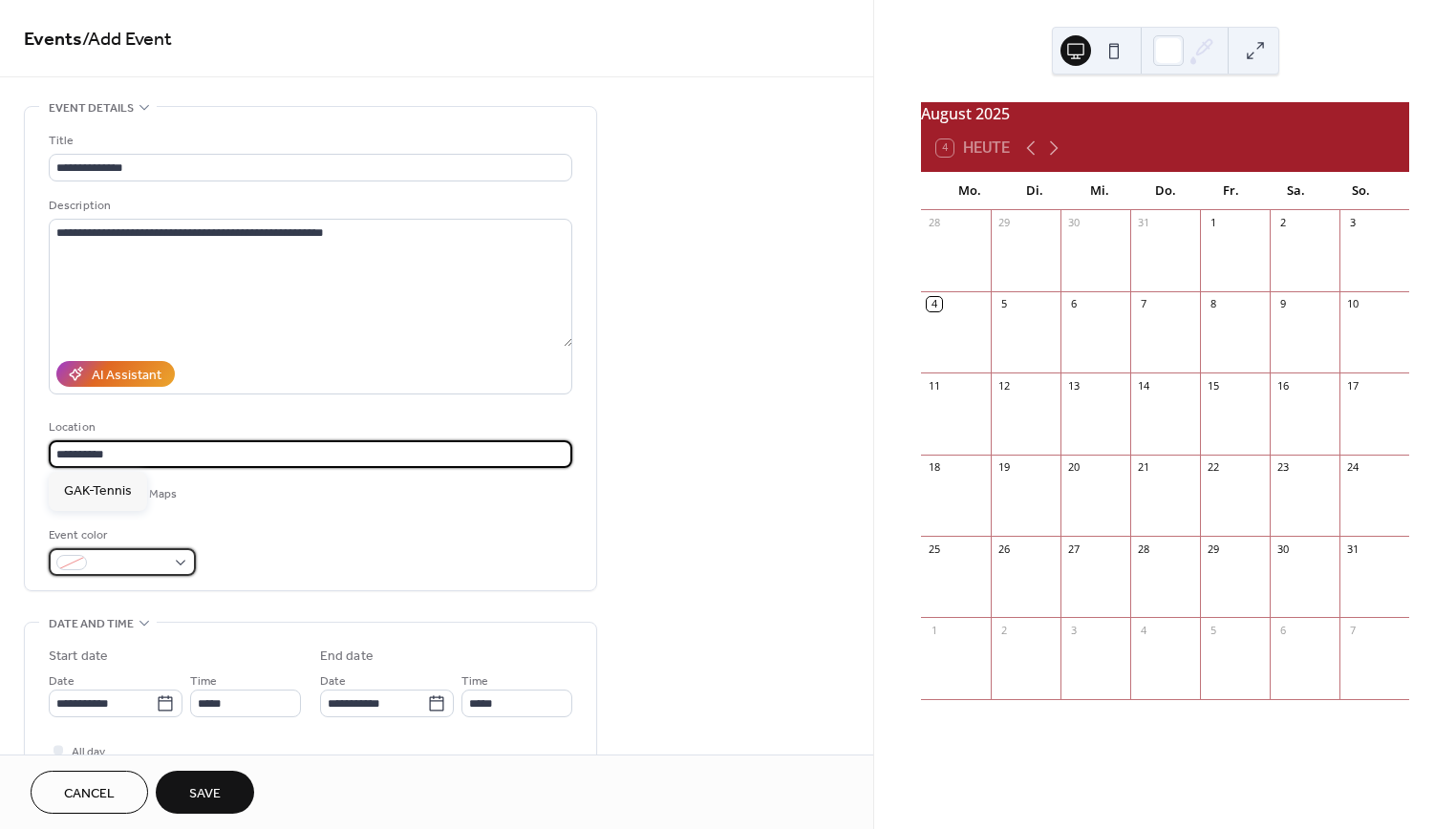click at bounding box center (122, 562) 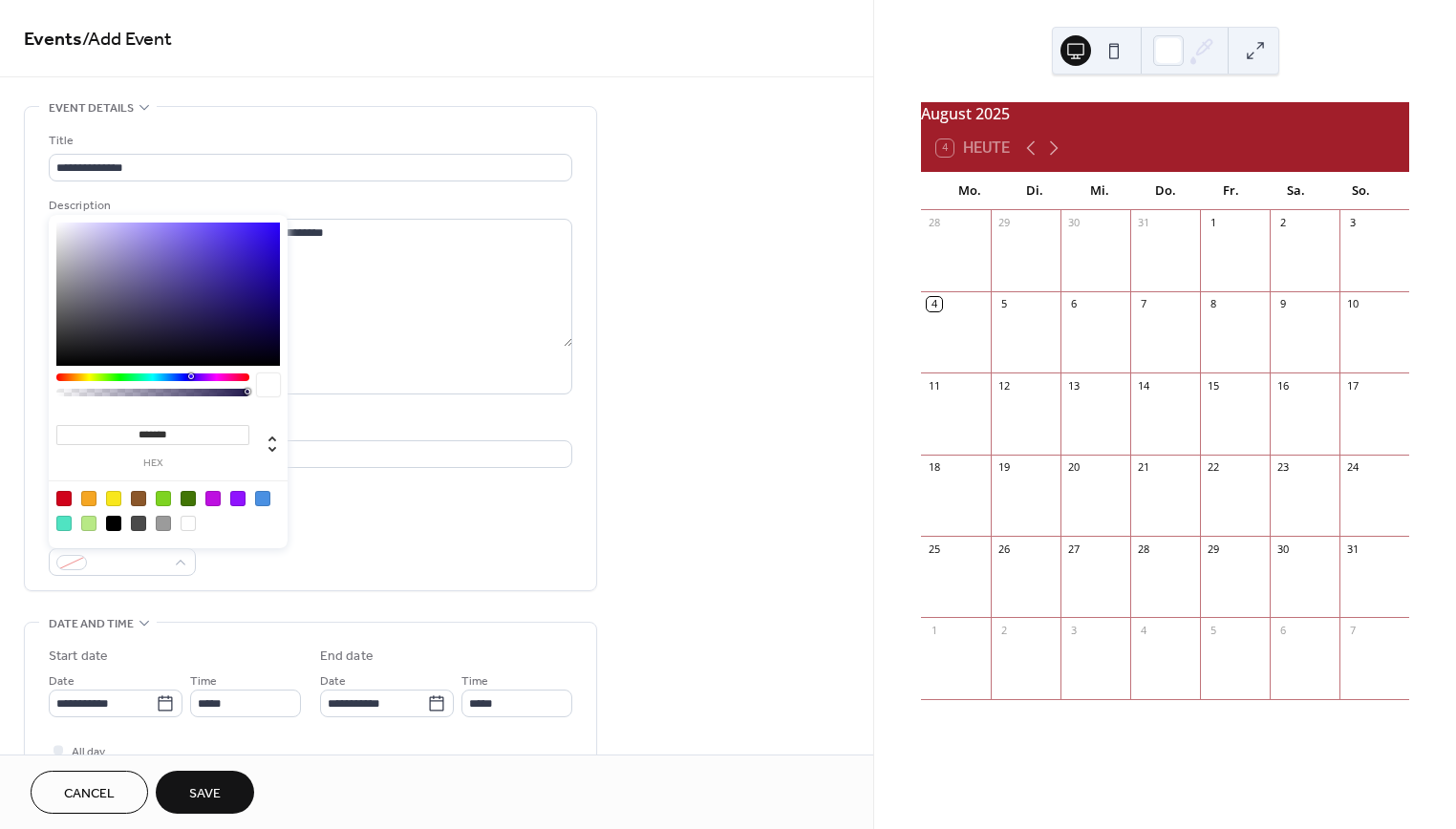 click at bounding box center (64, 499) 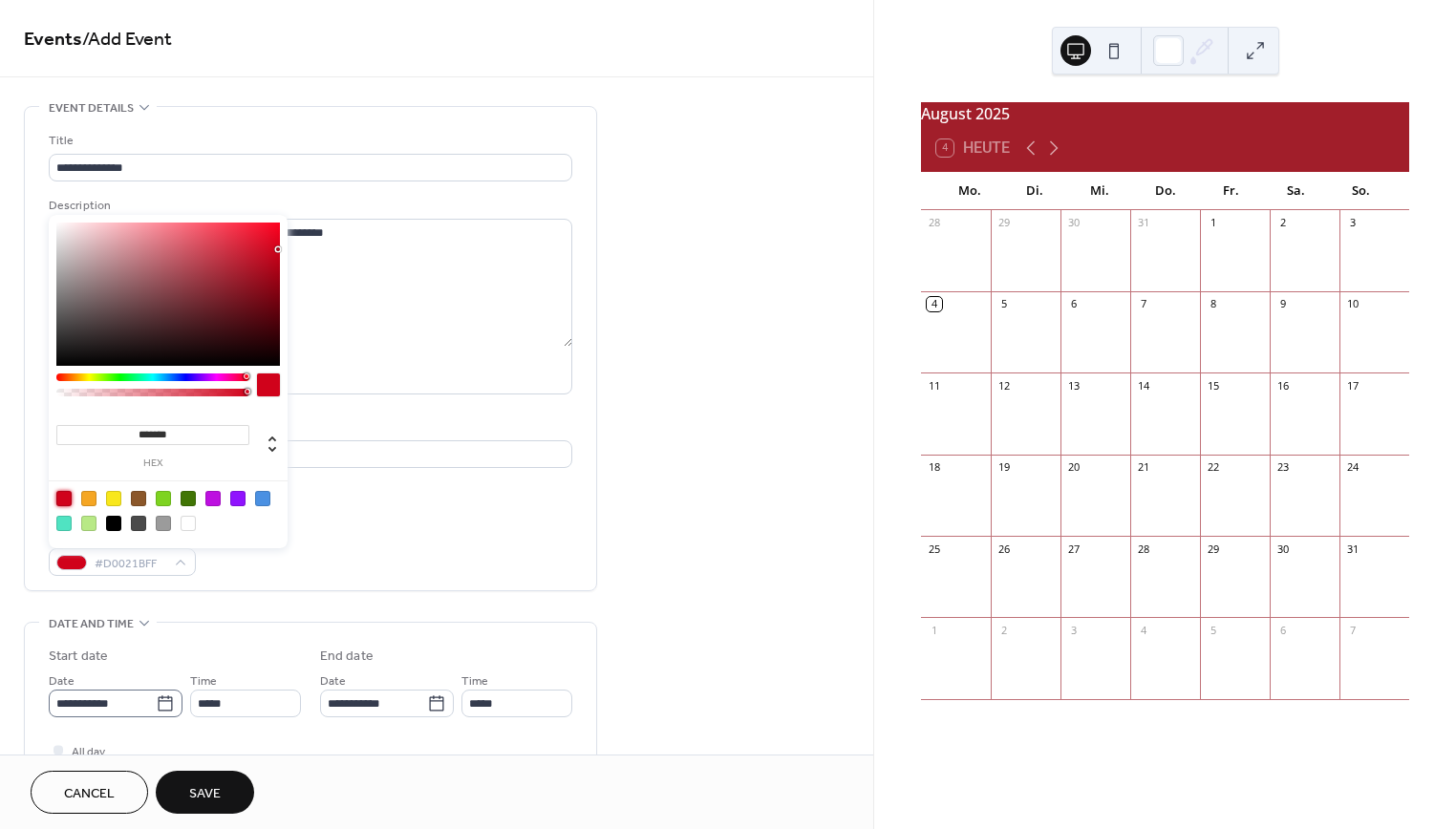 click 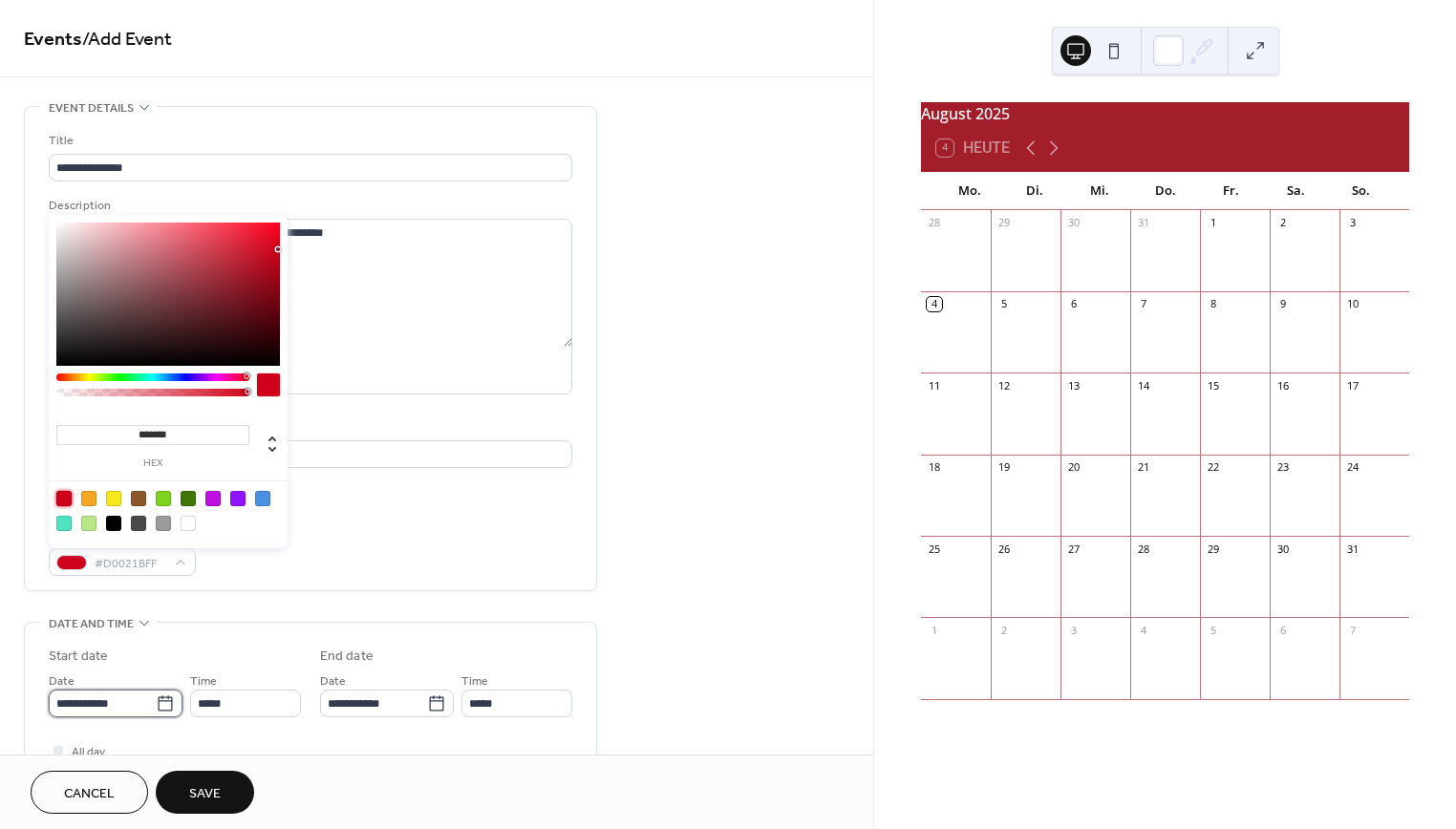 click on "**********" at bounding box center [102, 703] 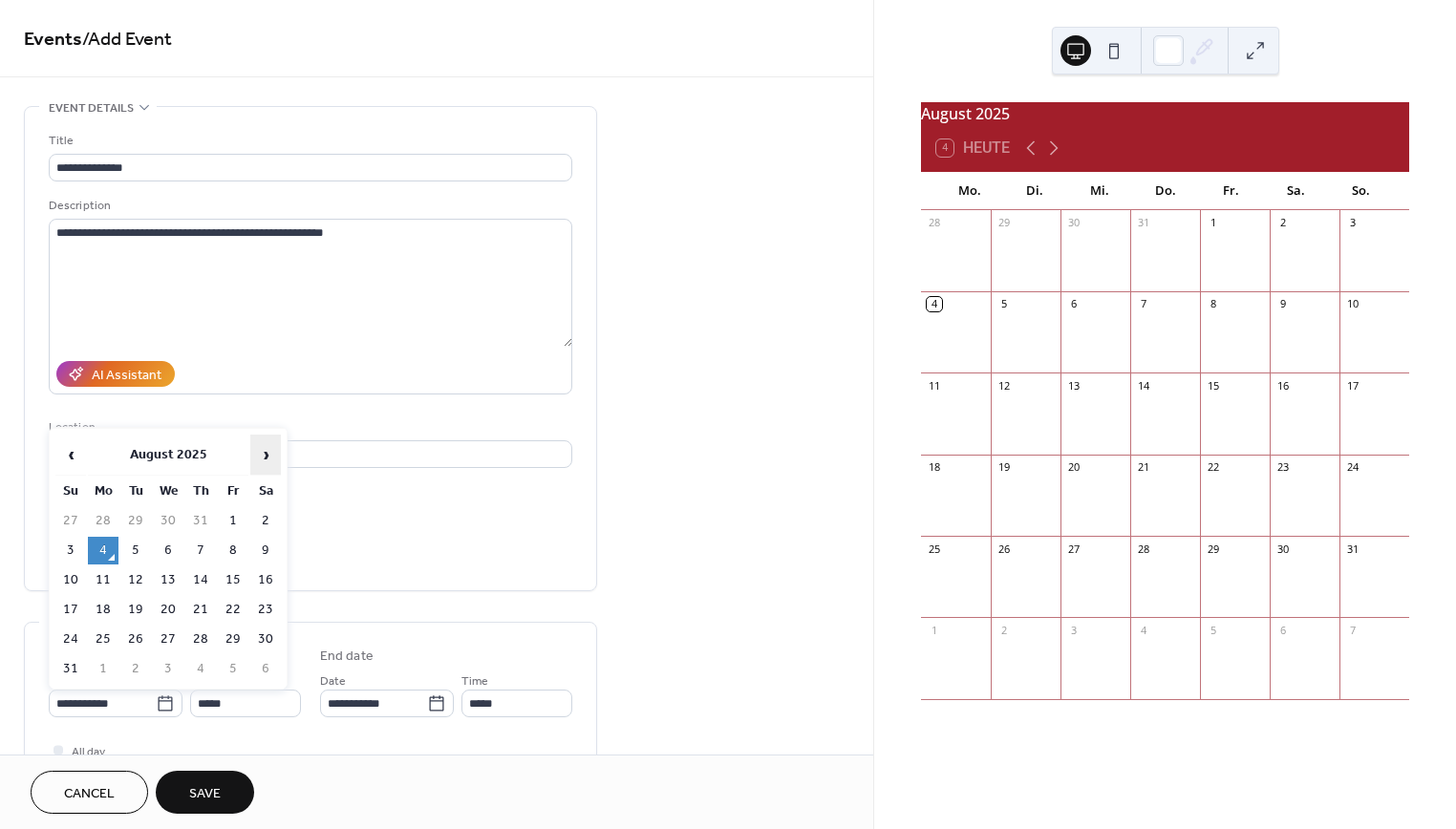 click on "›" at bounding box center [266, 455] 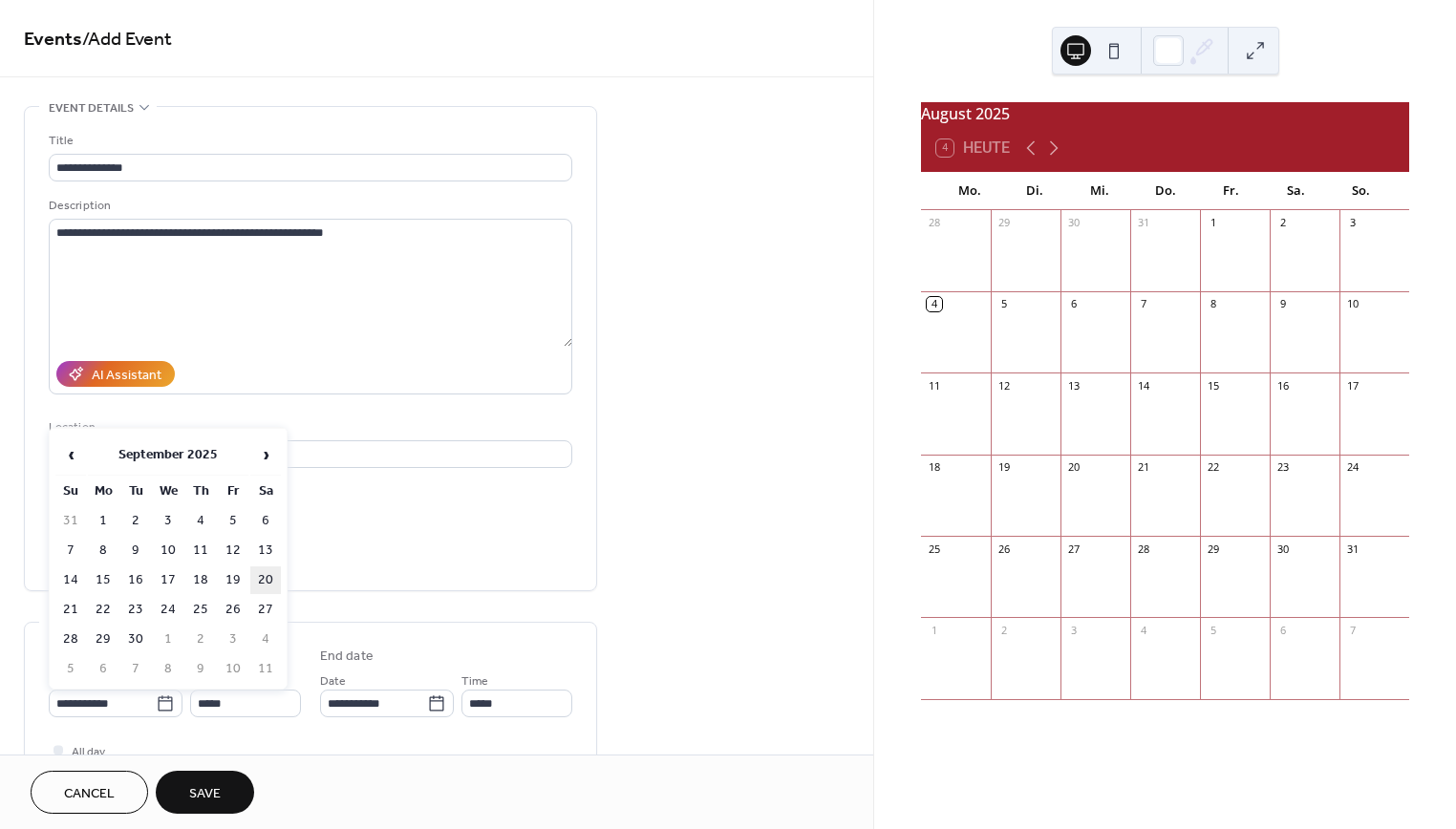 click on "20" at bounding box center (266, 580) 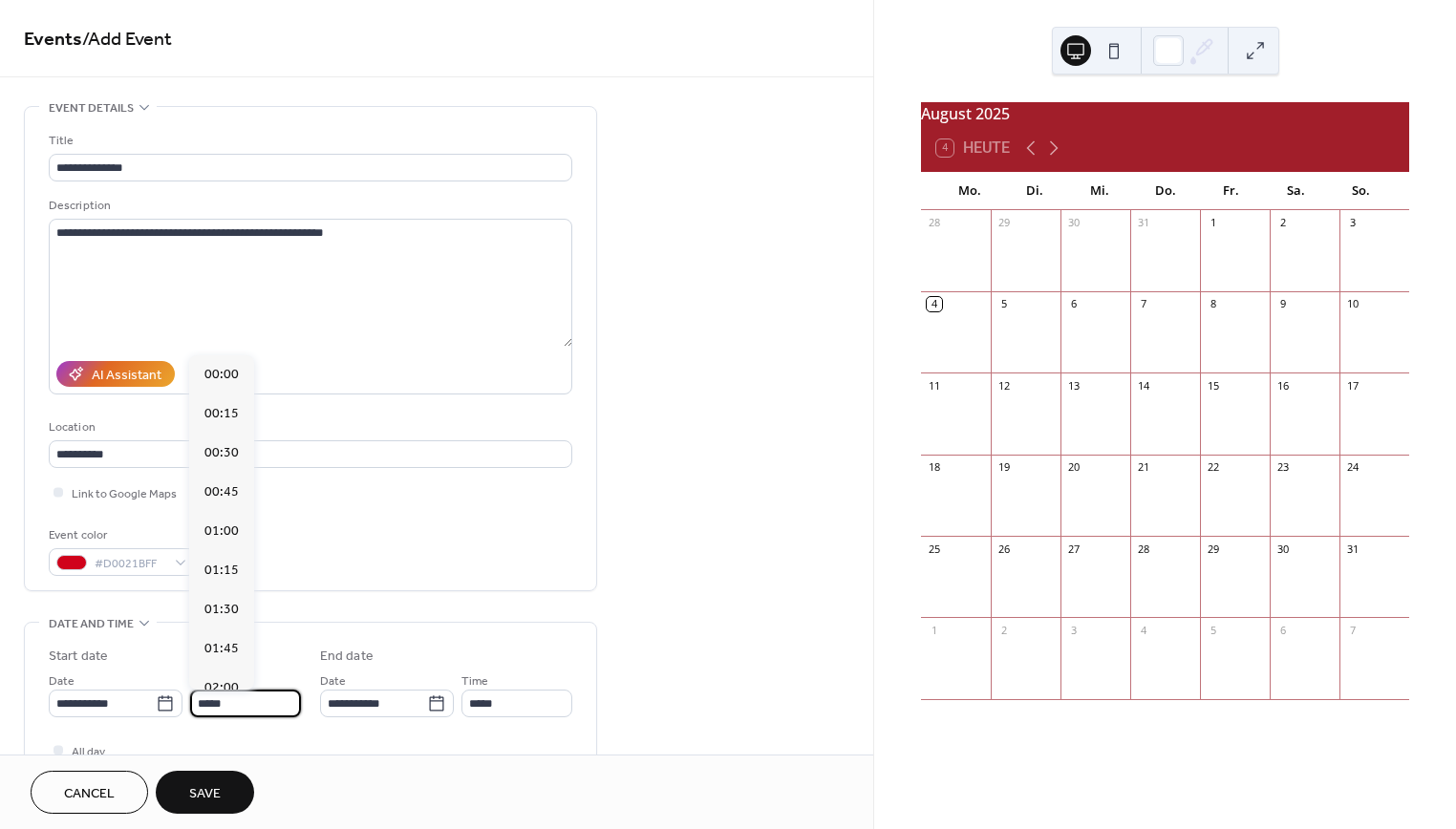 click on "*****" at bounding box center (246, 703) 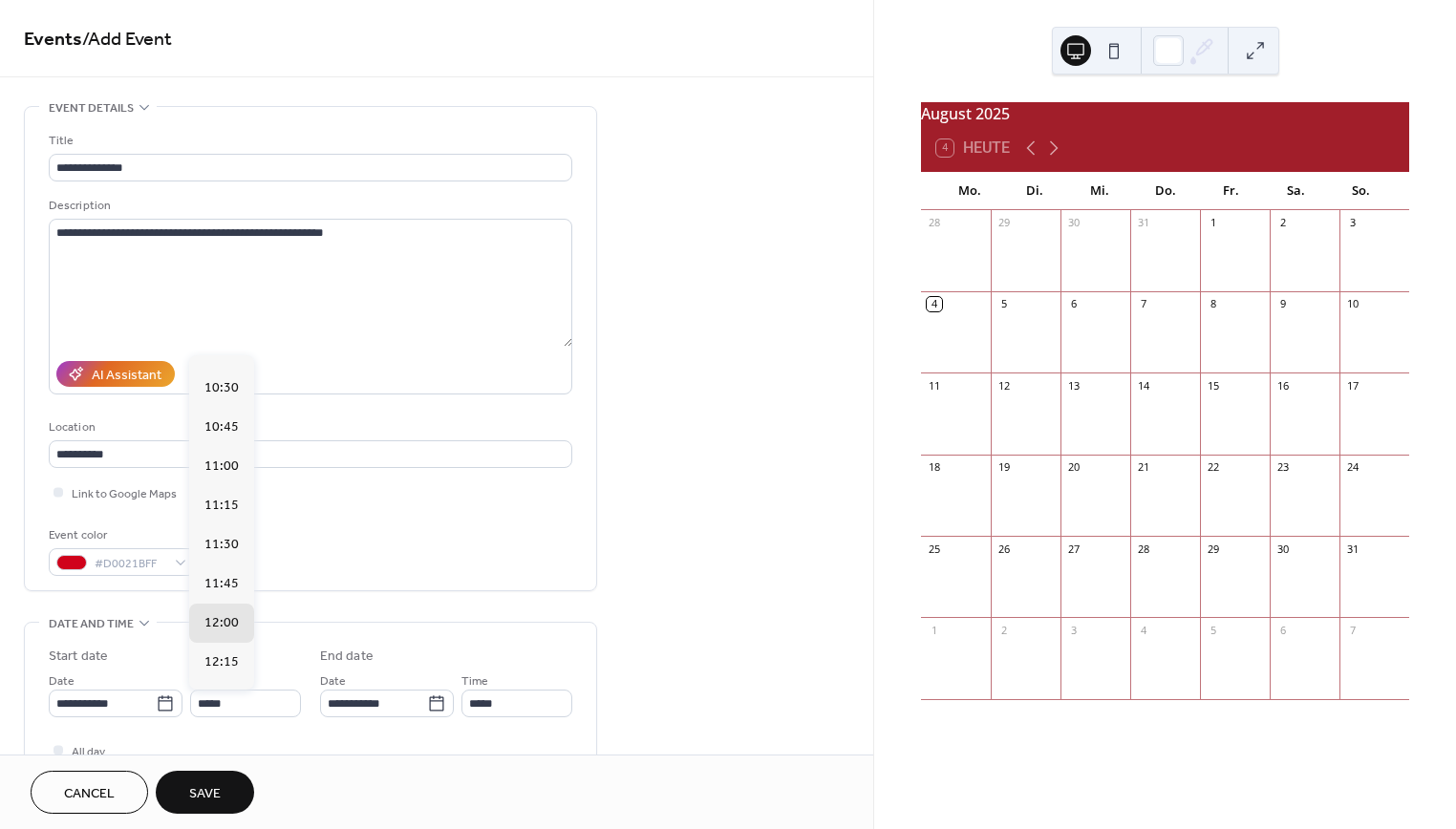 scroll, scrollTop: 1579, scrollLeft: 0, axis: vertical 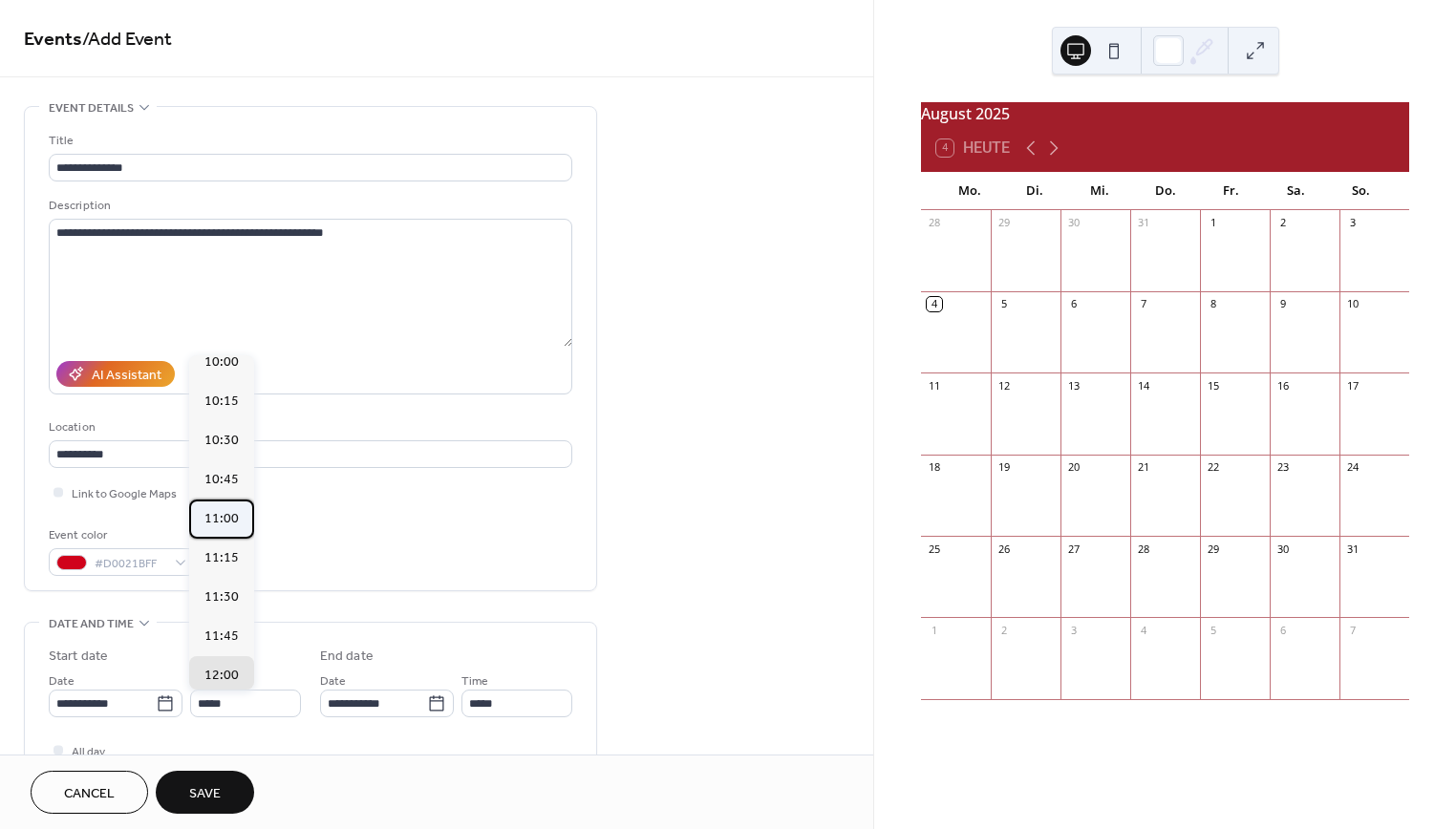 click on "11:00" at bounding box center [222, 519] 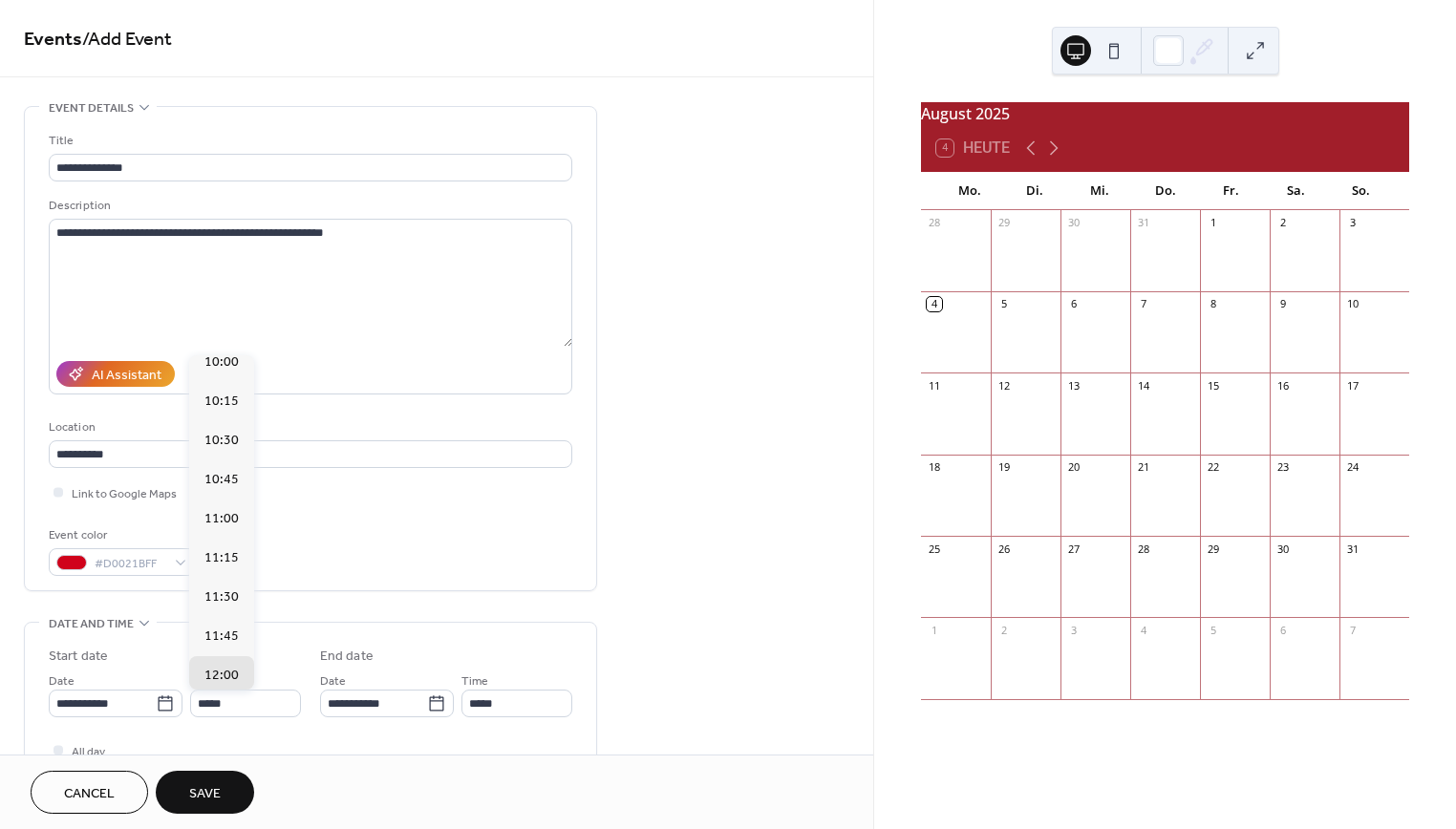 type on "*****" 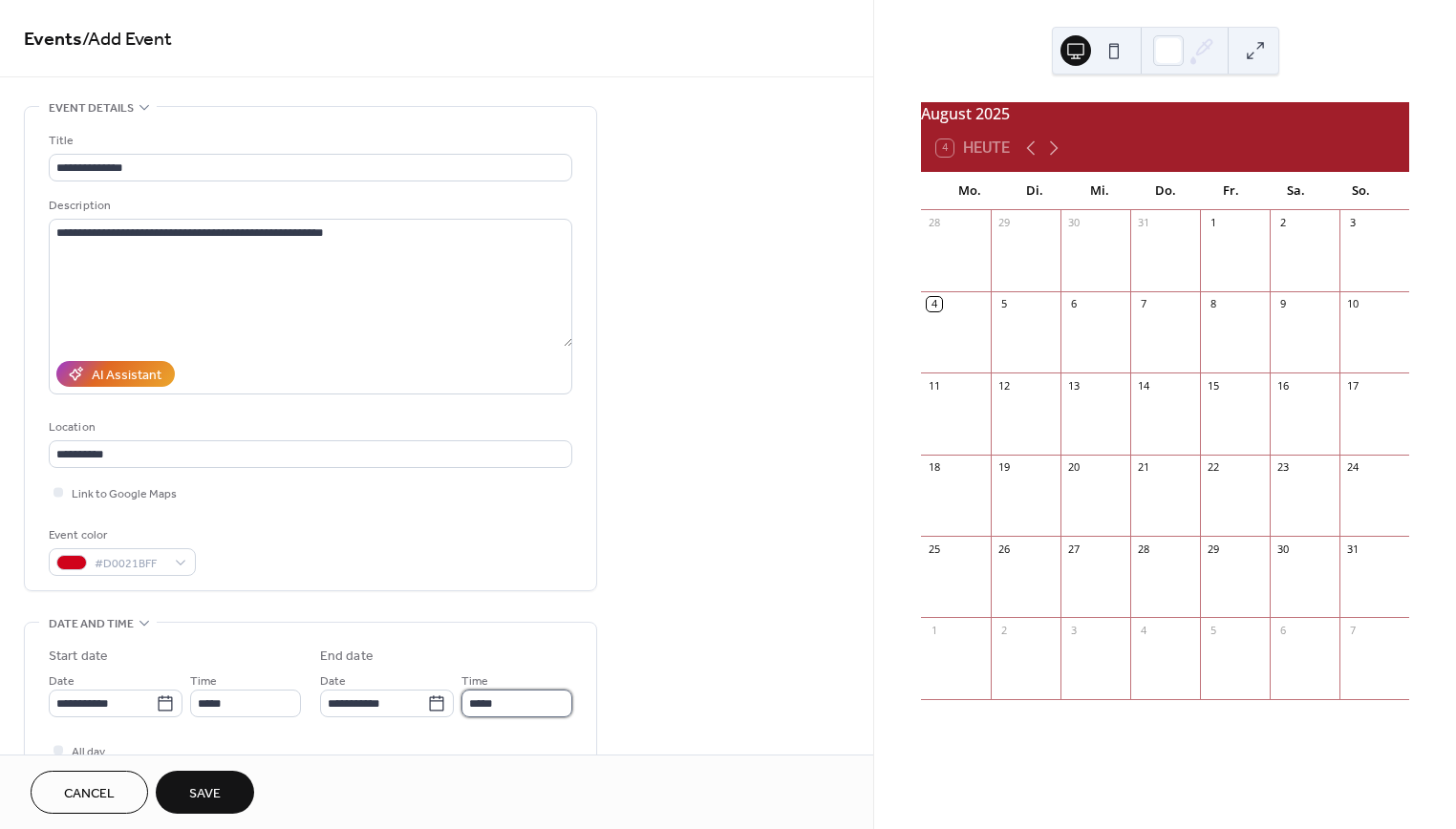 click on "*****" at bounding box center [517, 703] 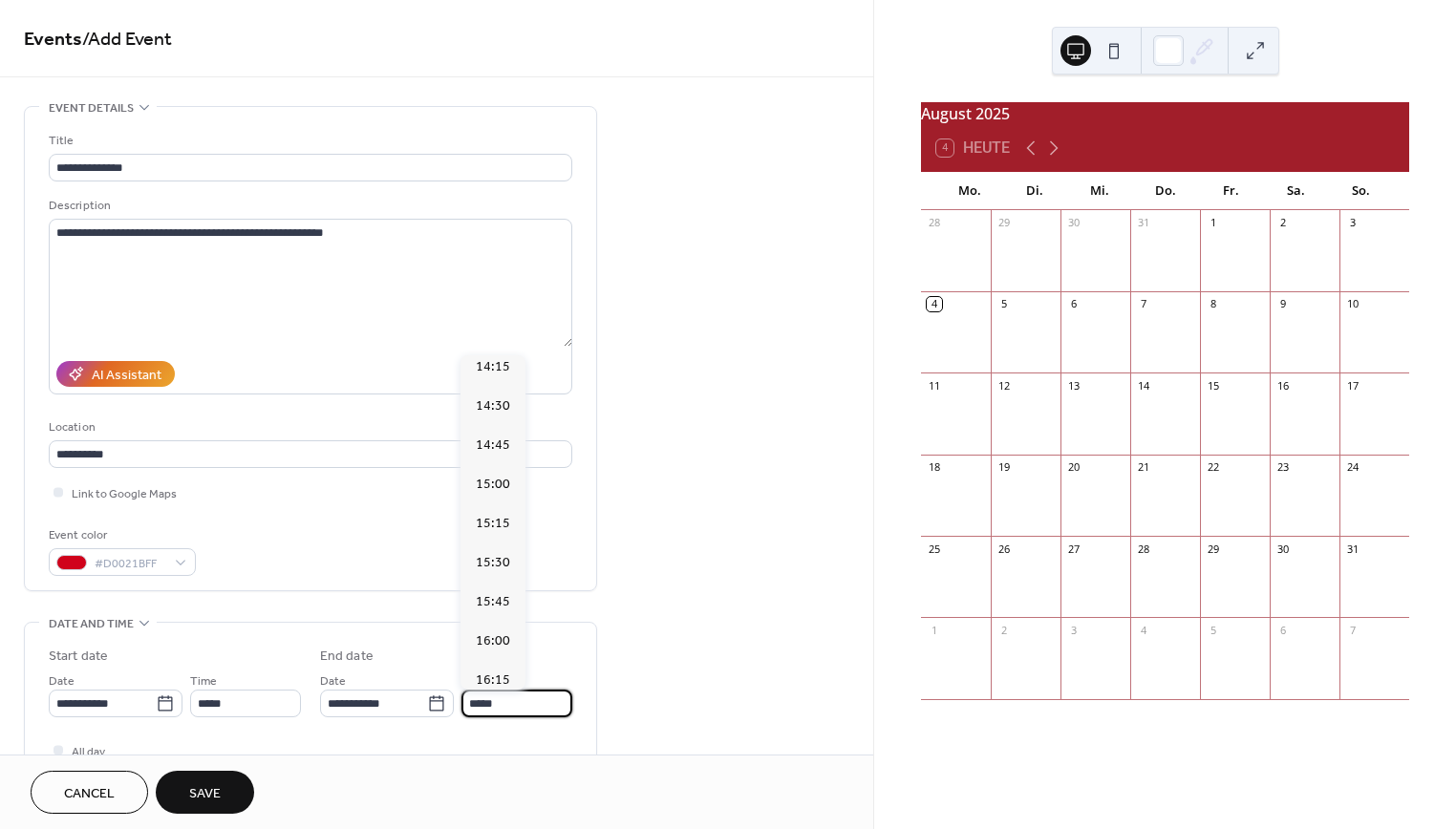 scroll, scrollTop: 573, scrollLeft: 0, axis: vertical 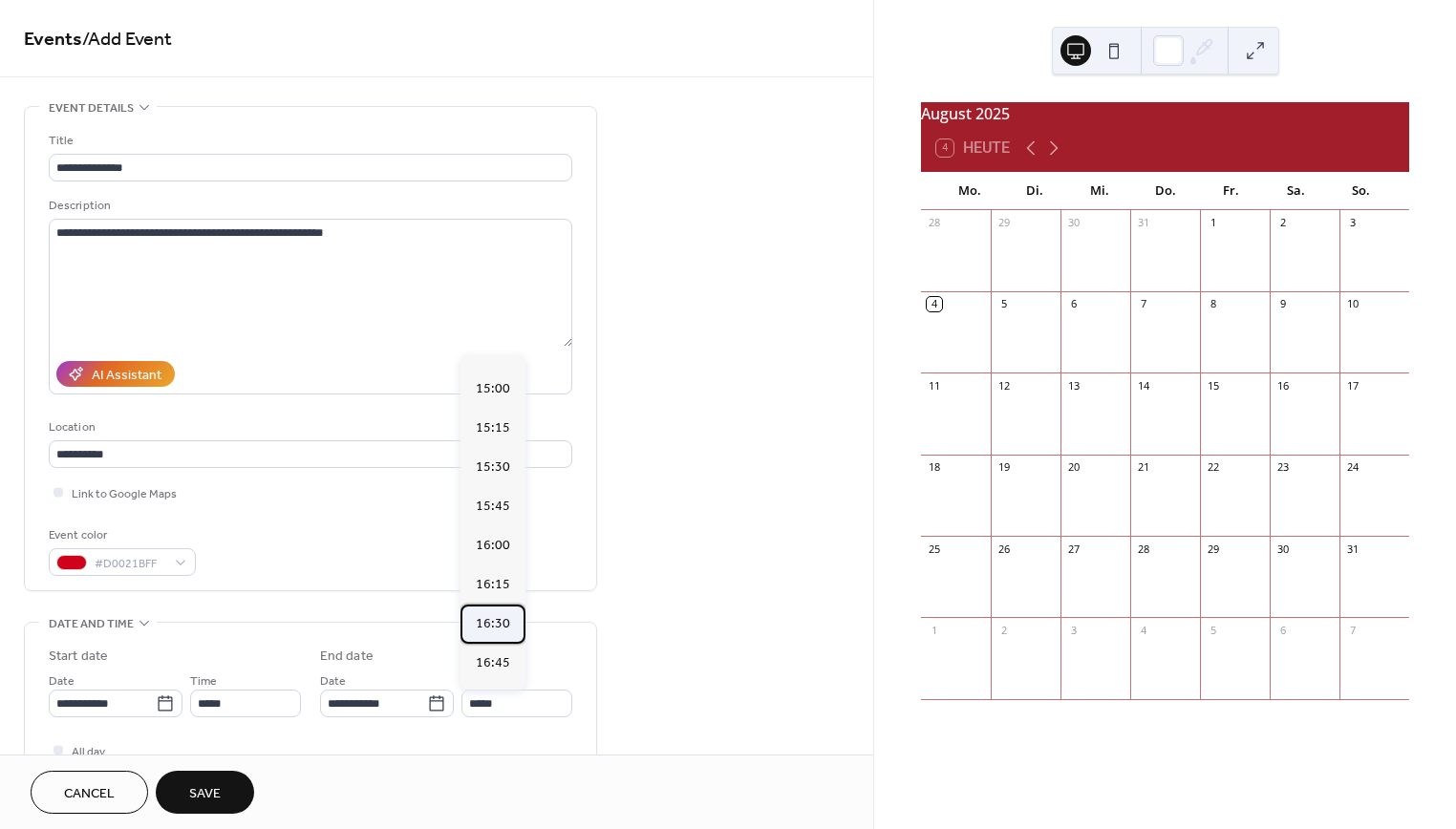 click on "16:30" at bounding box center (493, 624) 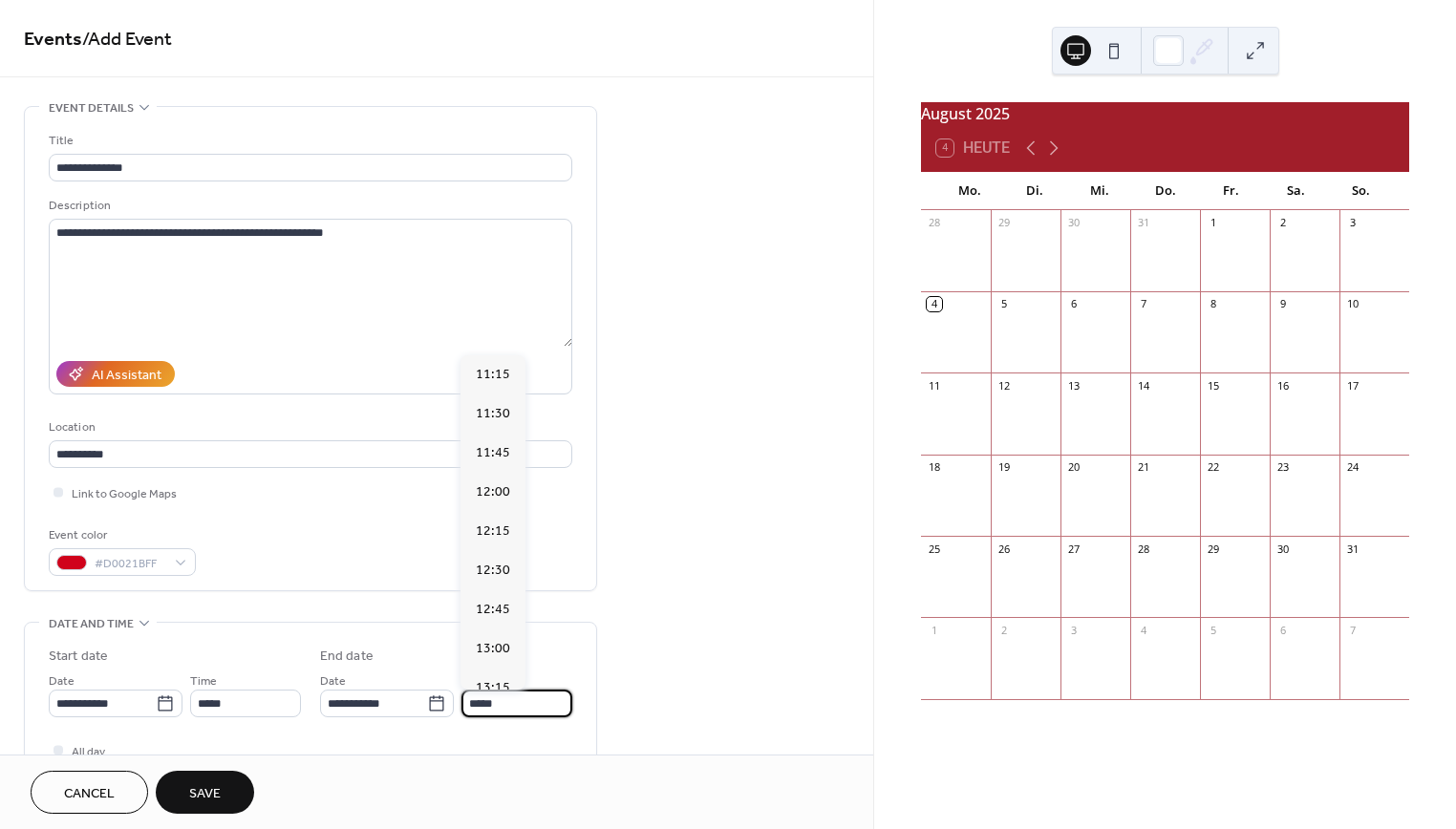 scroll, scrollTop: 822, scrollLeft: 0, axis: vertical 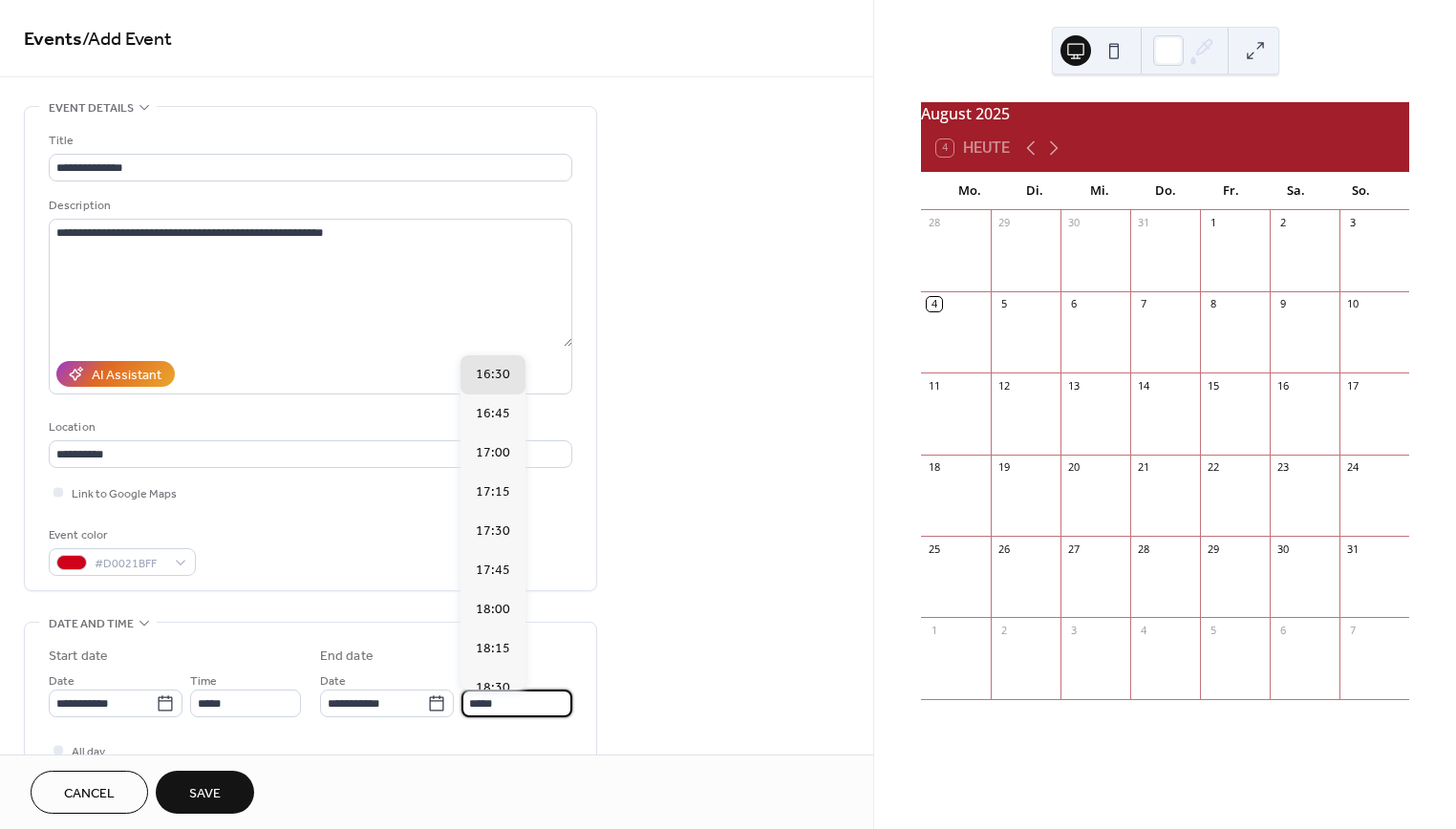 drag, startPoint x: 532, startPoint y: 706, endPoint x: 460, endPoint y: 706, distance: 72 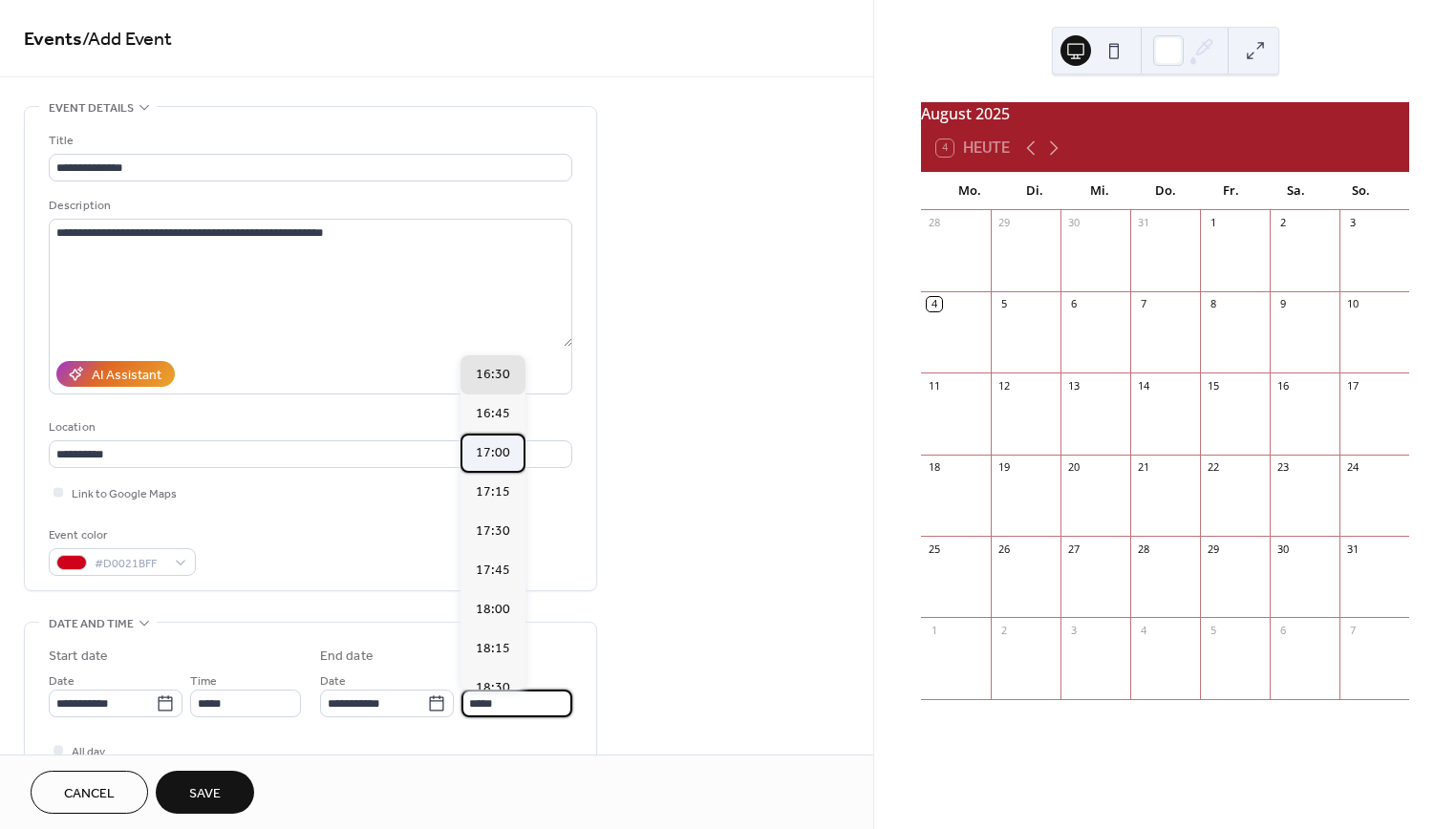 click on "17:00" at bounding box center [493, 453] 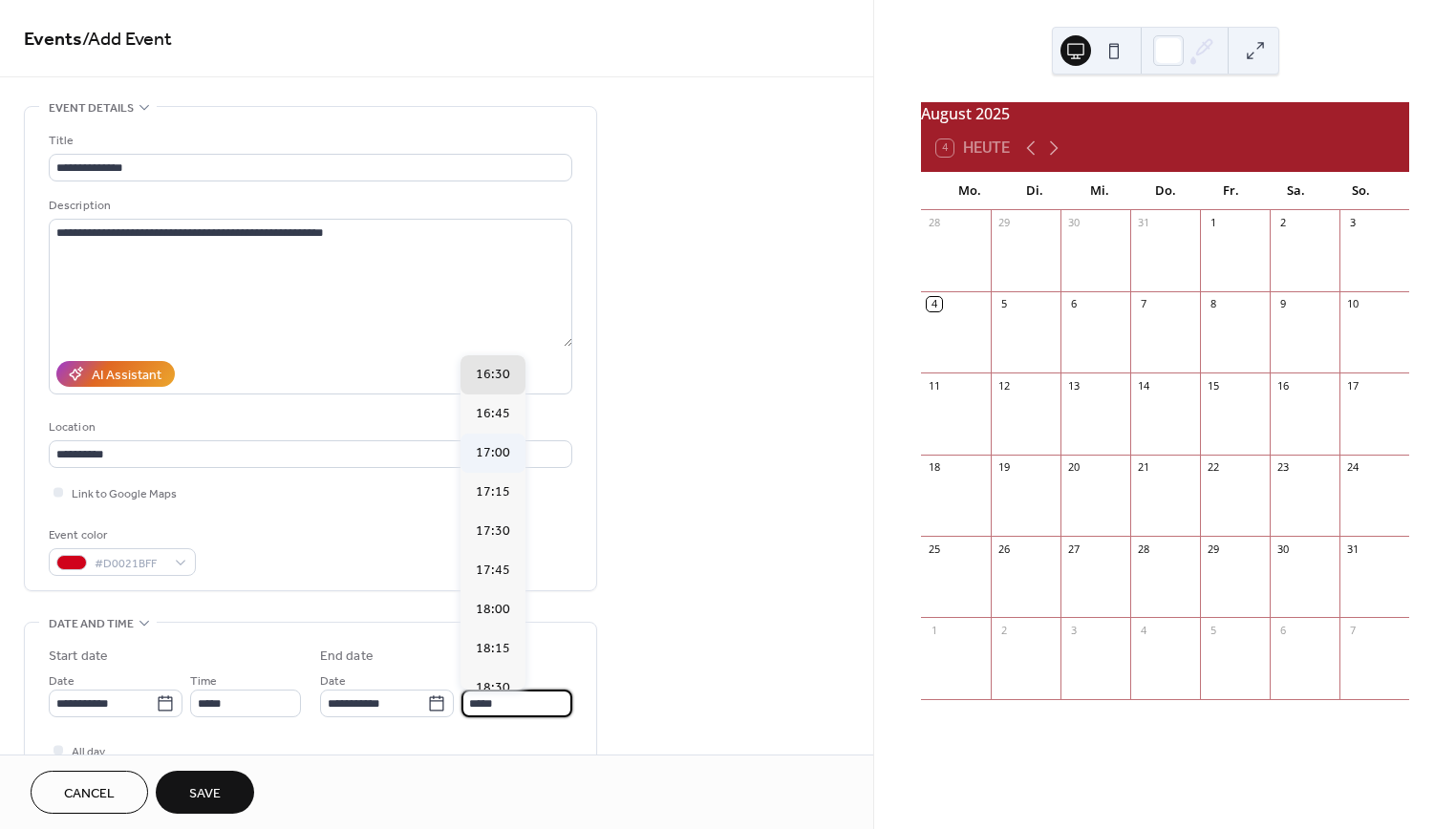 type on "*****" 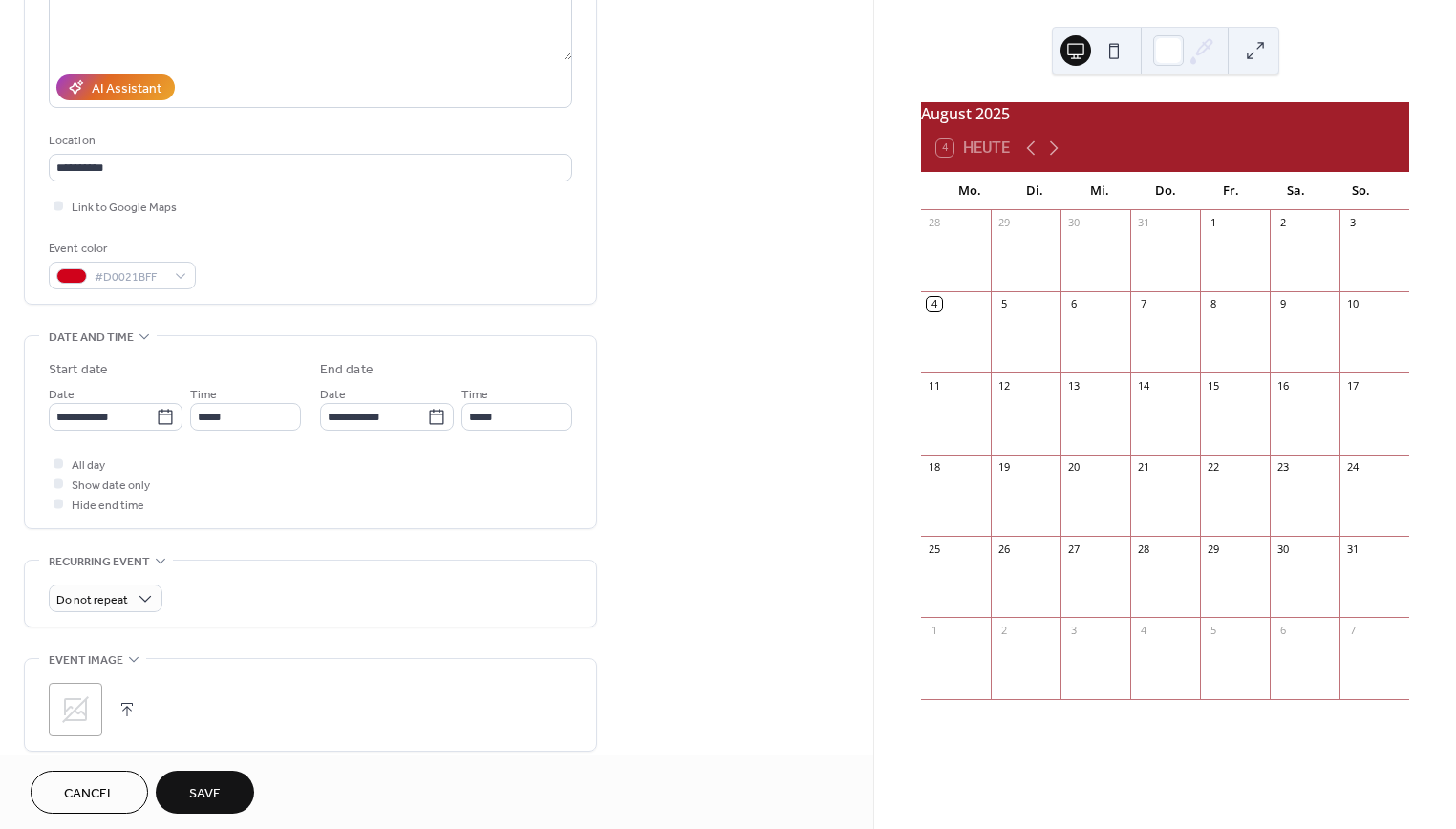 scroll, scrollTop: 658, scrollLeft: 0, axis: vertical 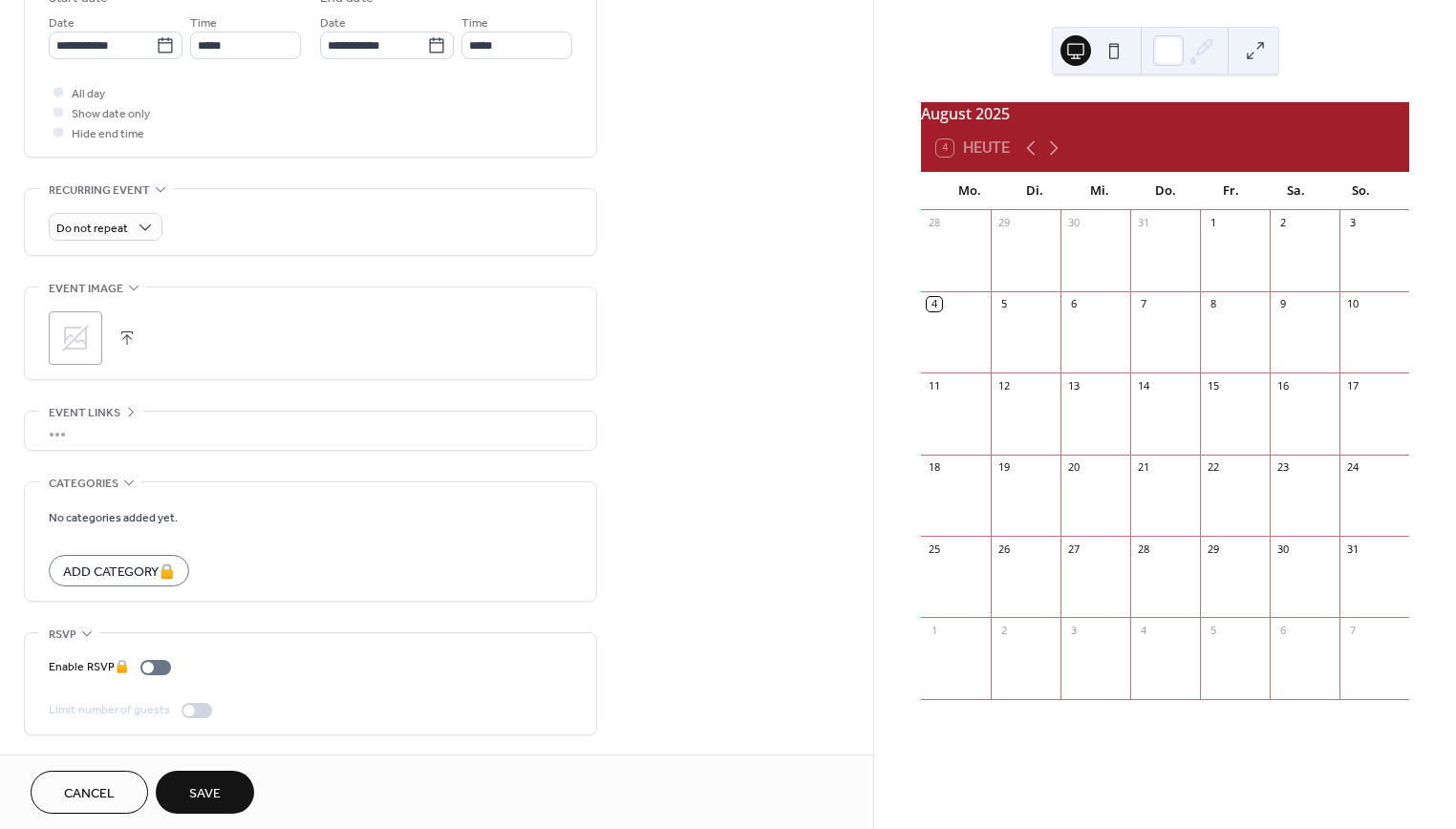 click on "Save" at bounding box center [204, 794] 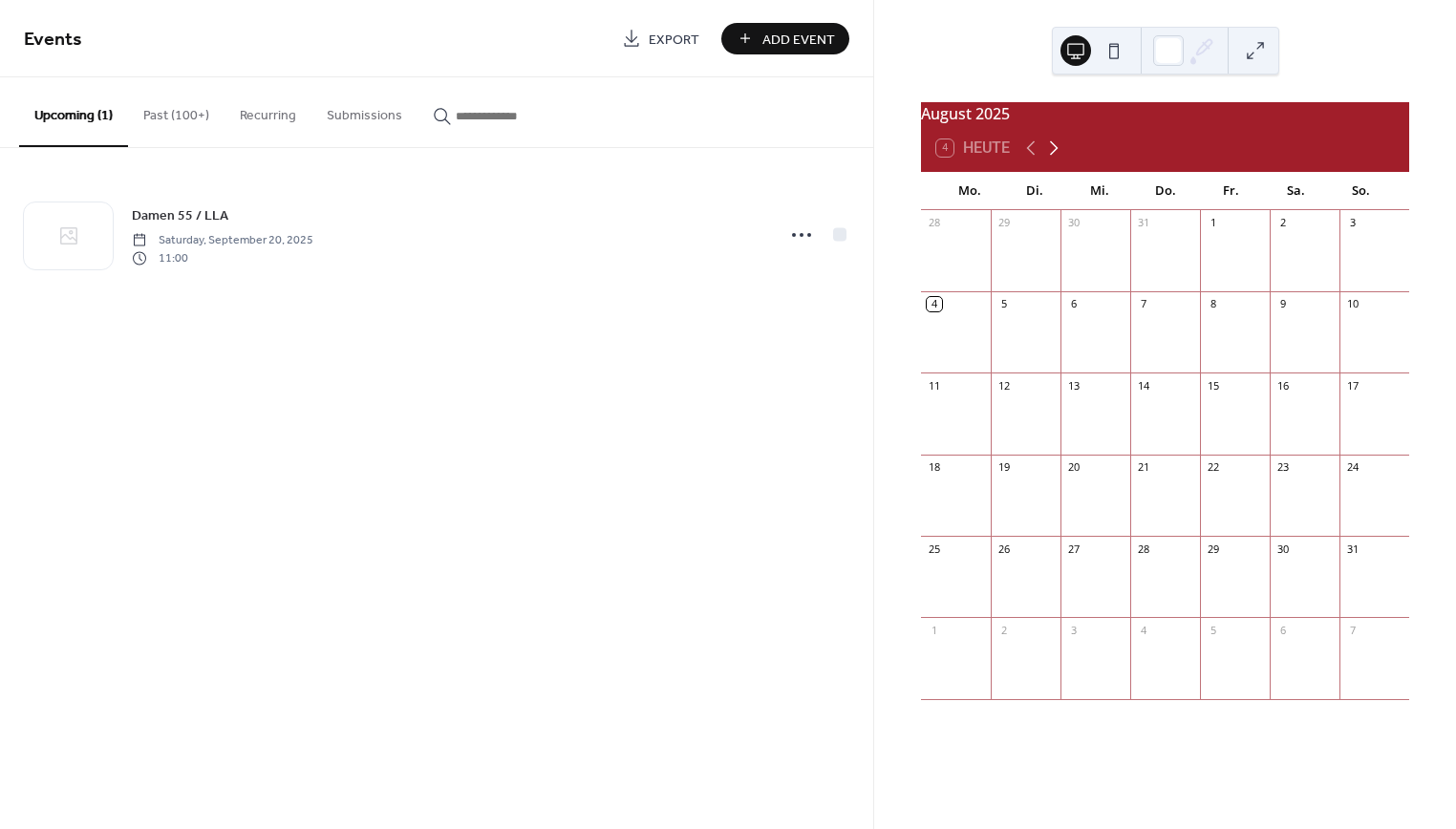 click 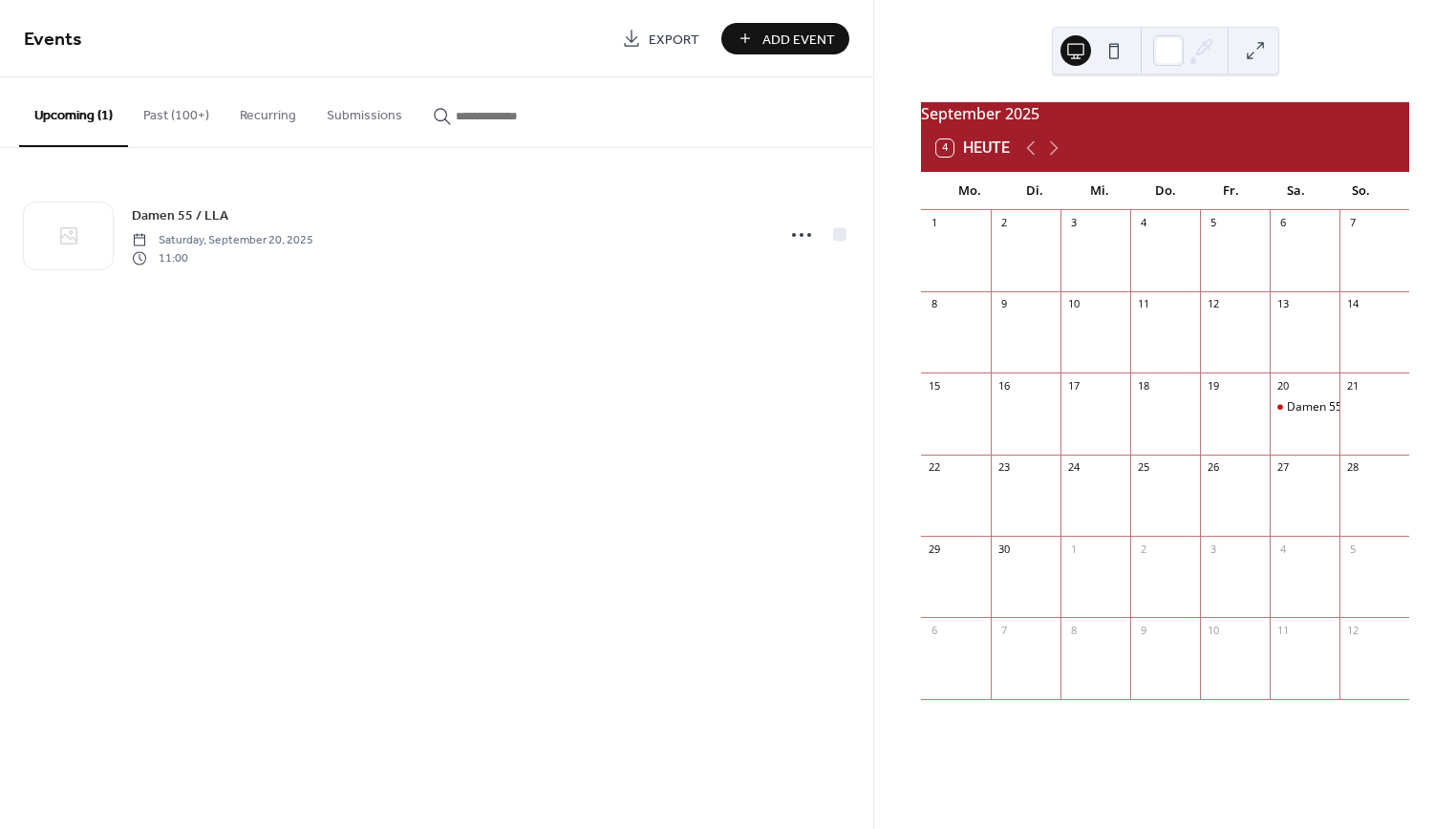 click on "Past (100+)" at bounding box center [176, 111] 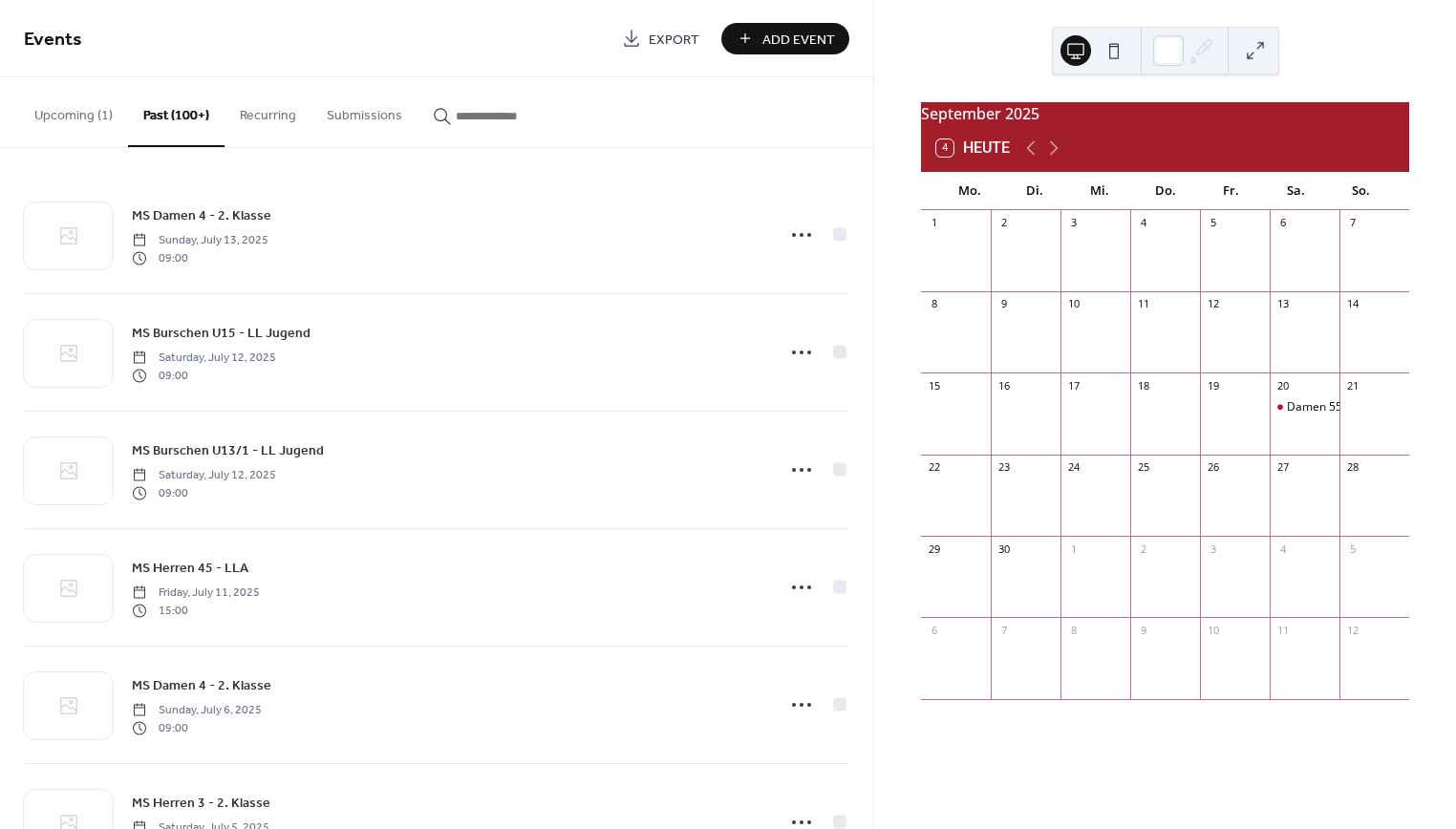 click on "Upcoming (1)" at bounding box center (74, 111) 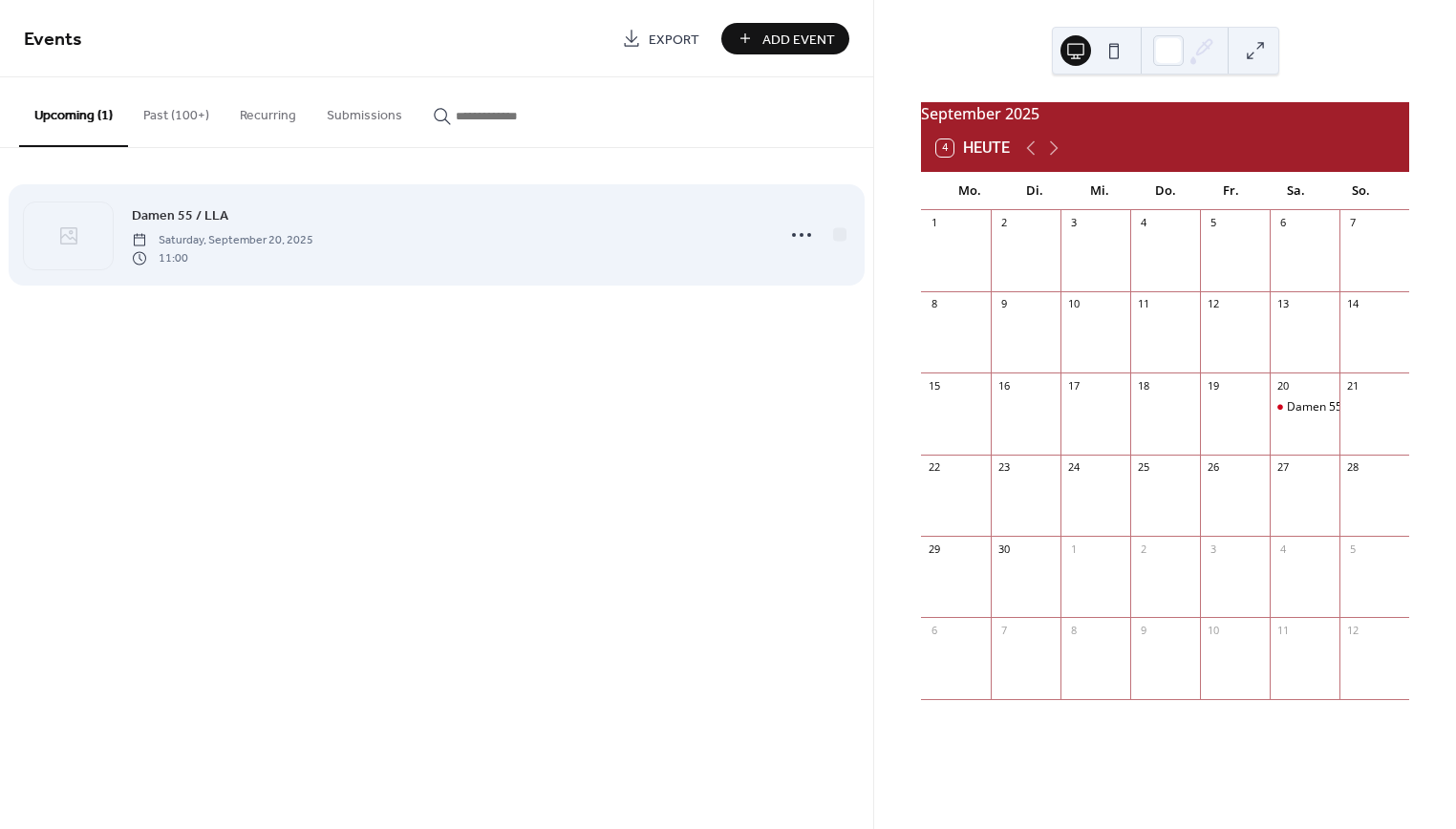 click on "Damen 55 / LLA" at bounding box center (180, 216) 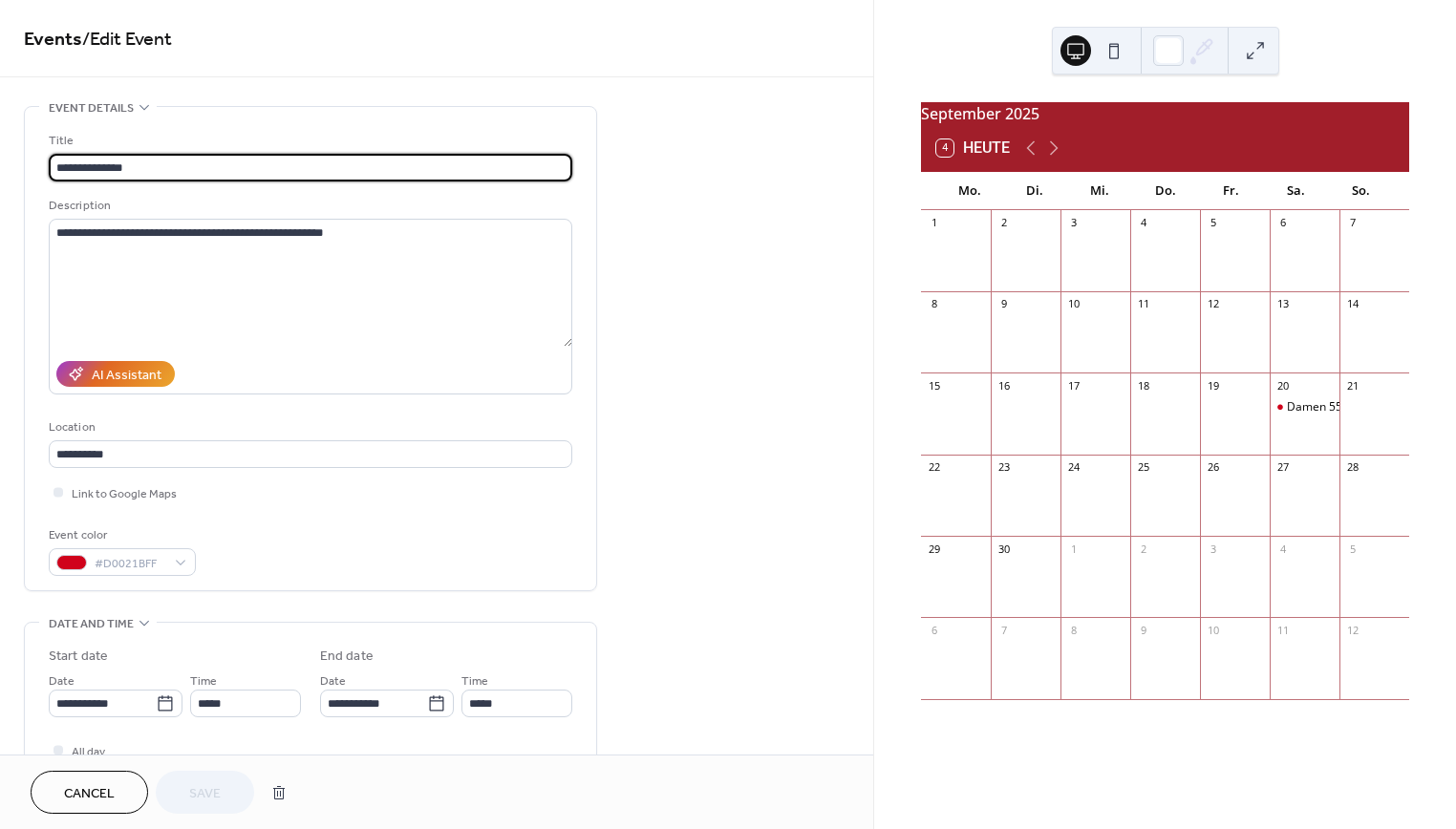 click on "**********" at bounding box center (310, 167) 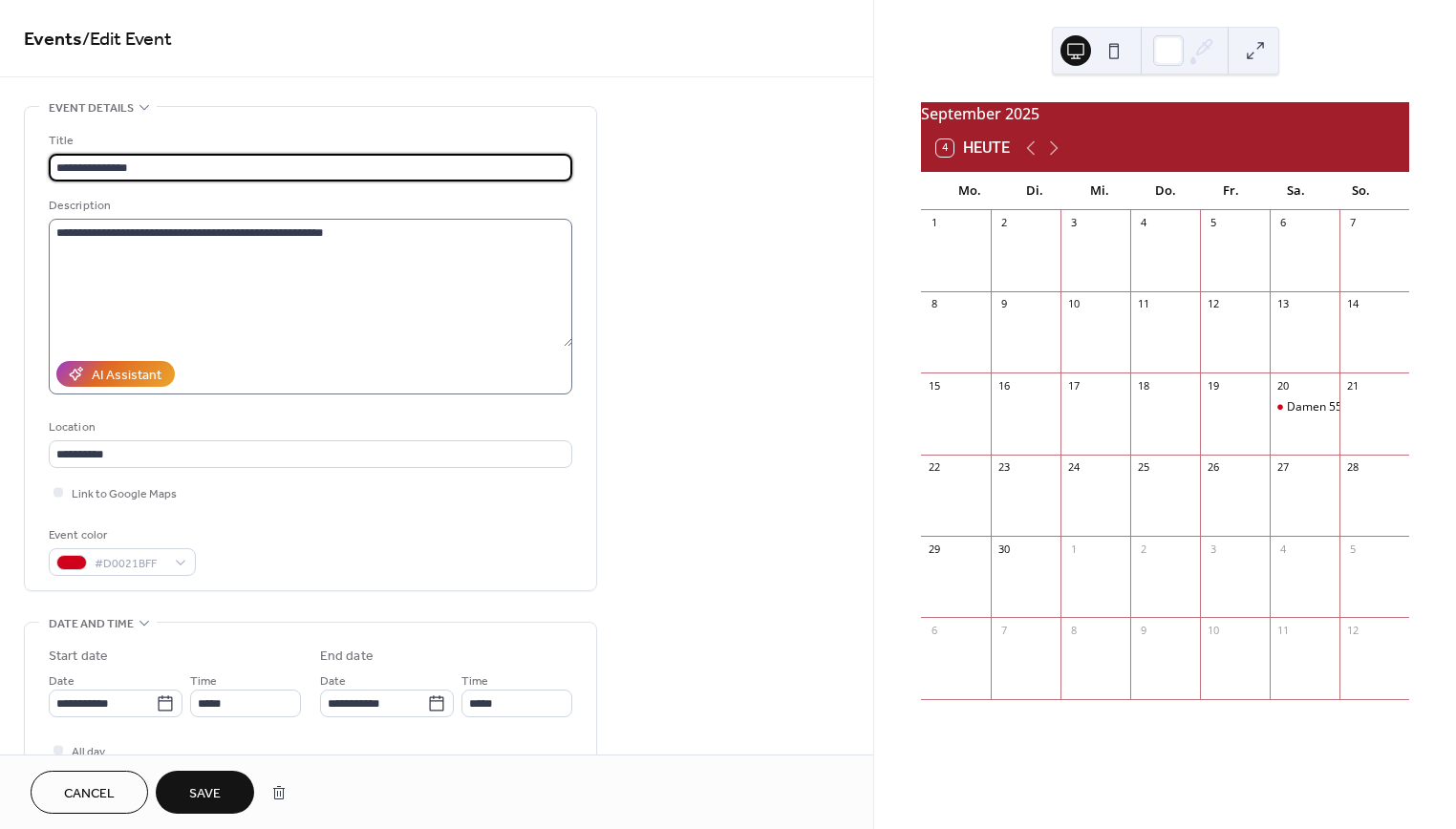 type on "**********" 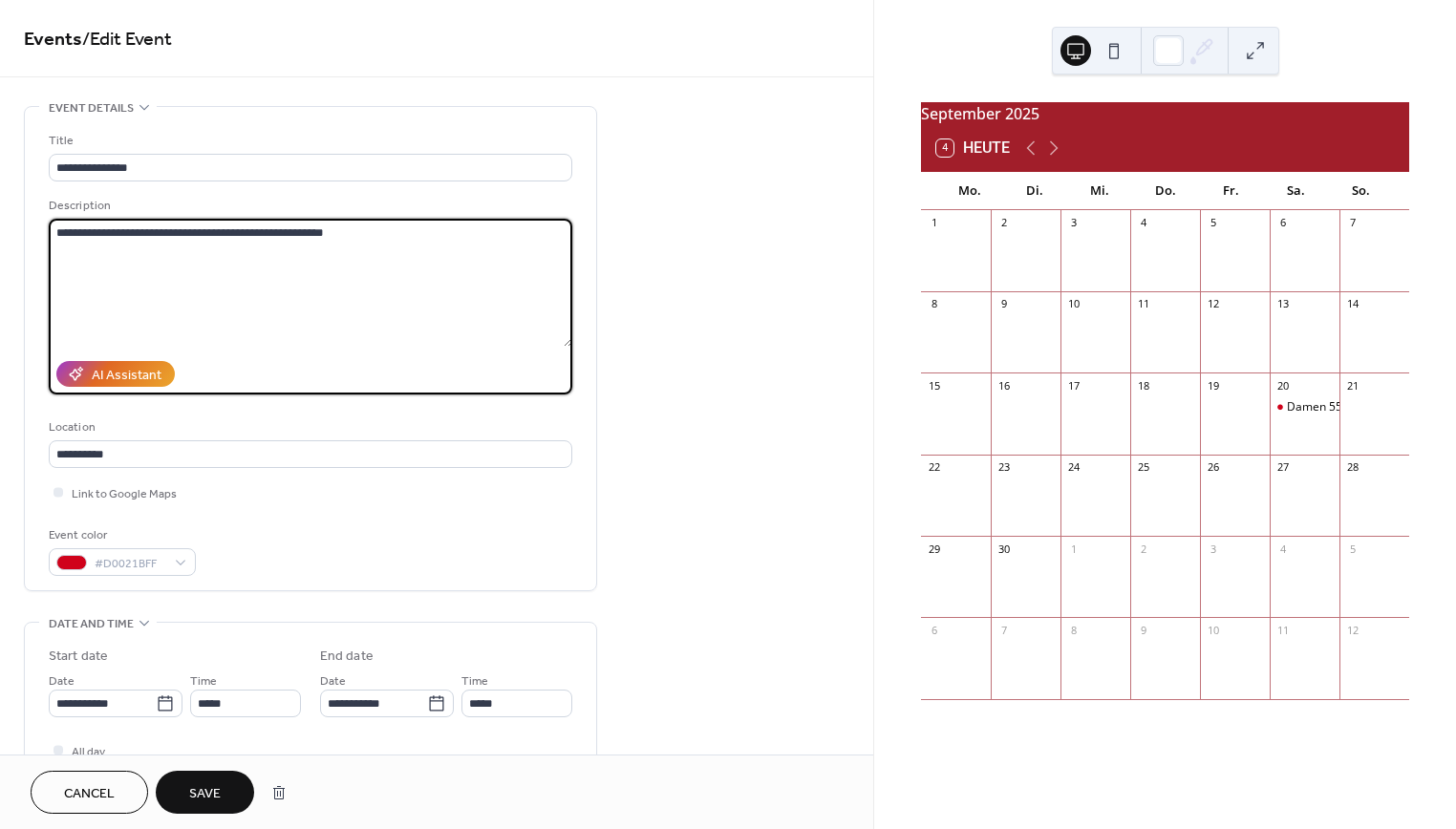 click on "**********" at bounding box center [310, 283] 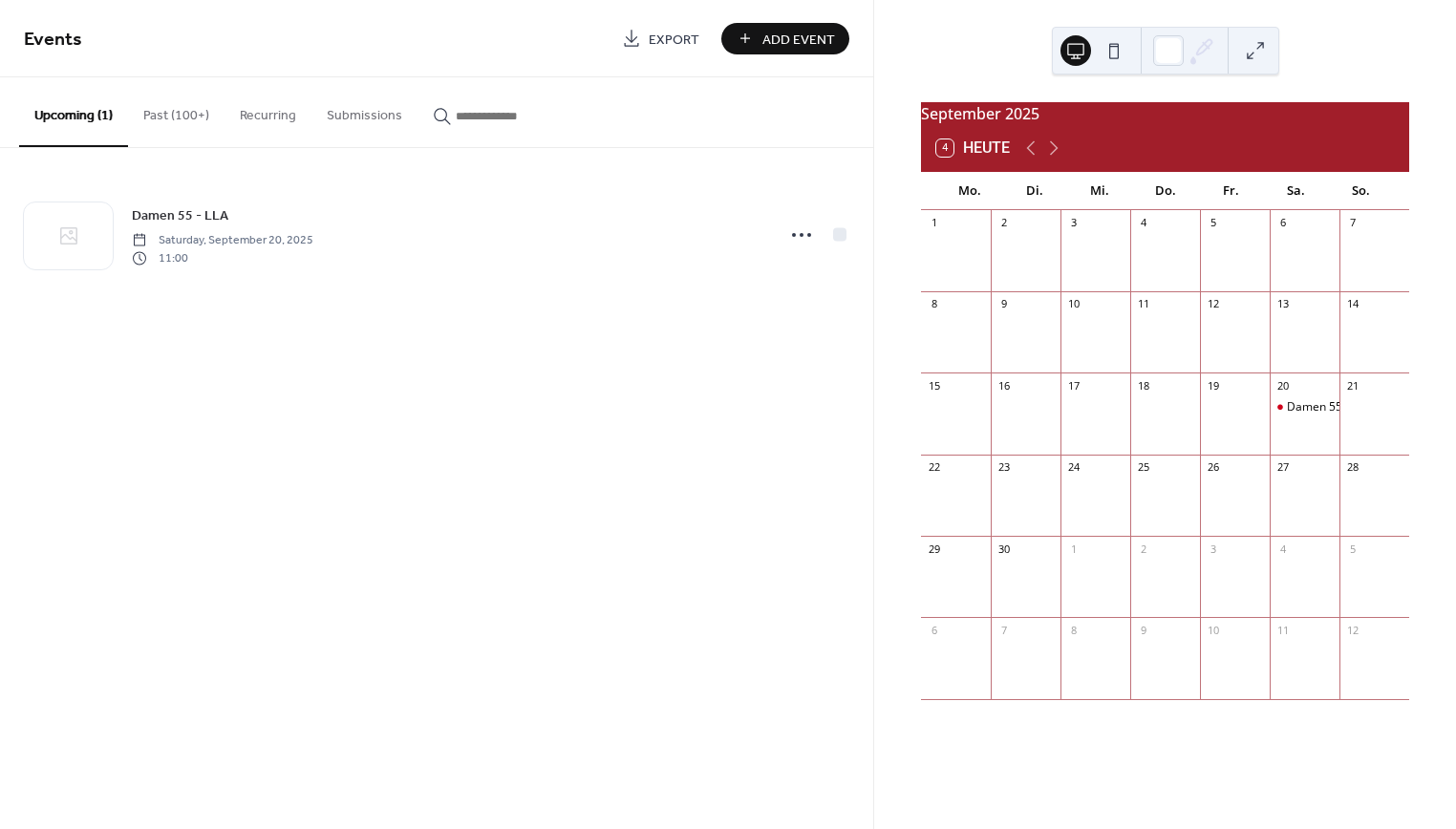 click on "Add Event" at bounding box center [799, 39] 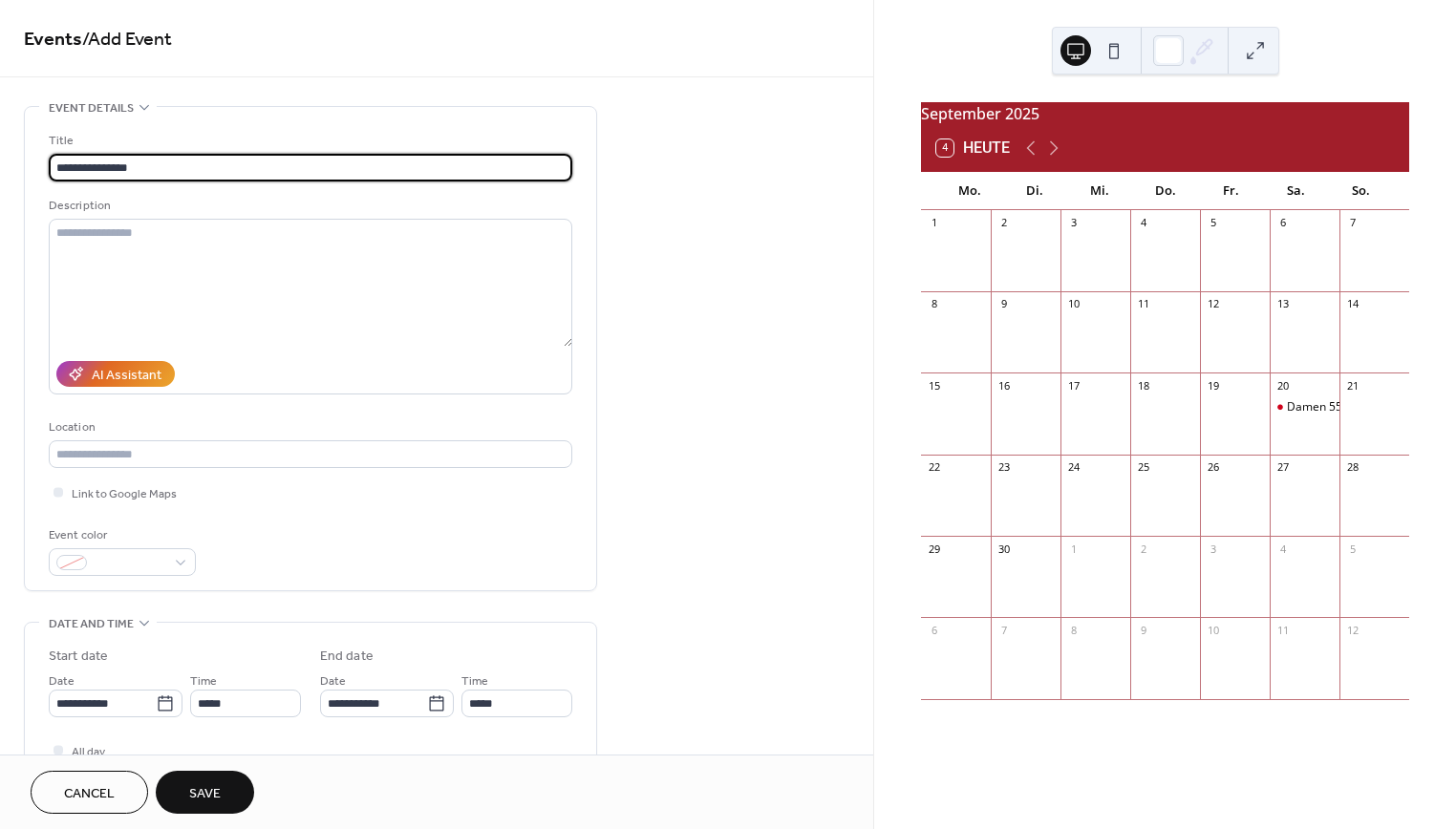drag, startPoint x: 107, startPoint y: 166, endPoint x: 43, endPoint y: 167, distance: 64.00781 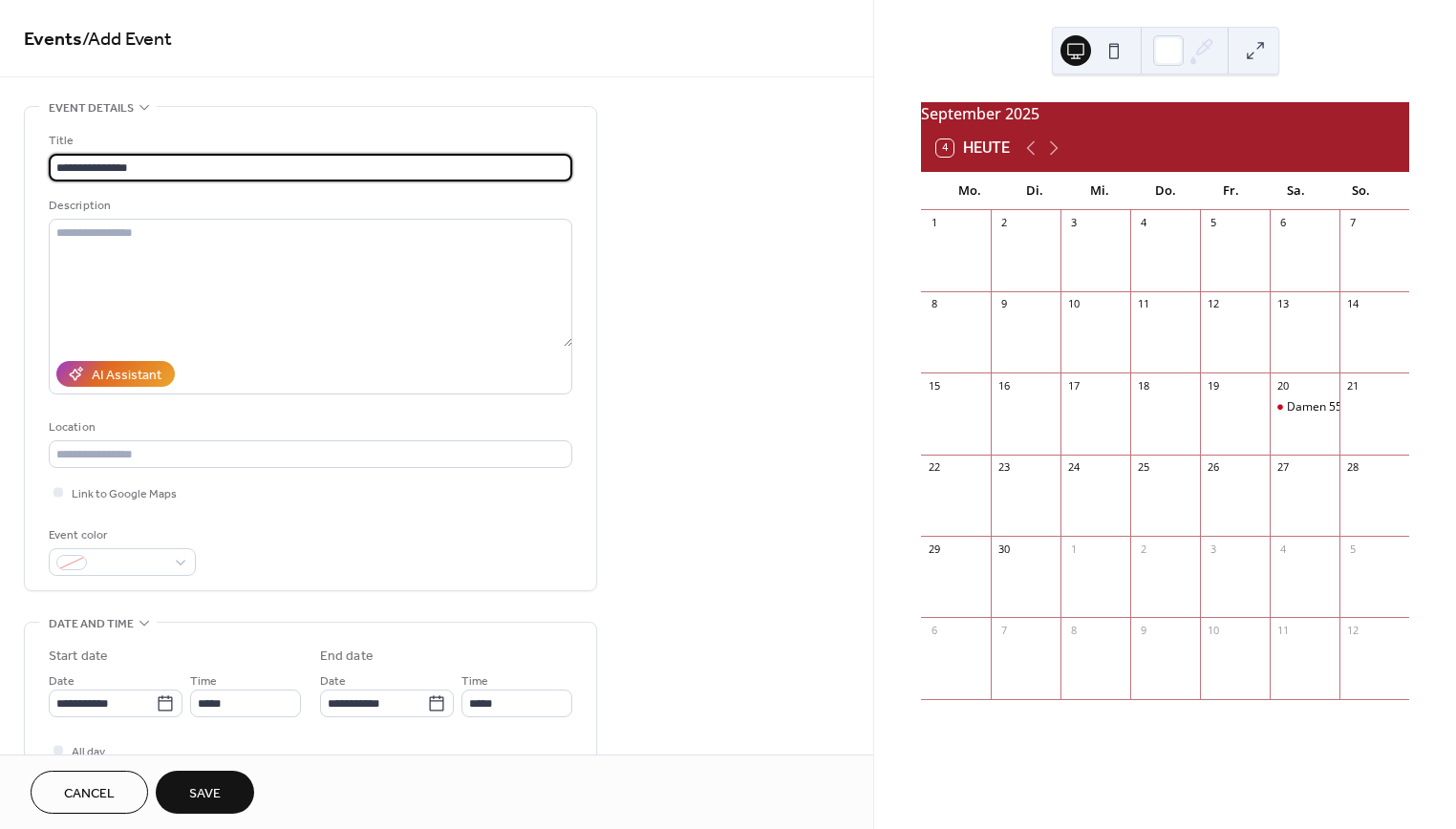 click on "**********" at bounding box center (310, 349) 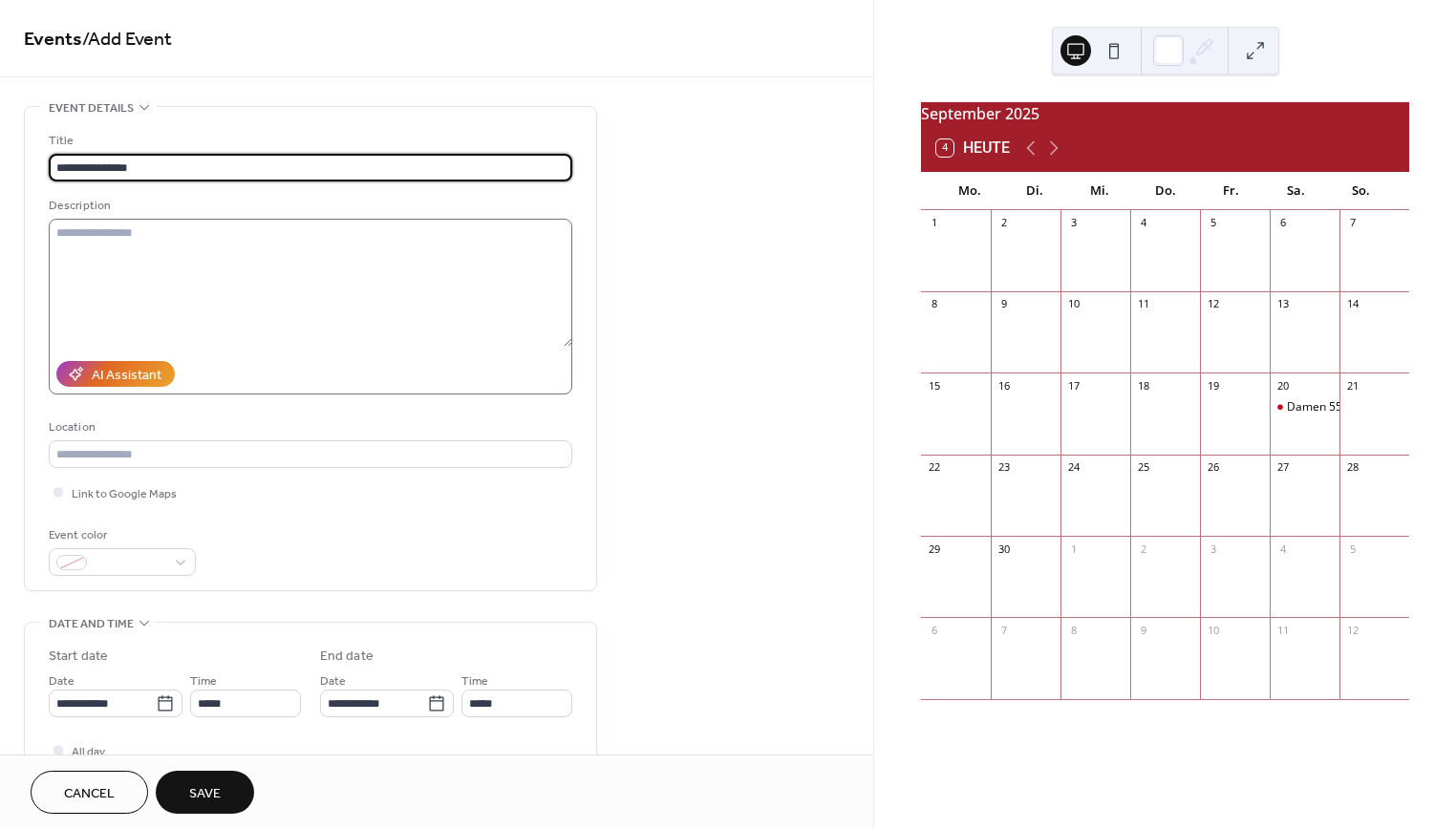 type on "**********" 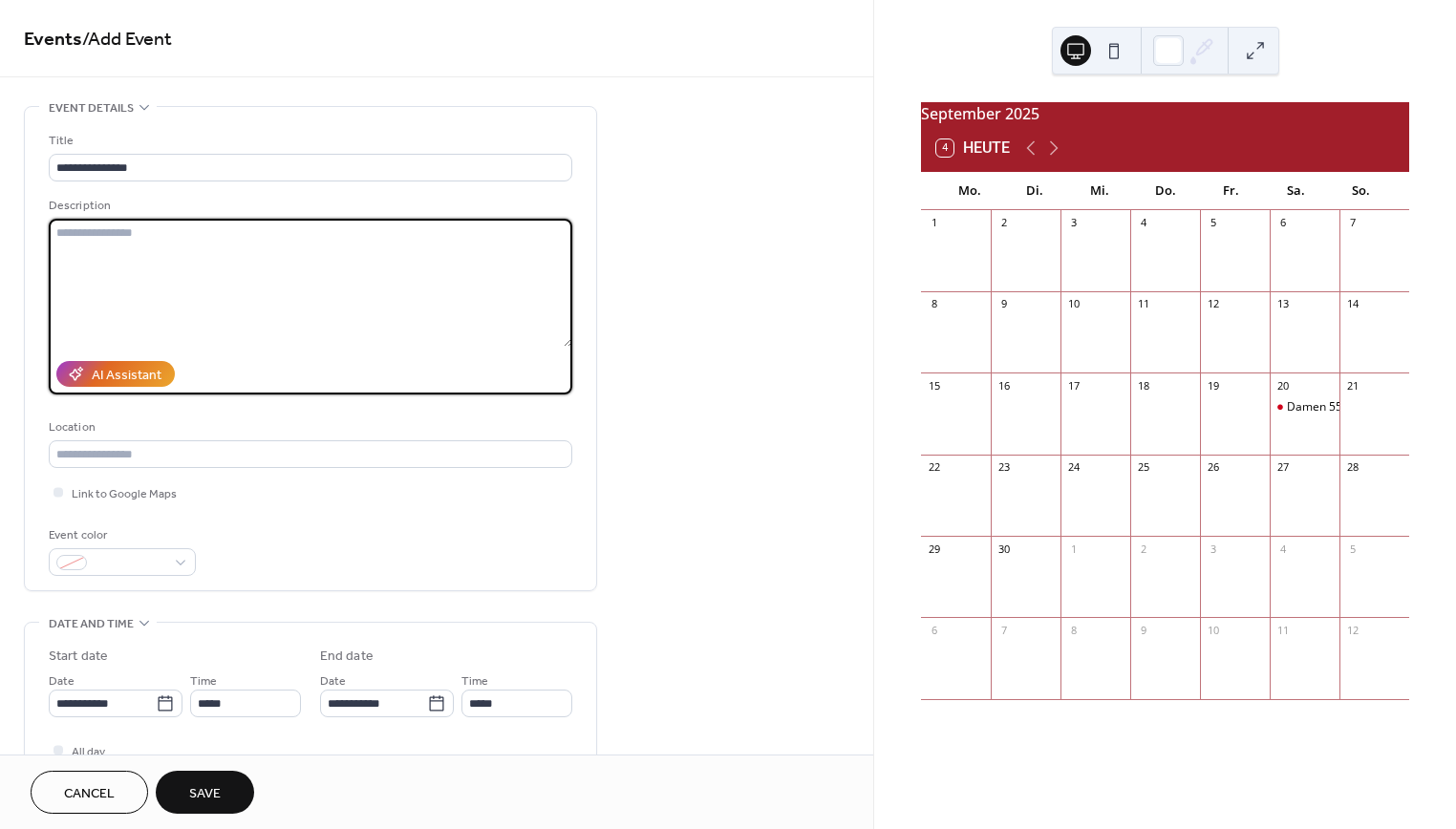 click at bounding box center (310, 283) 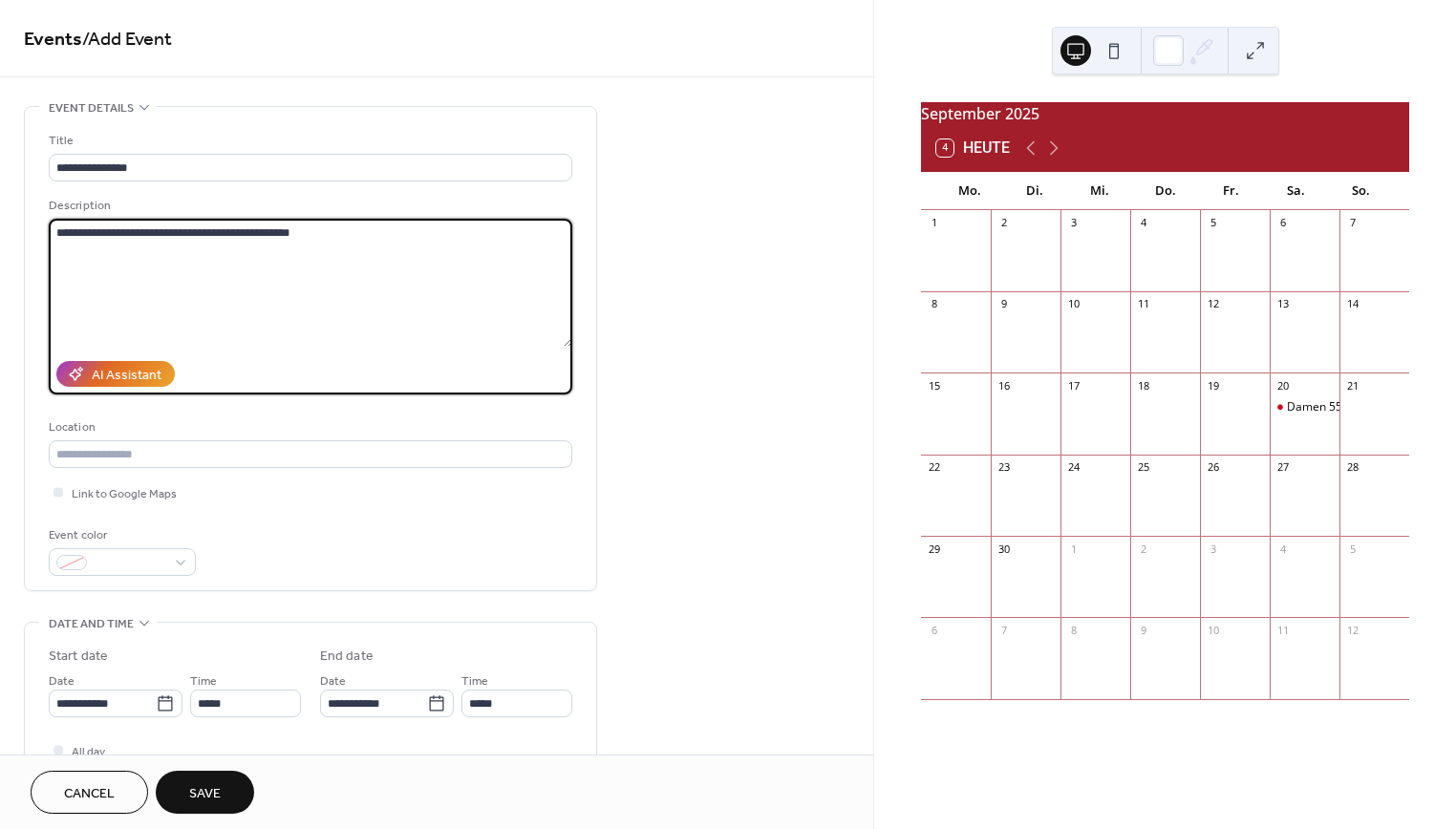 click on "**********" at bounding box center (310, 283) 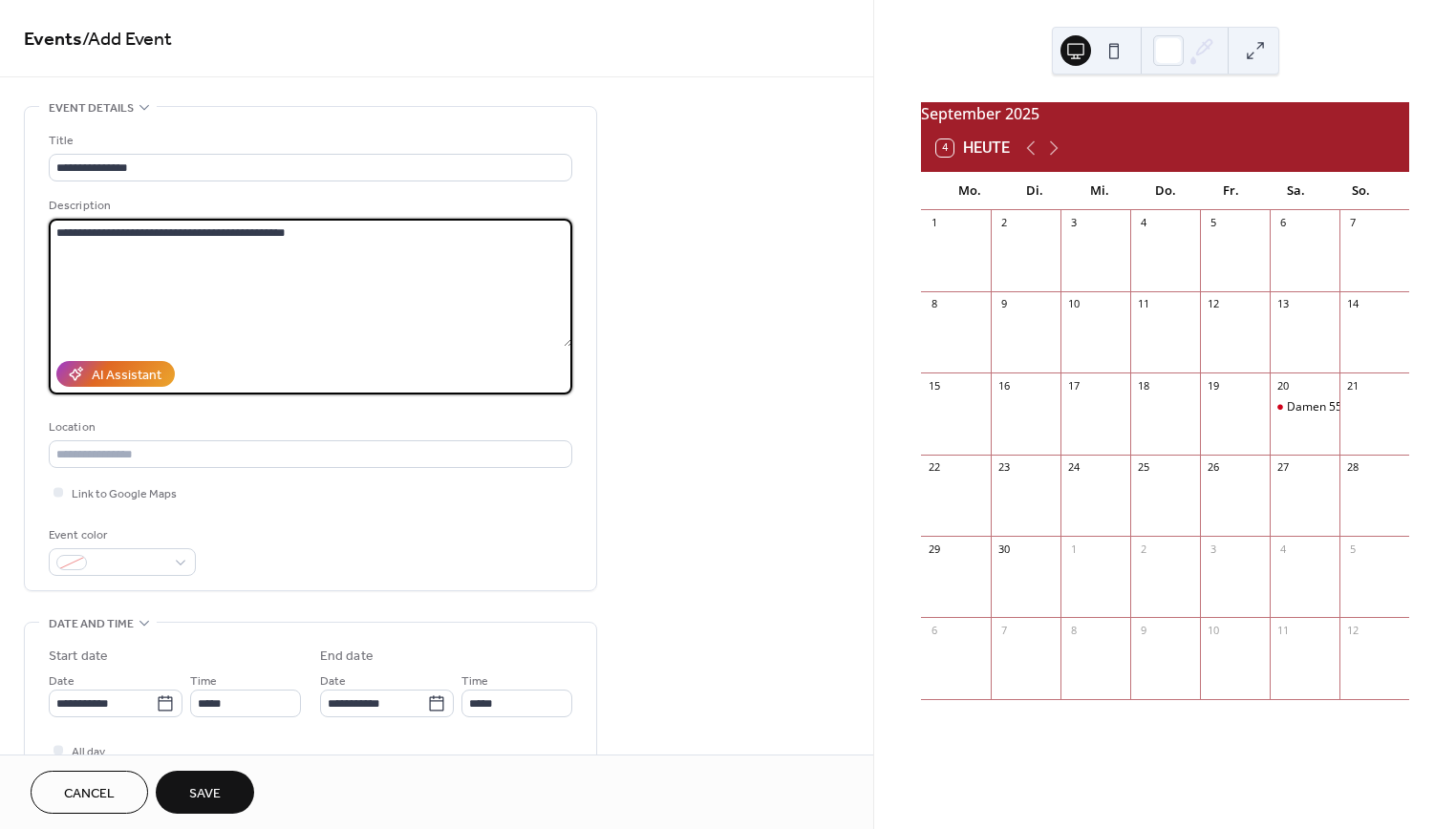 click on "**********" at bounding box center (310, 283) 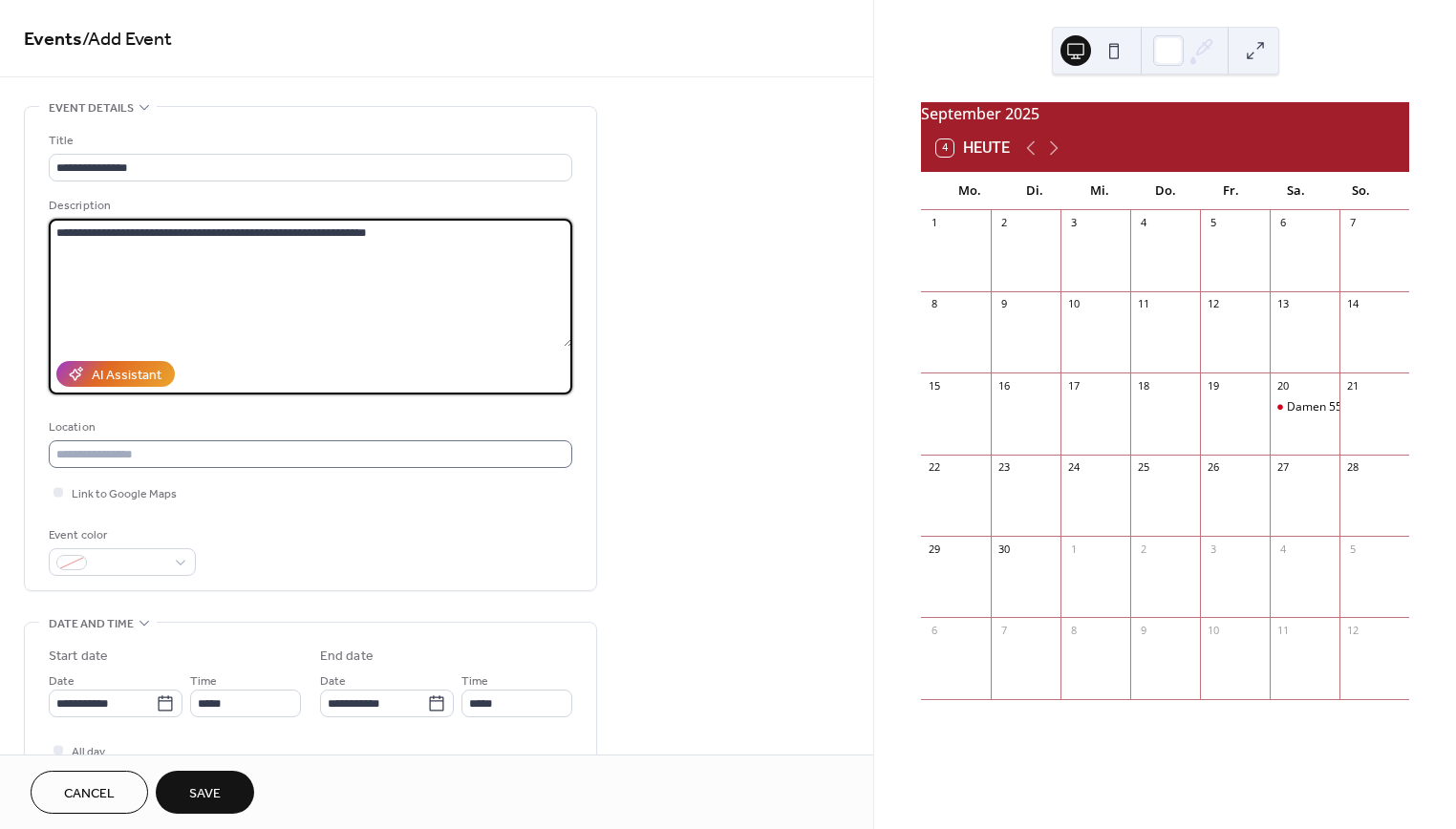 type on "**********" 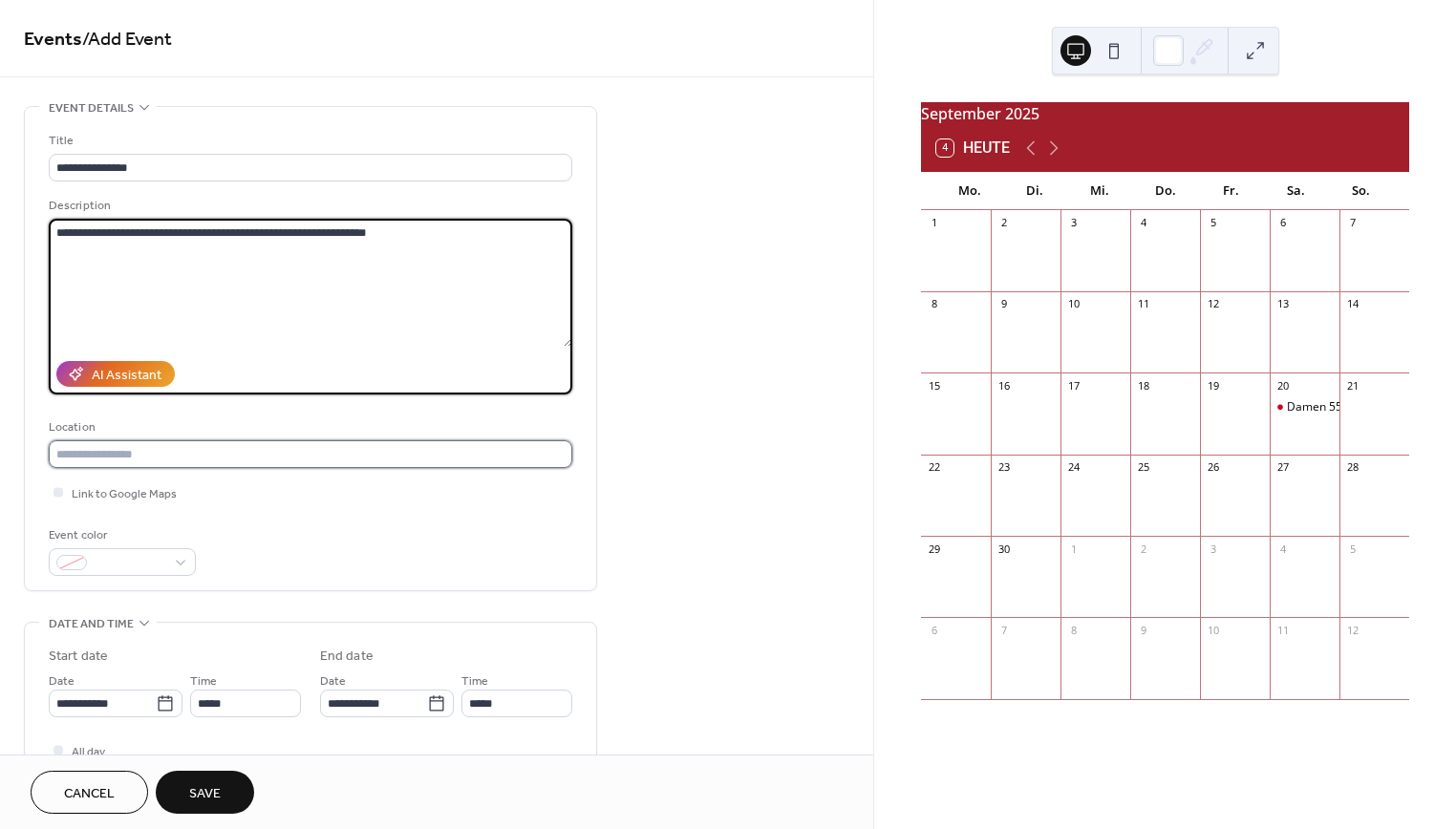 click at bounding box center (310, 454) 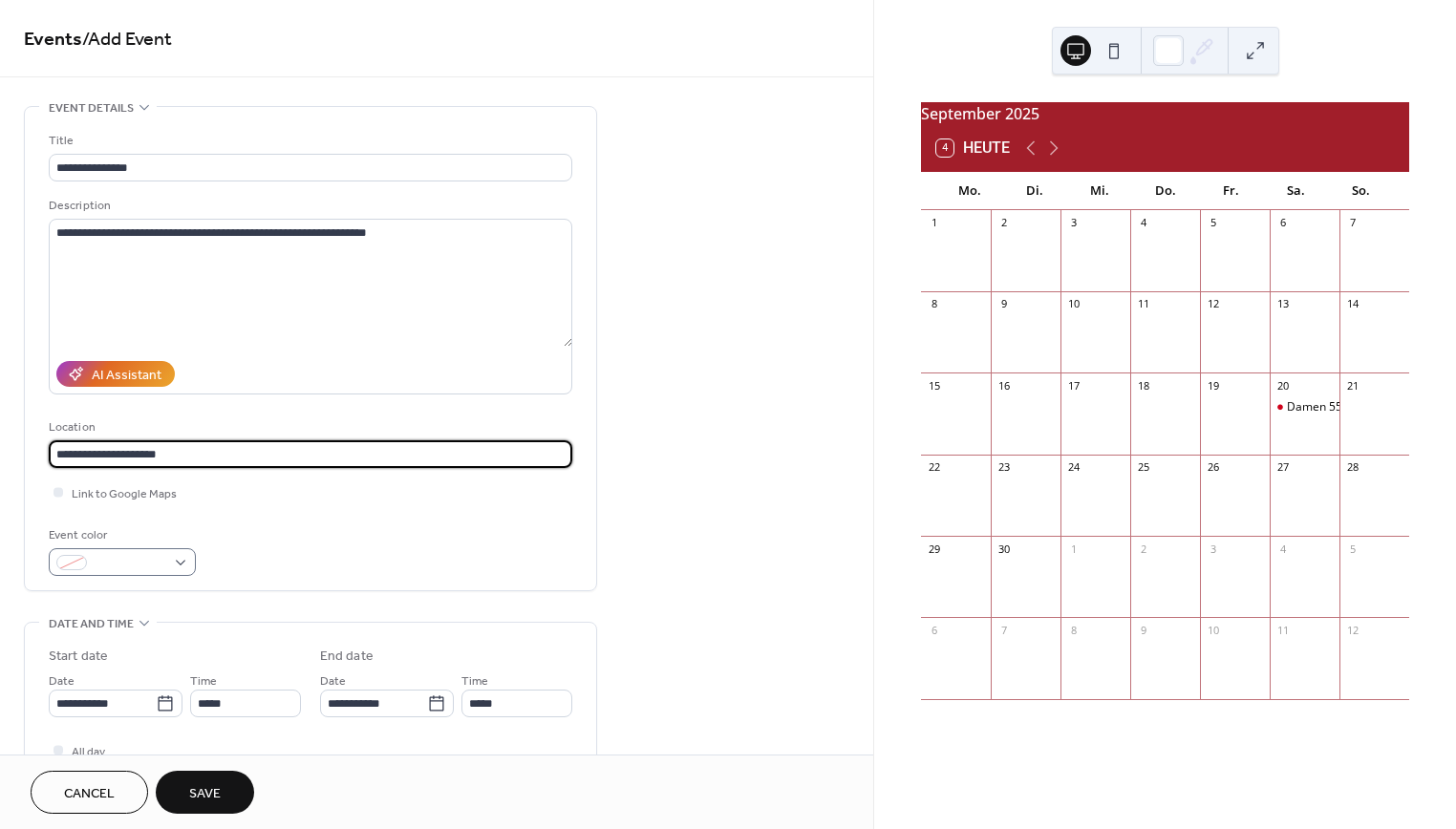 type on "**********" 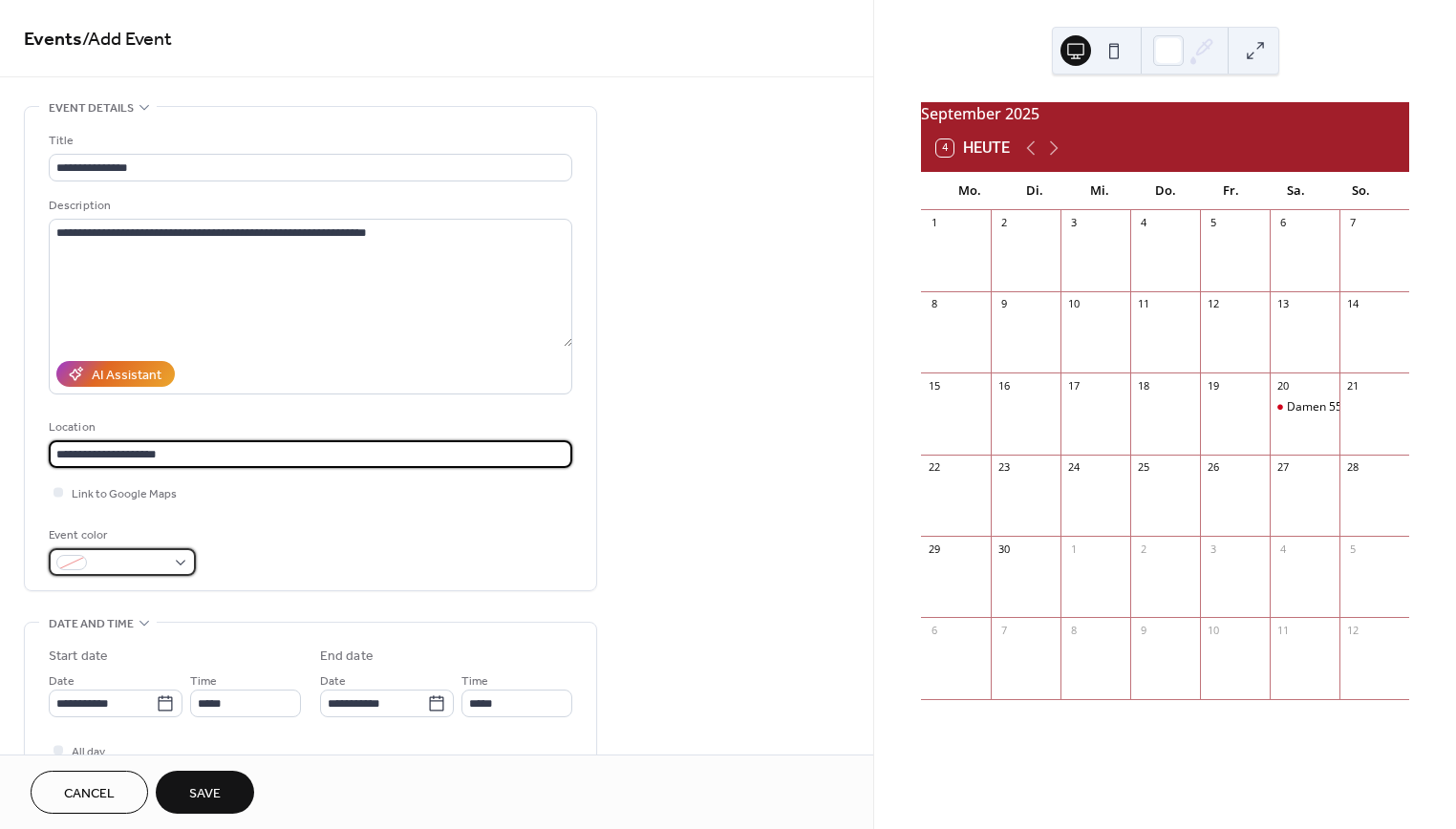 click at bounding box center (122, 562) 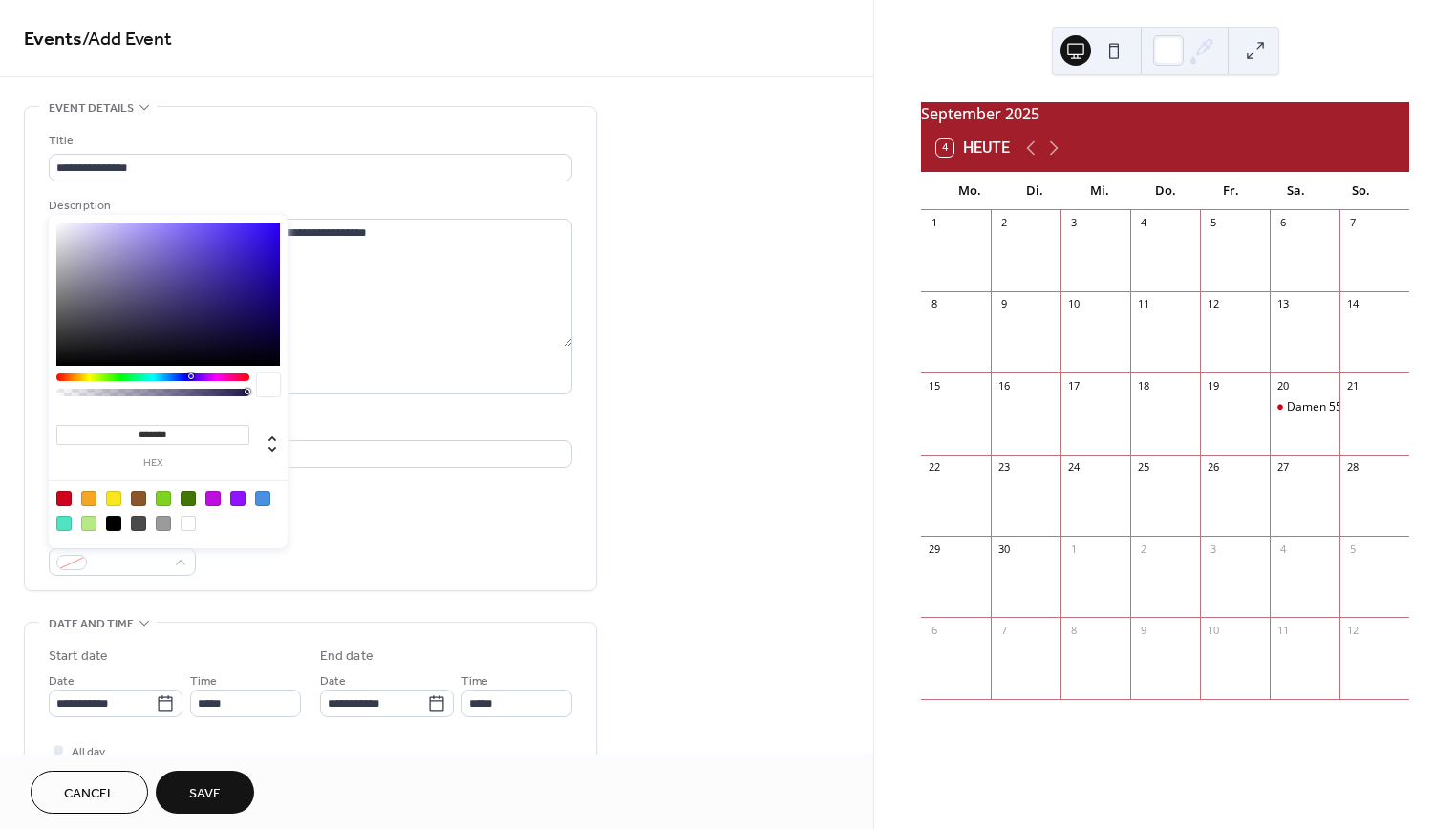 click at bounding box center (163, 523) 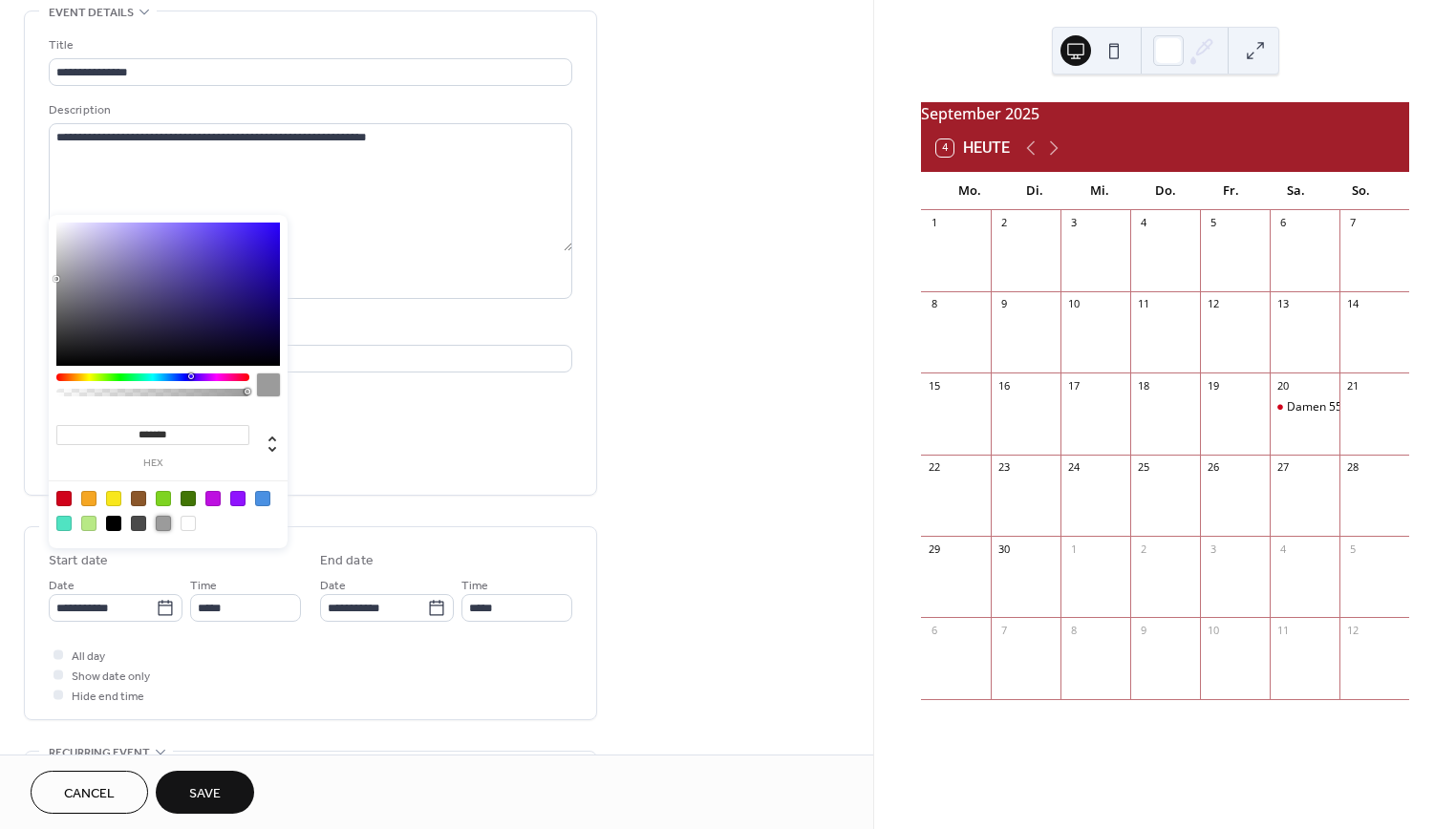 scroll, scrollTop: 191, scrollLeft: 0, axis: vertical 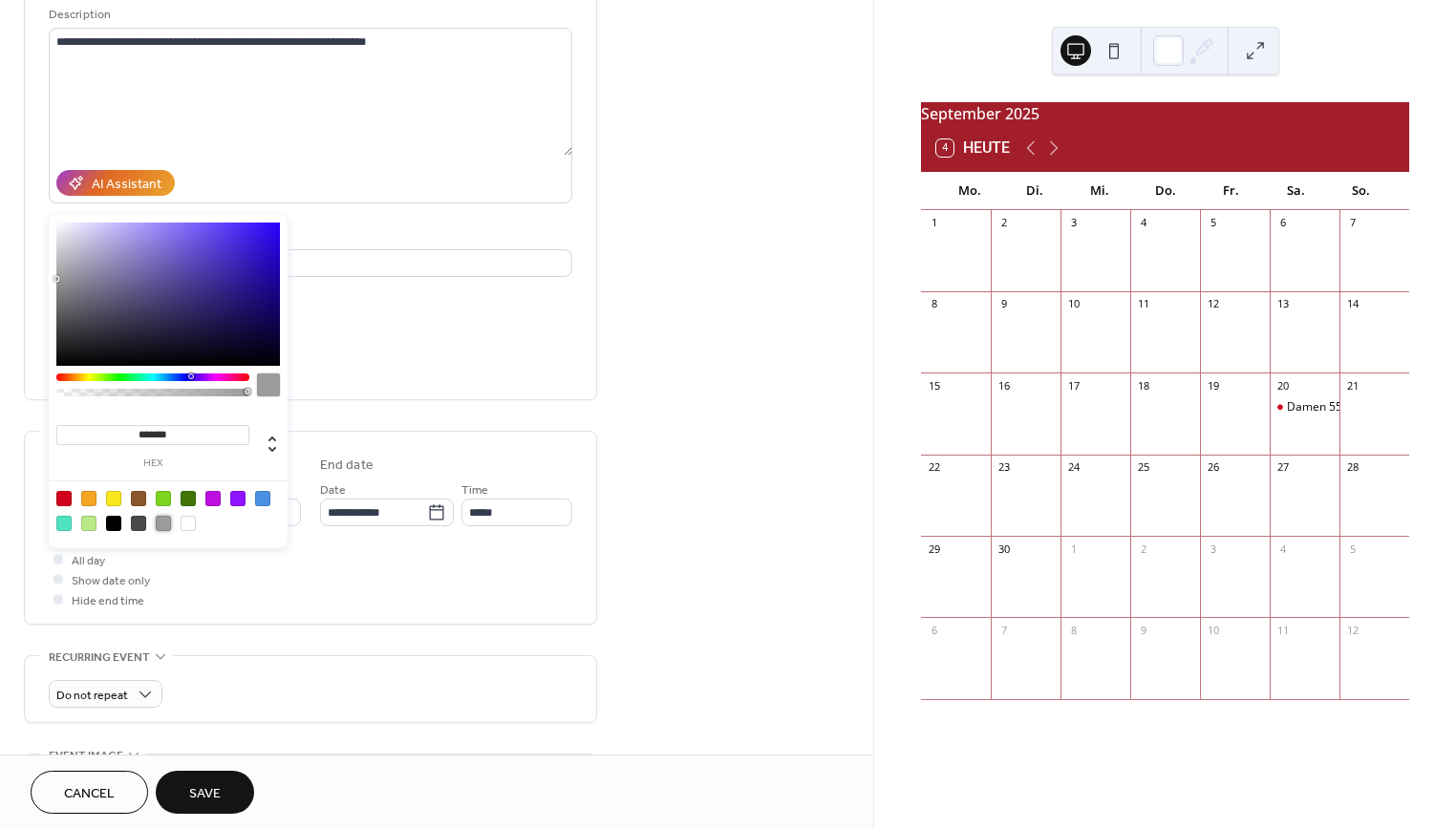 click on "All day Show date only Hide end time" at bounding box center [310, 579] 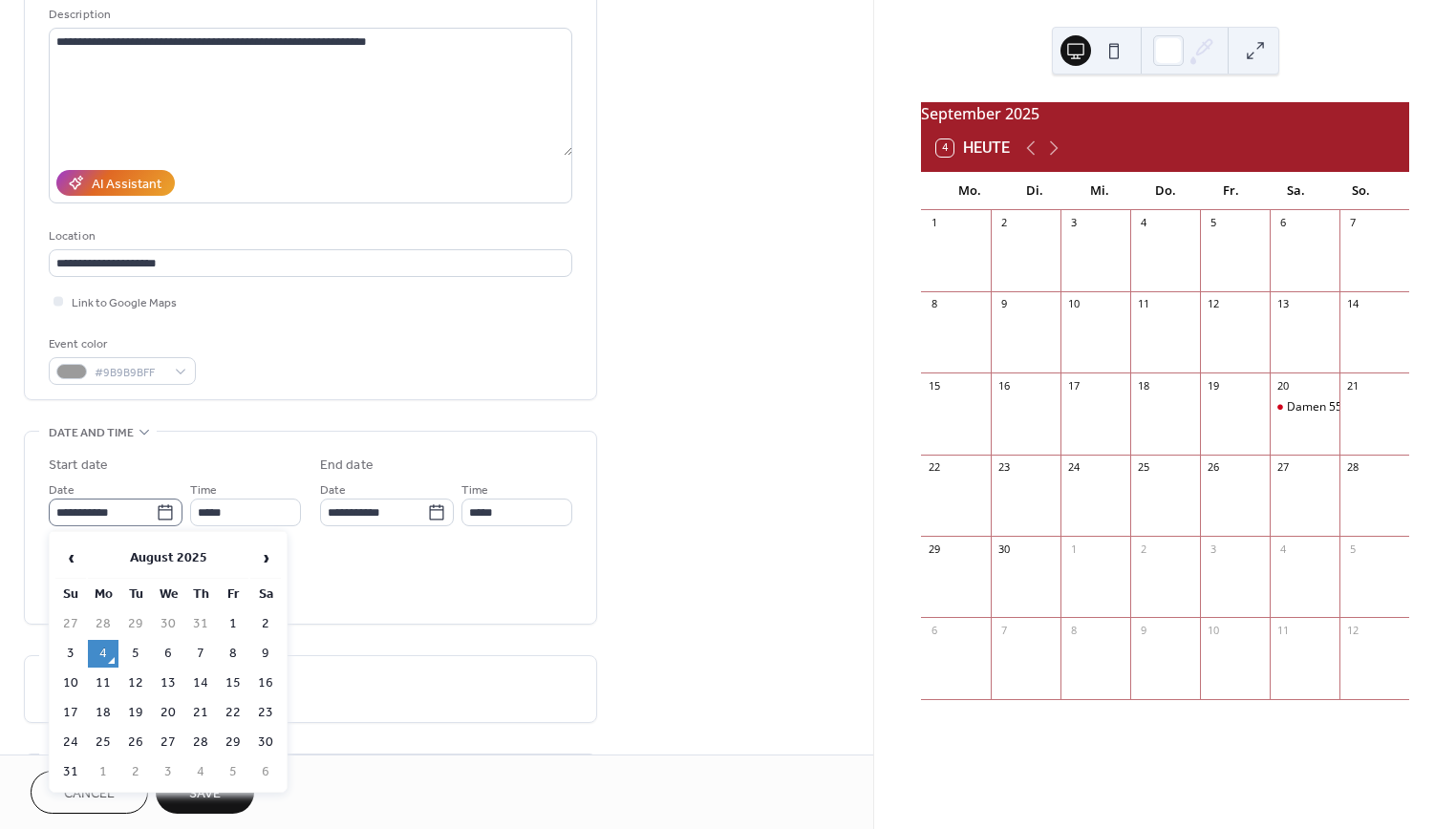 click 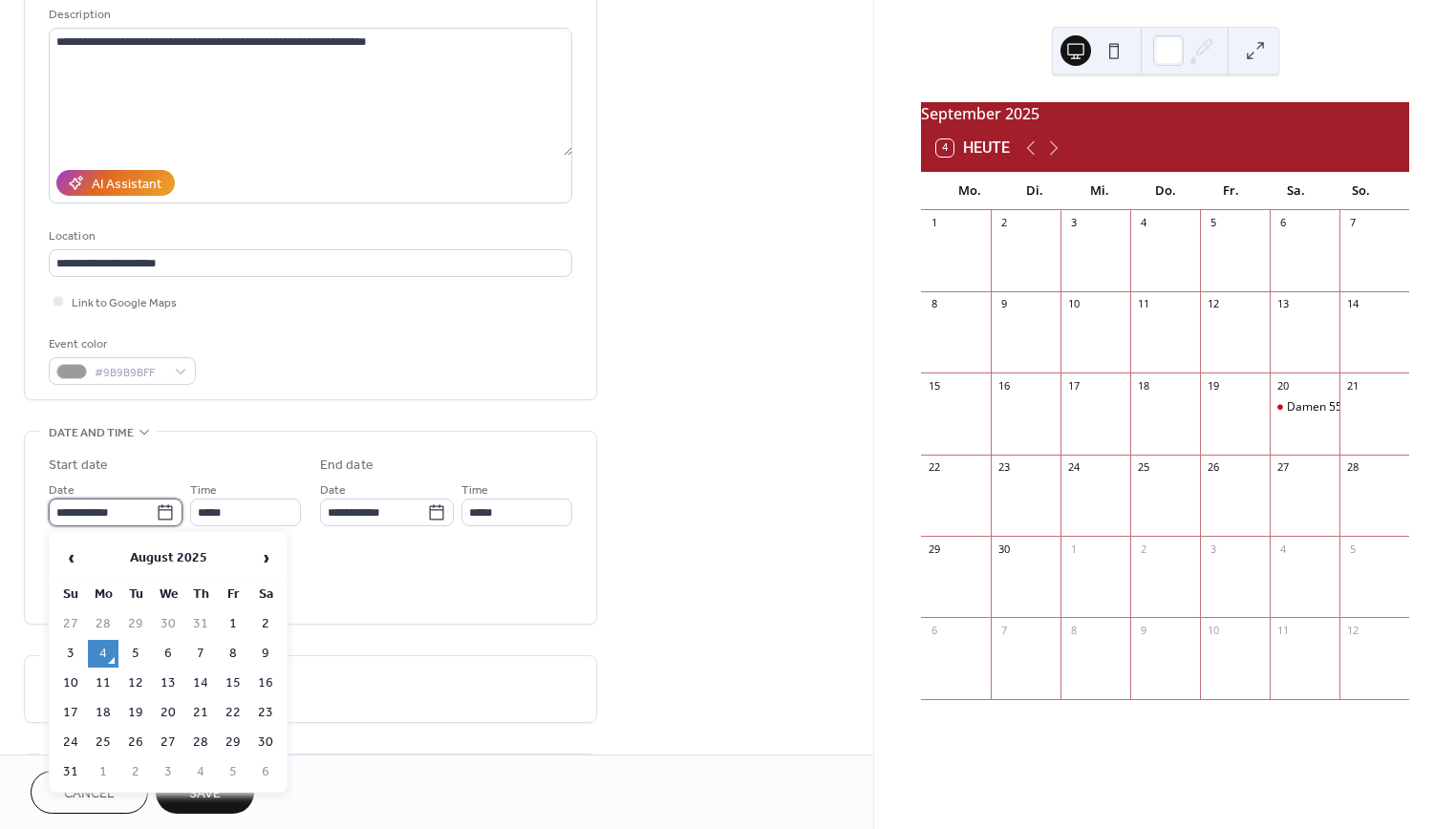click on "**********" at bounding box center [102, 512] 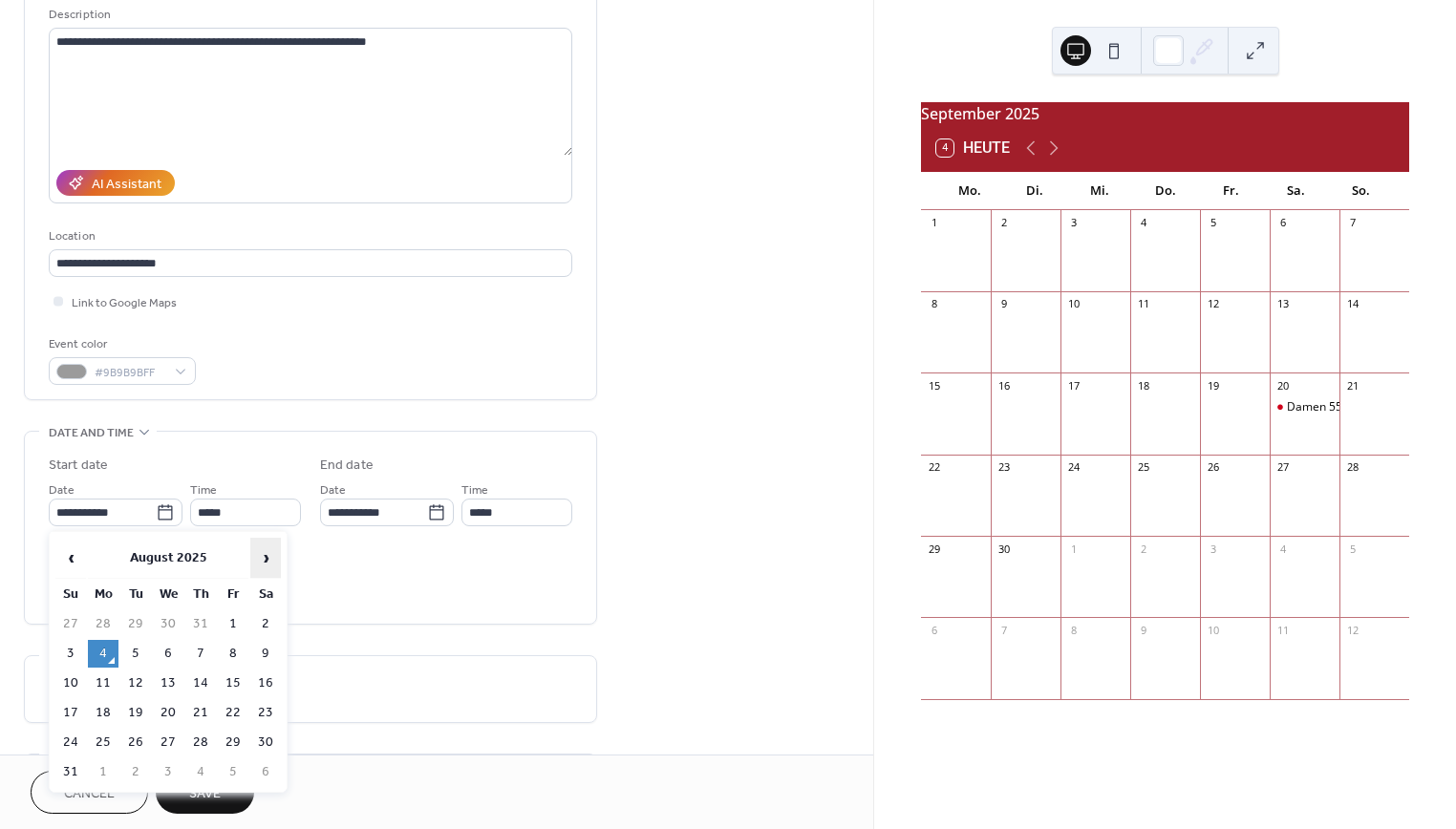 click on "›" at bounding box center [266, 558] 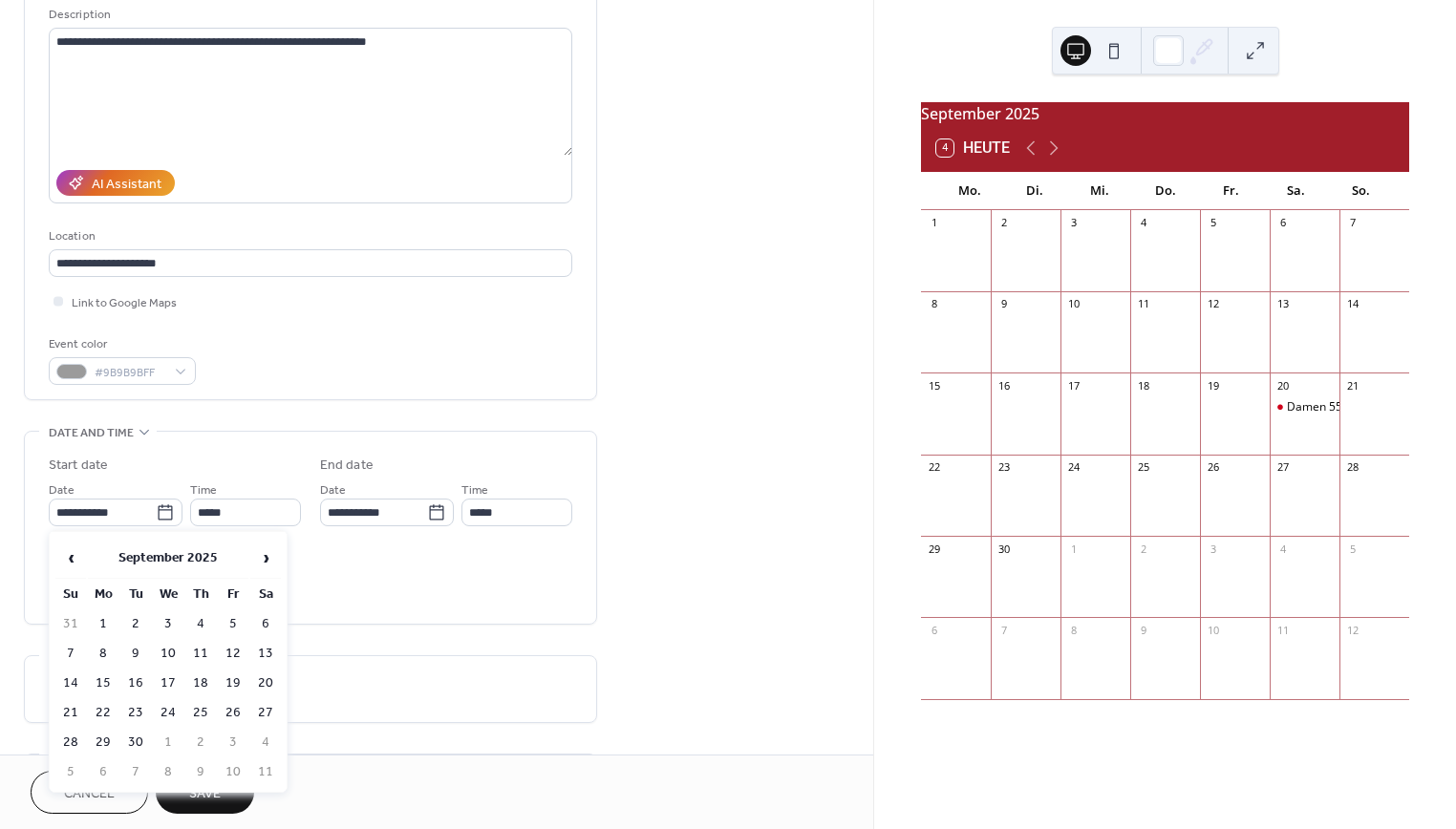 click on "7" at bounding box center (71, 653) 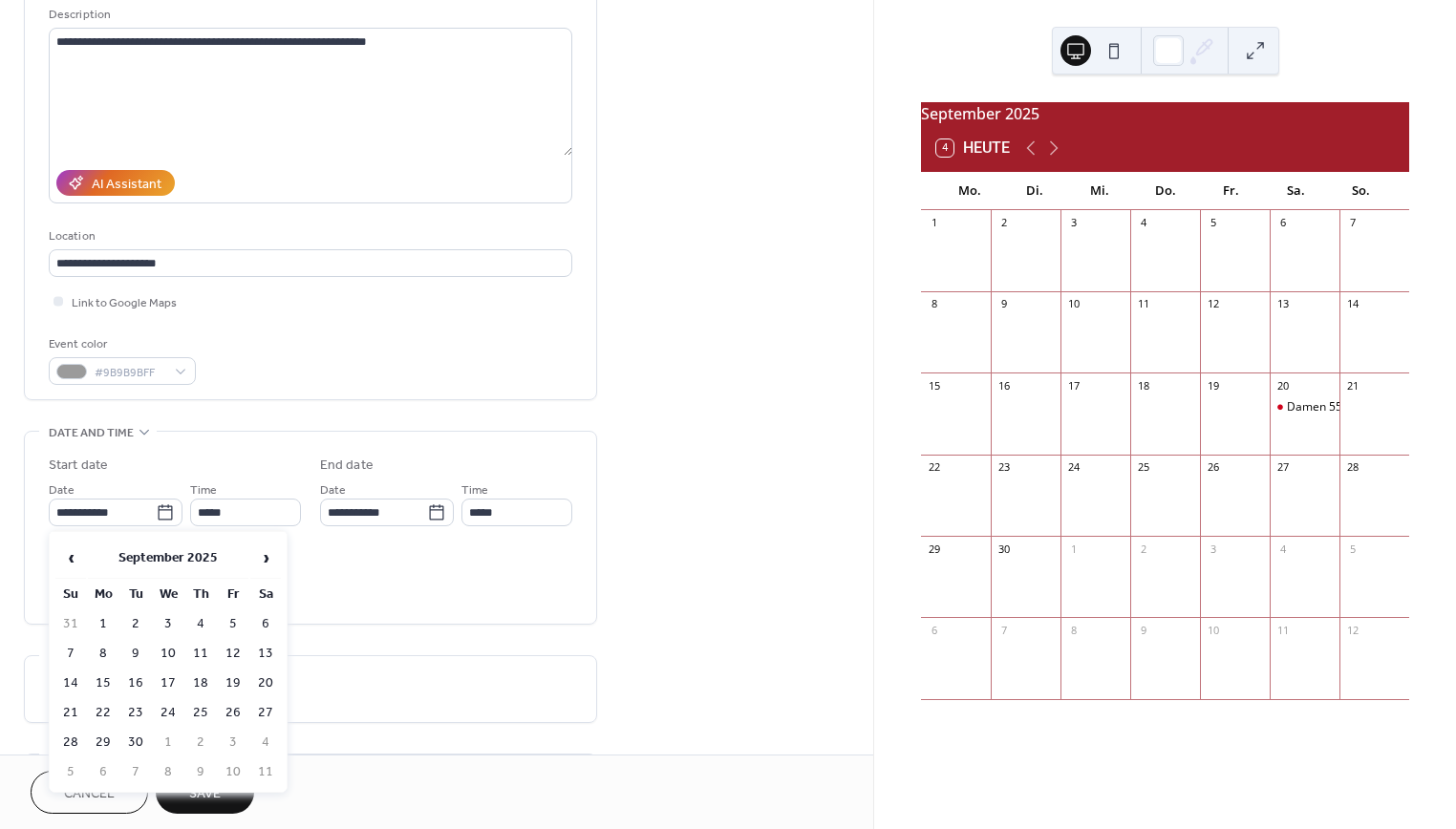 type on "**********" 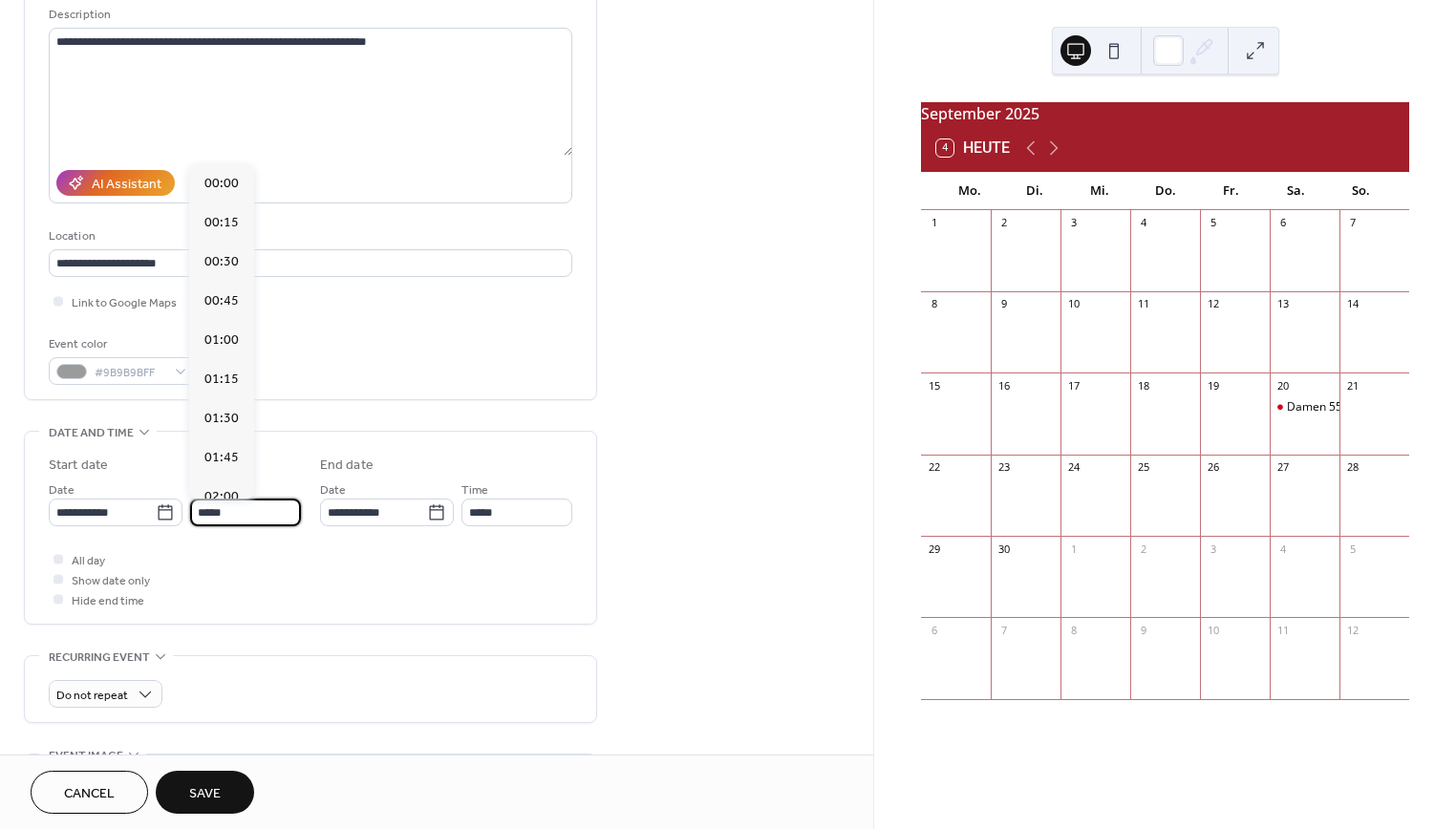 scroll, scrollTop: 1880, scrollLeft: 0, axis: vertical 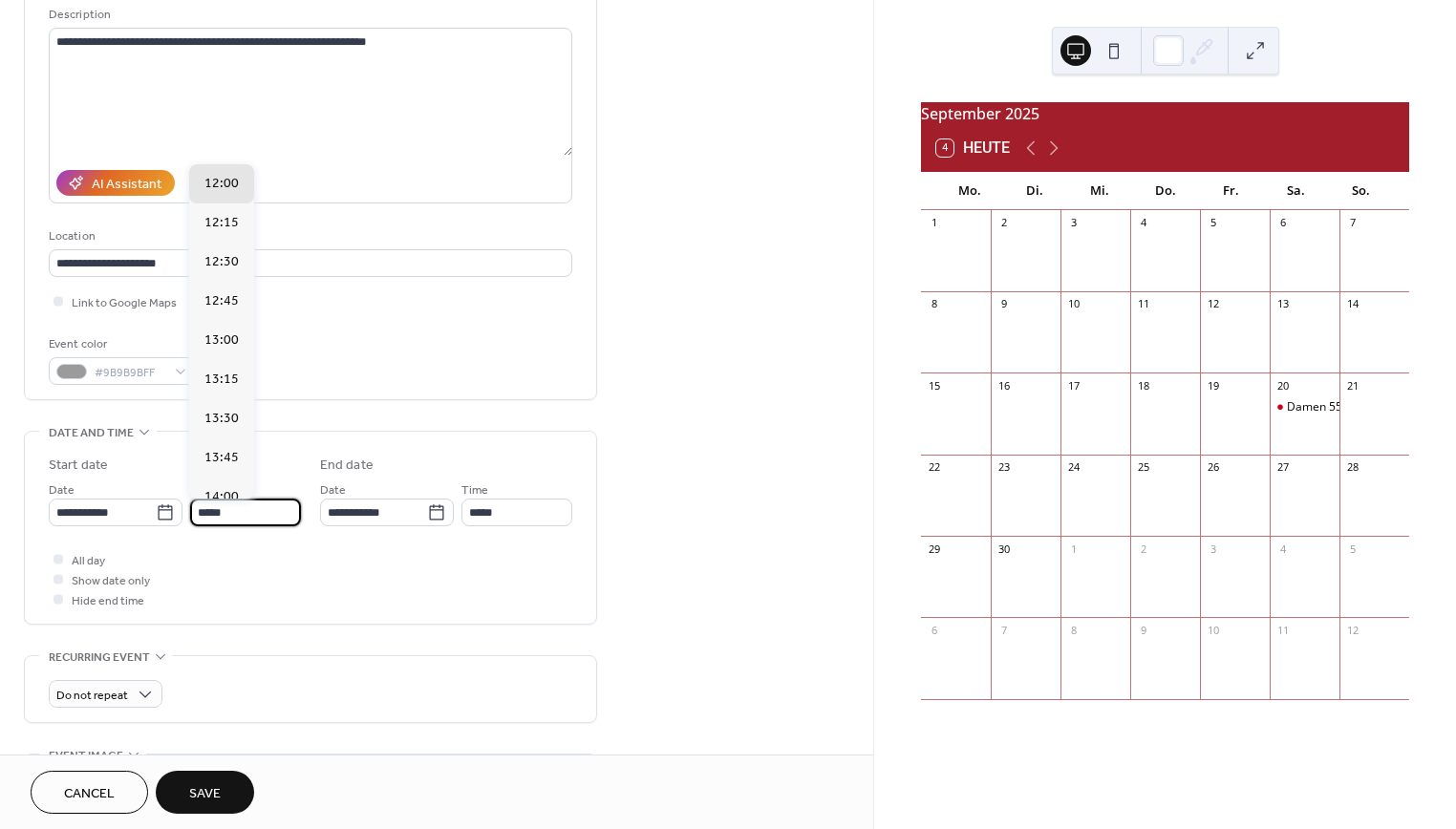 click on "*****" at bounding box center [246, 512] 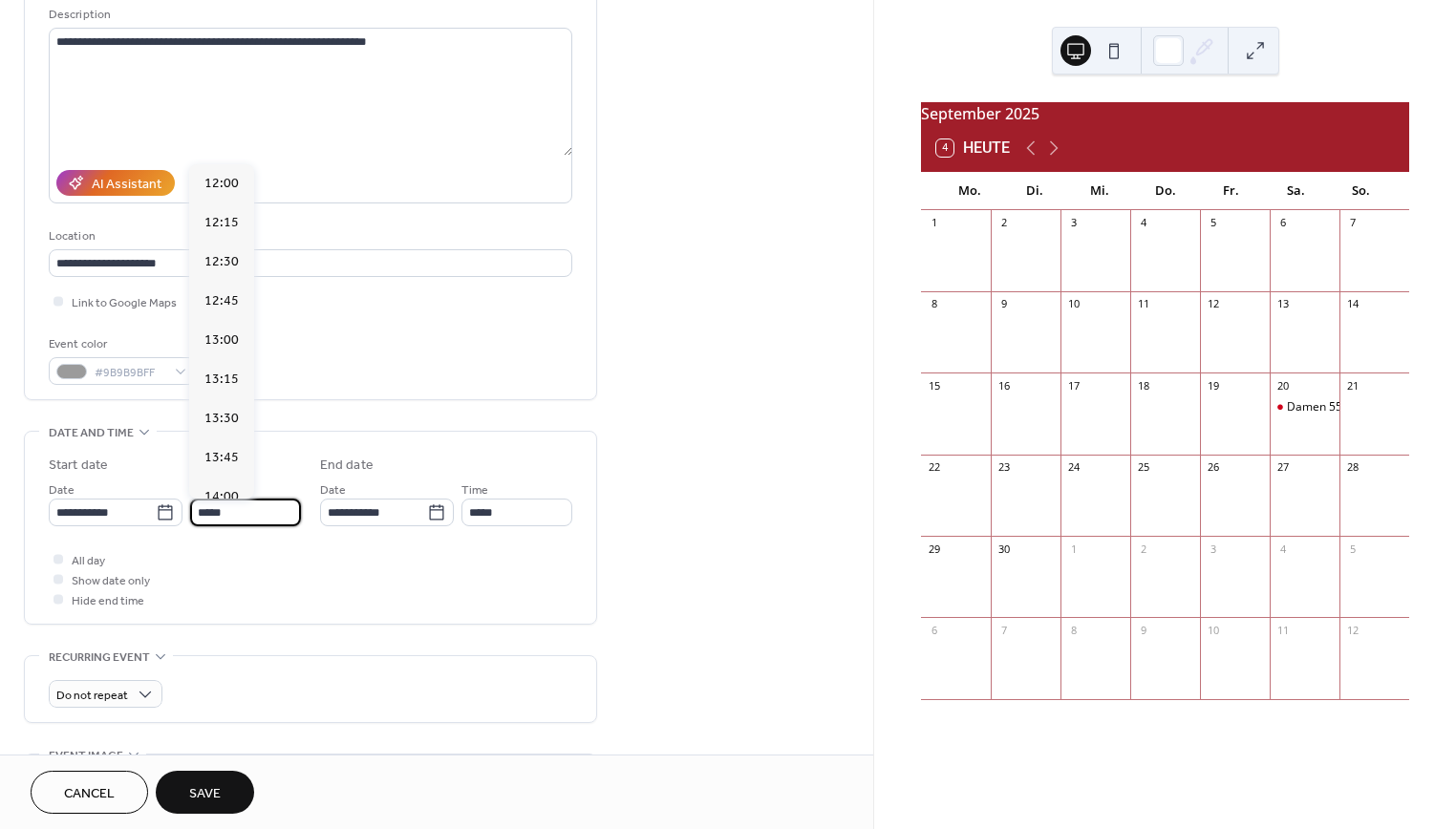 scroll, scrollTop: 1723, scrollLeft: 0, axis: vertical 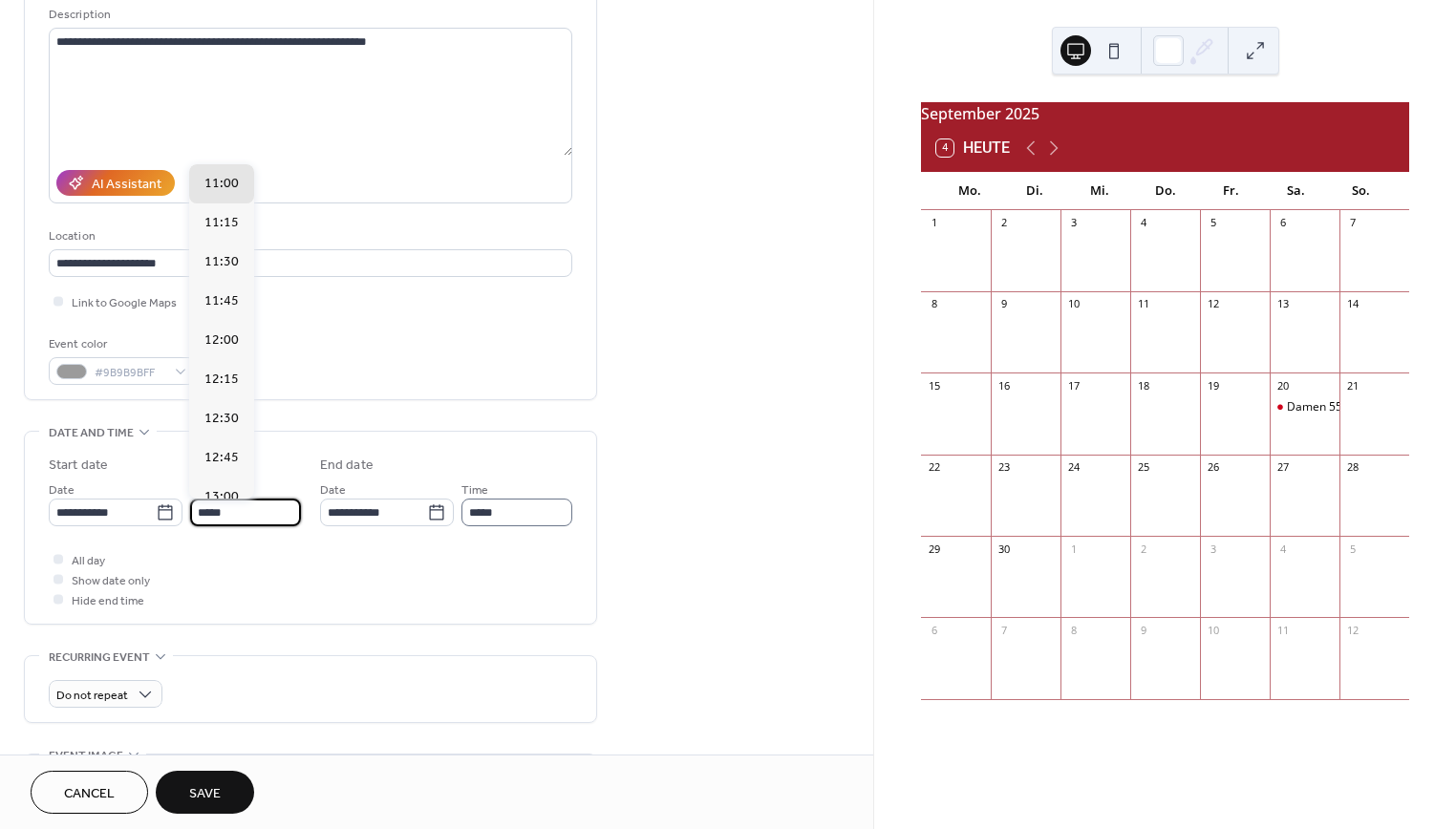 type on "*****" 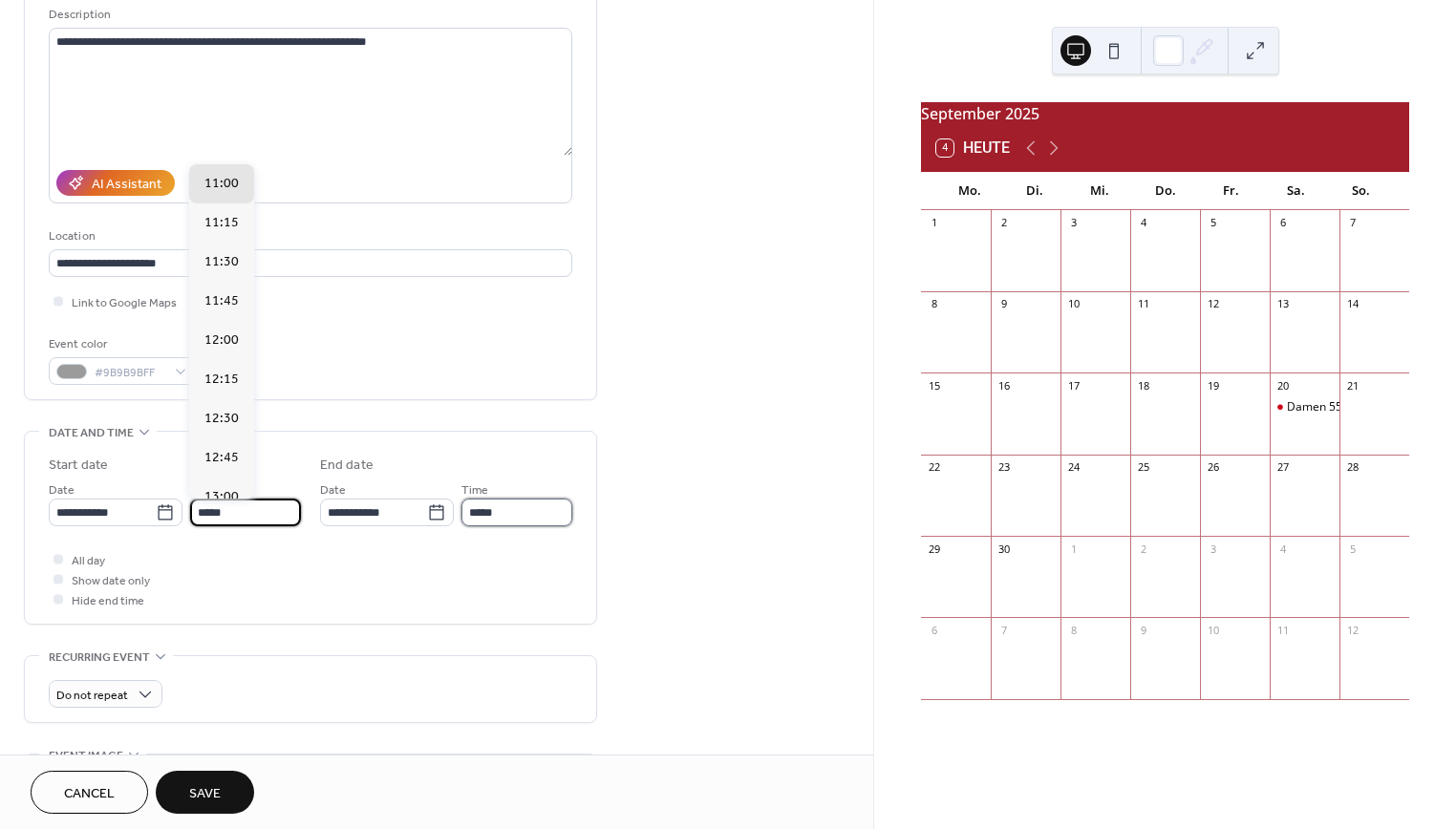 click on "*****" at bounding box center (517, 512) 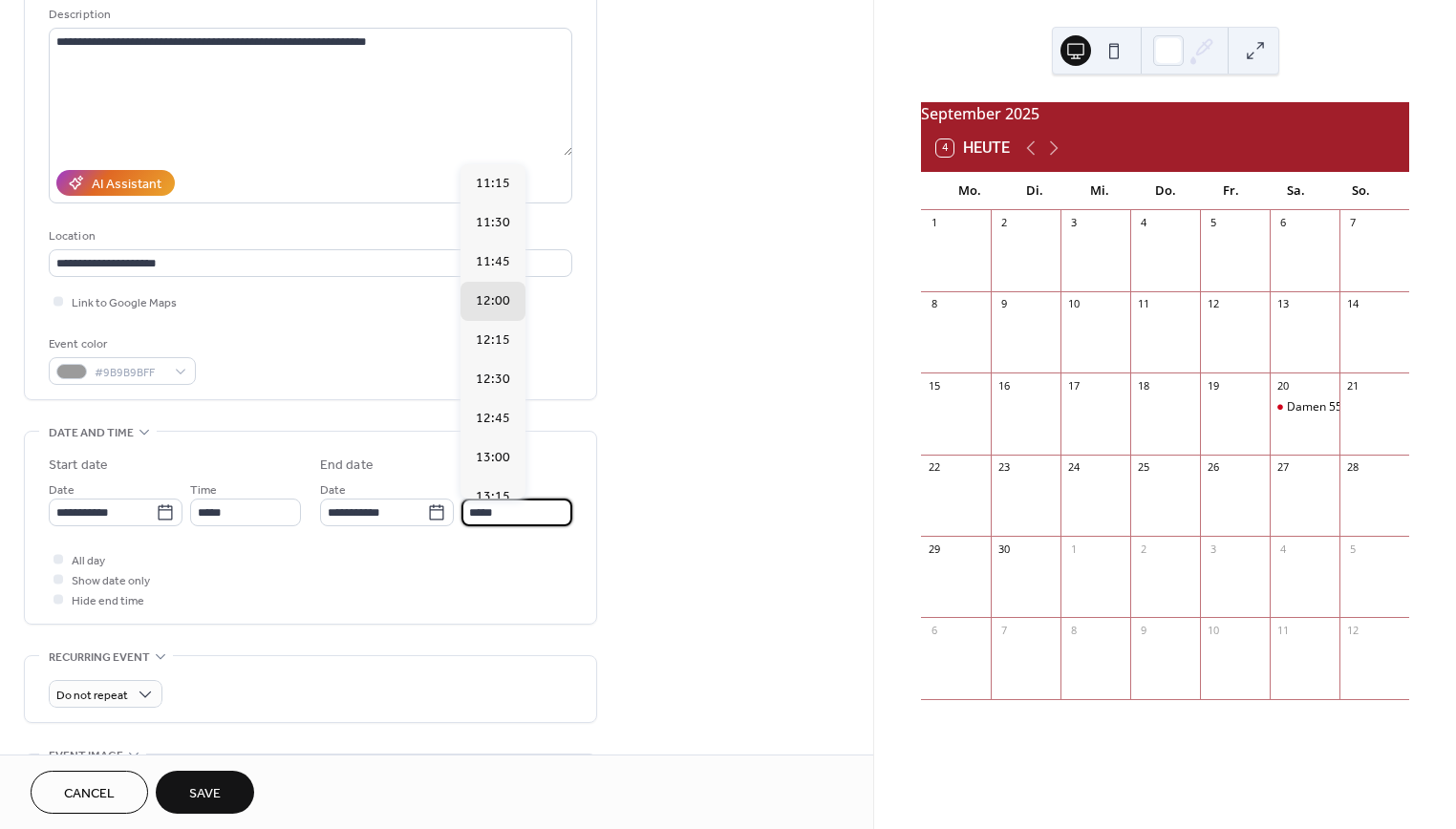drag, startPoint x: 479, startPoint y: 510, endPoint x: 462, endPoint y: 510, distance: 17 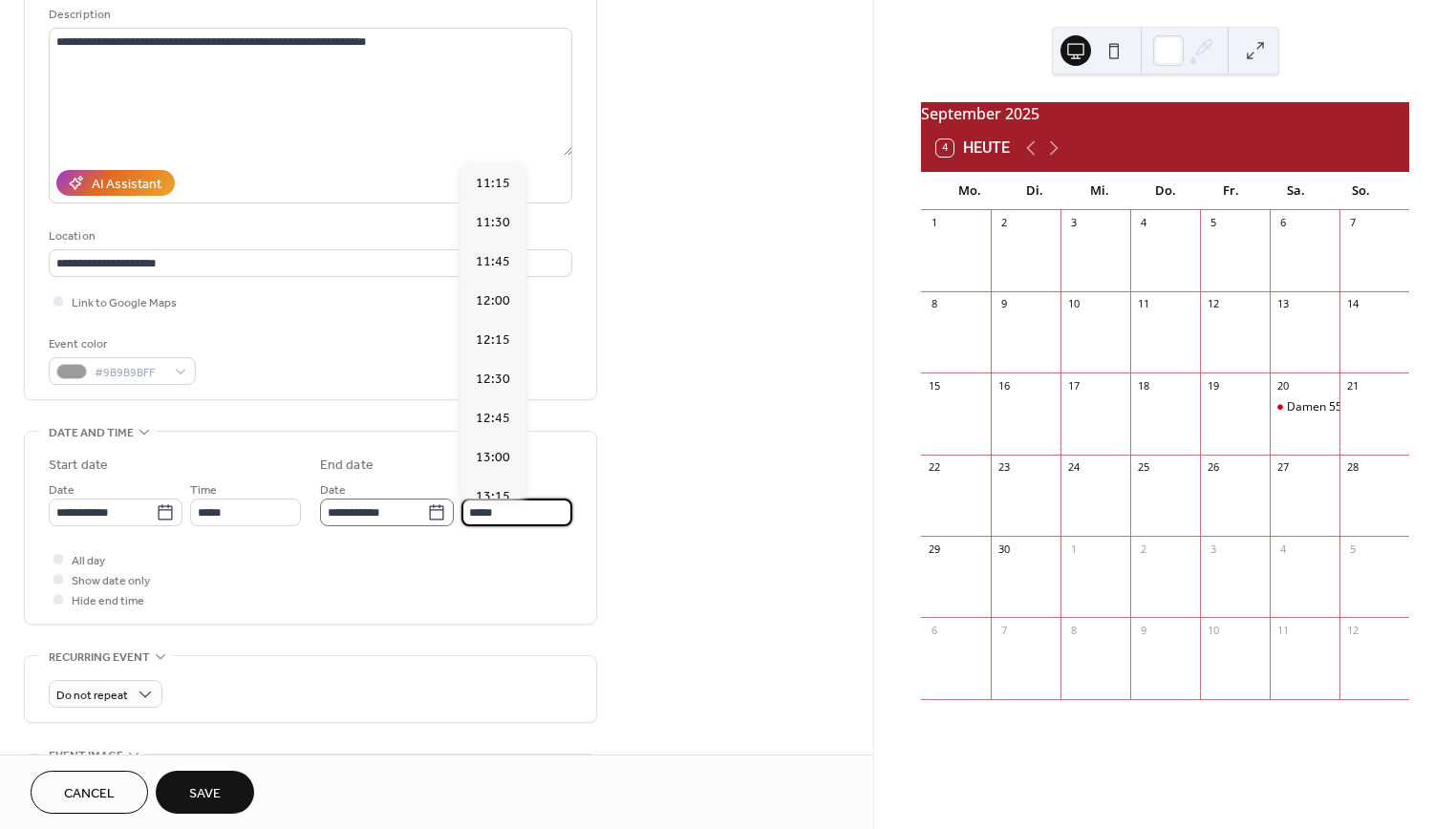 scroll, scrollTop: 744, scrollLeft: 0, axis: vertical 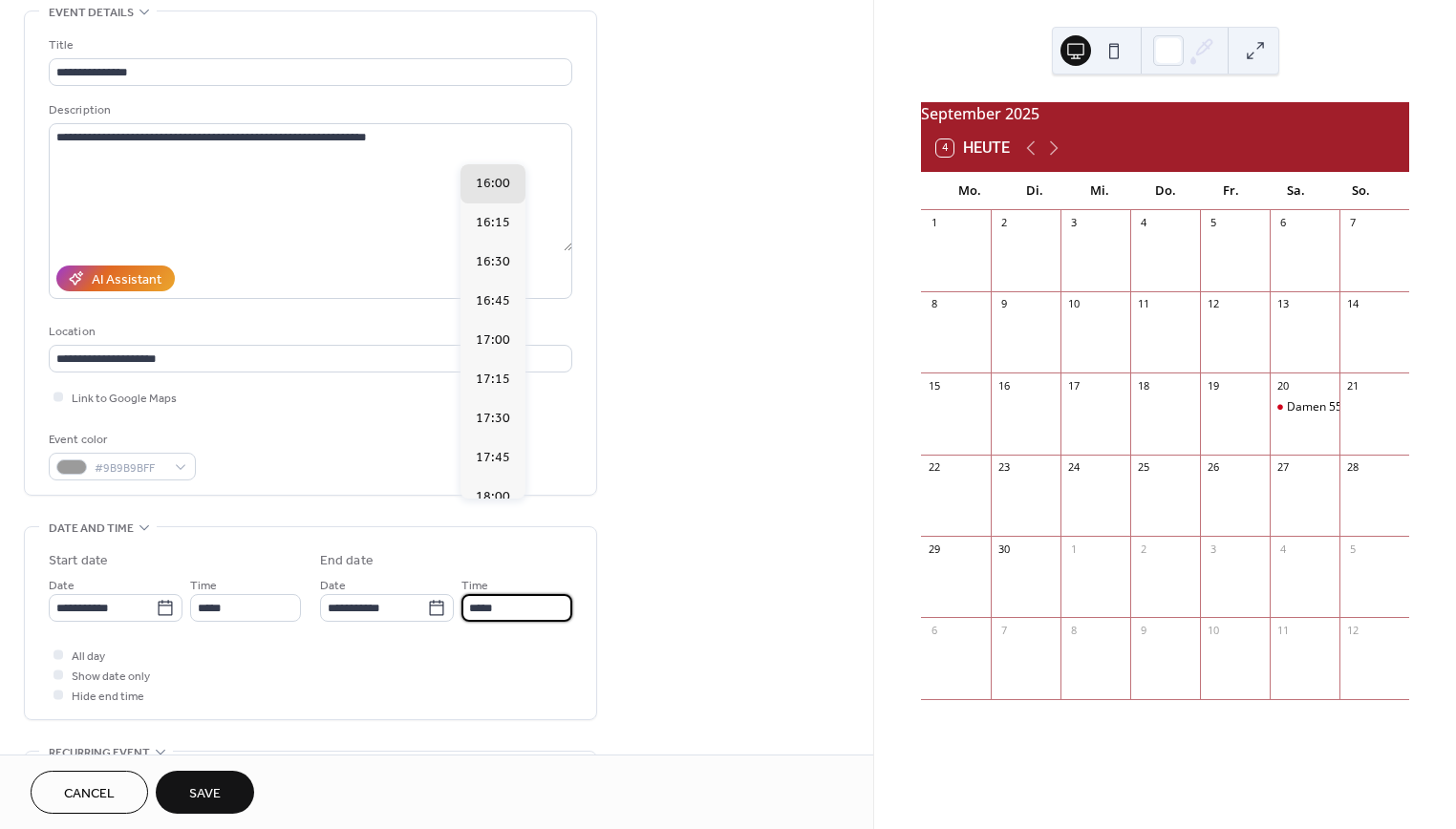 type on "*****" 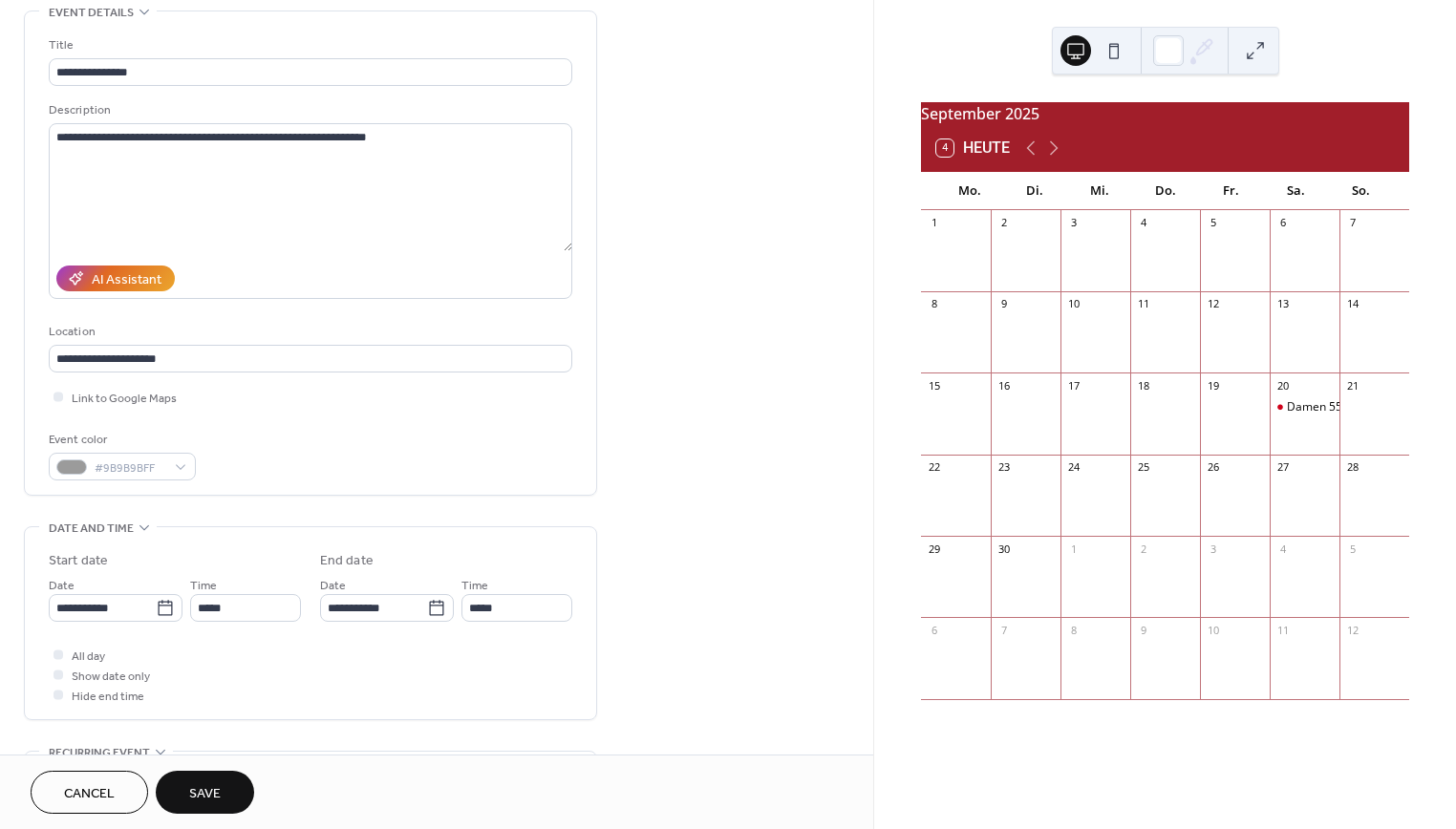 click on "Save" at bounding box center (204, 792) 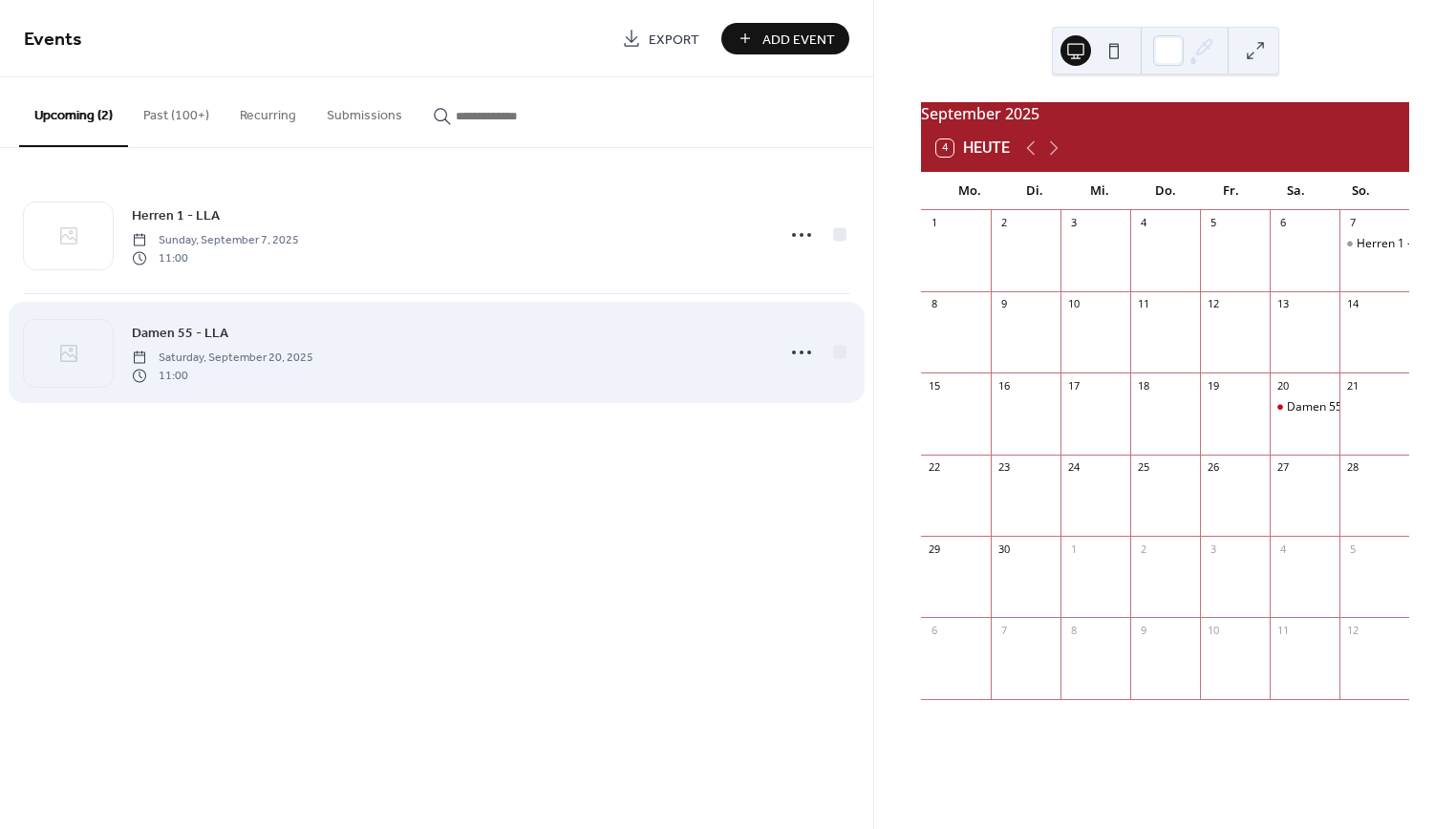click on "Damen 55 -  LLA" at bounding box center (180, 333) 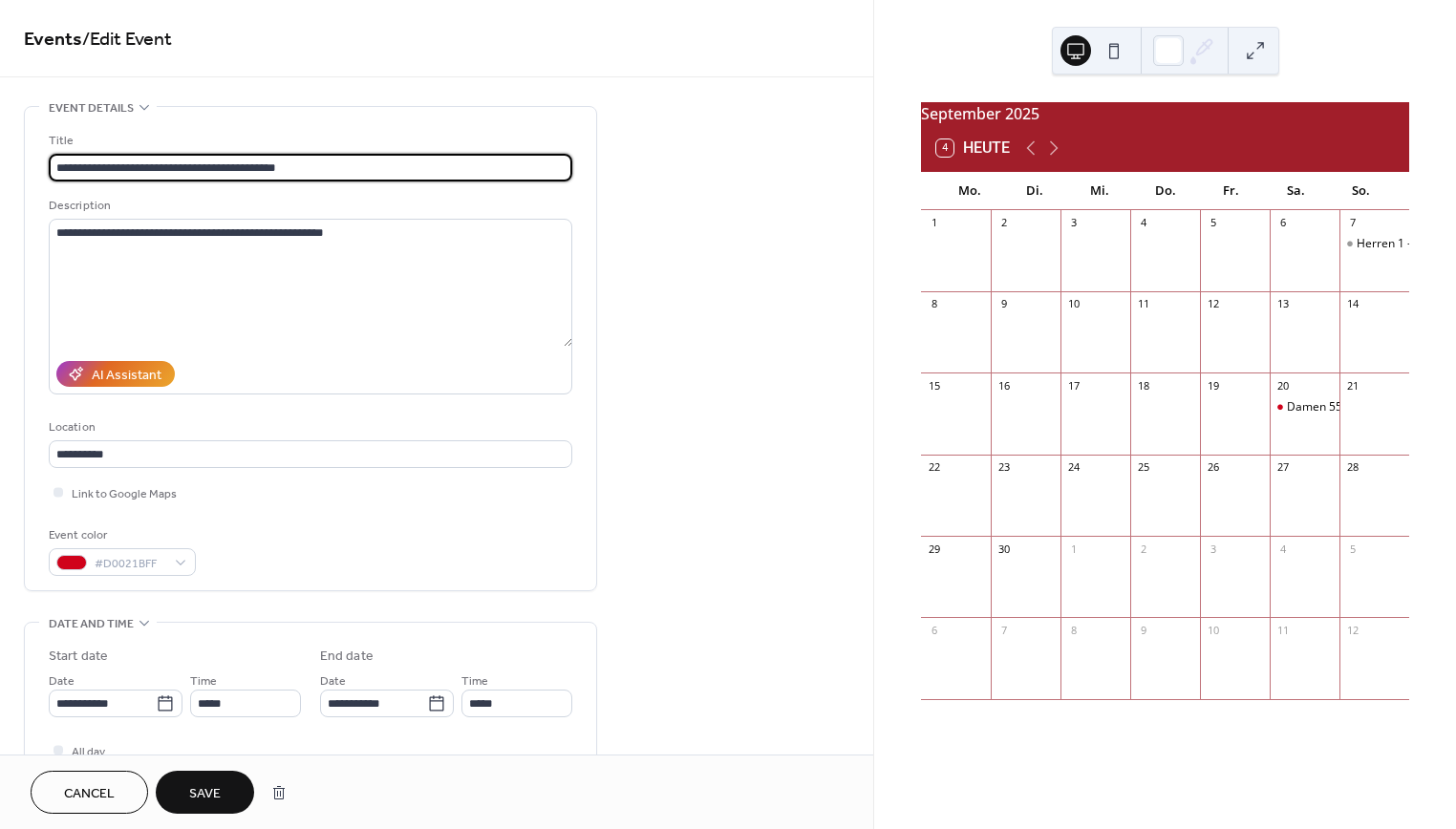 drag, startPoint x: 278, startPoint y: 170, endPoint x: 154, endPoint y: 168, distance: 124.01613 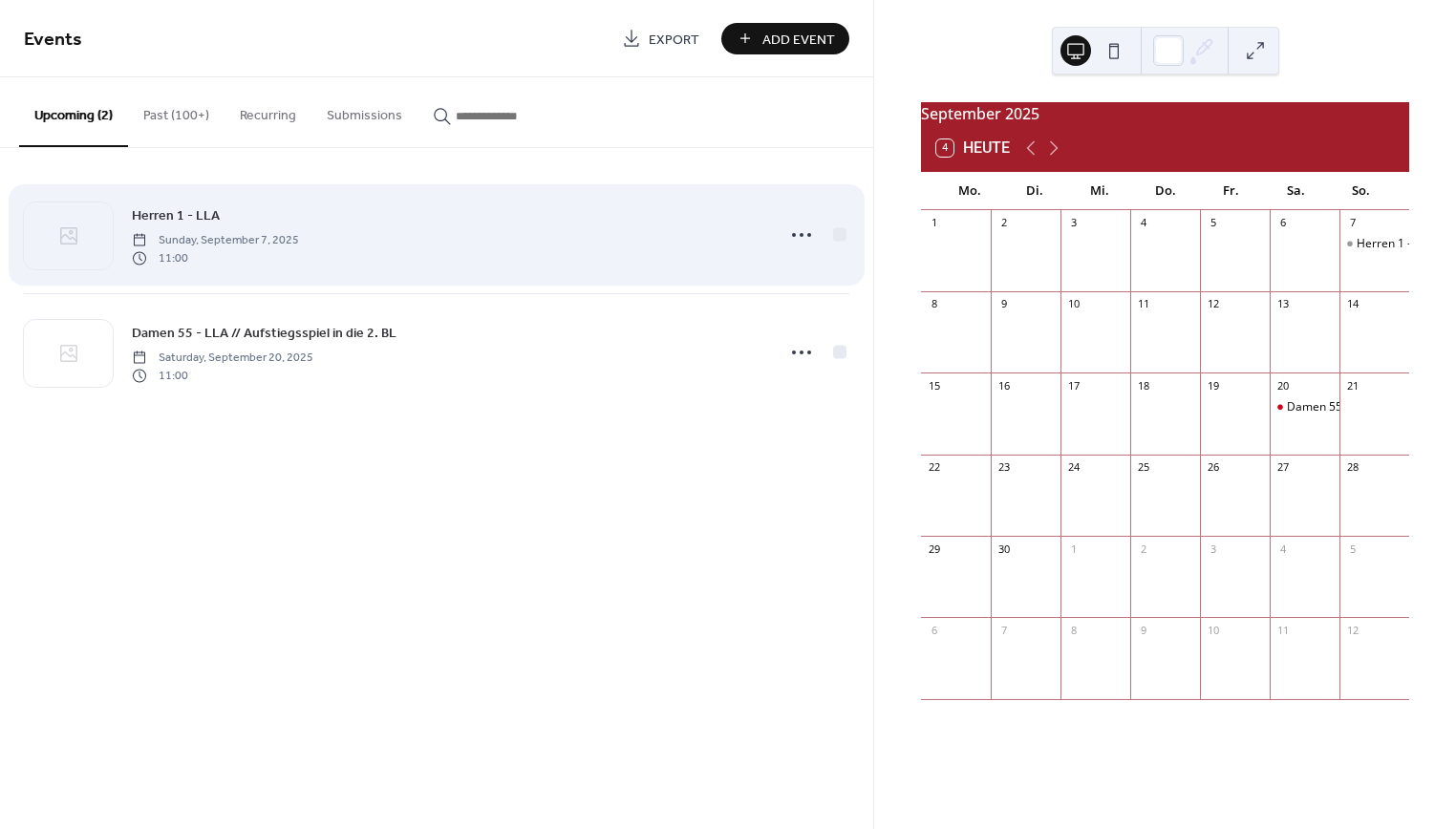 click on "Herren 1 -  LLA" at bounding box center [176, 216] 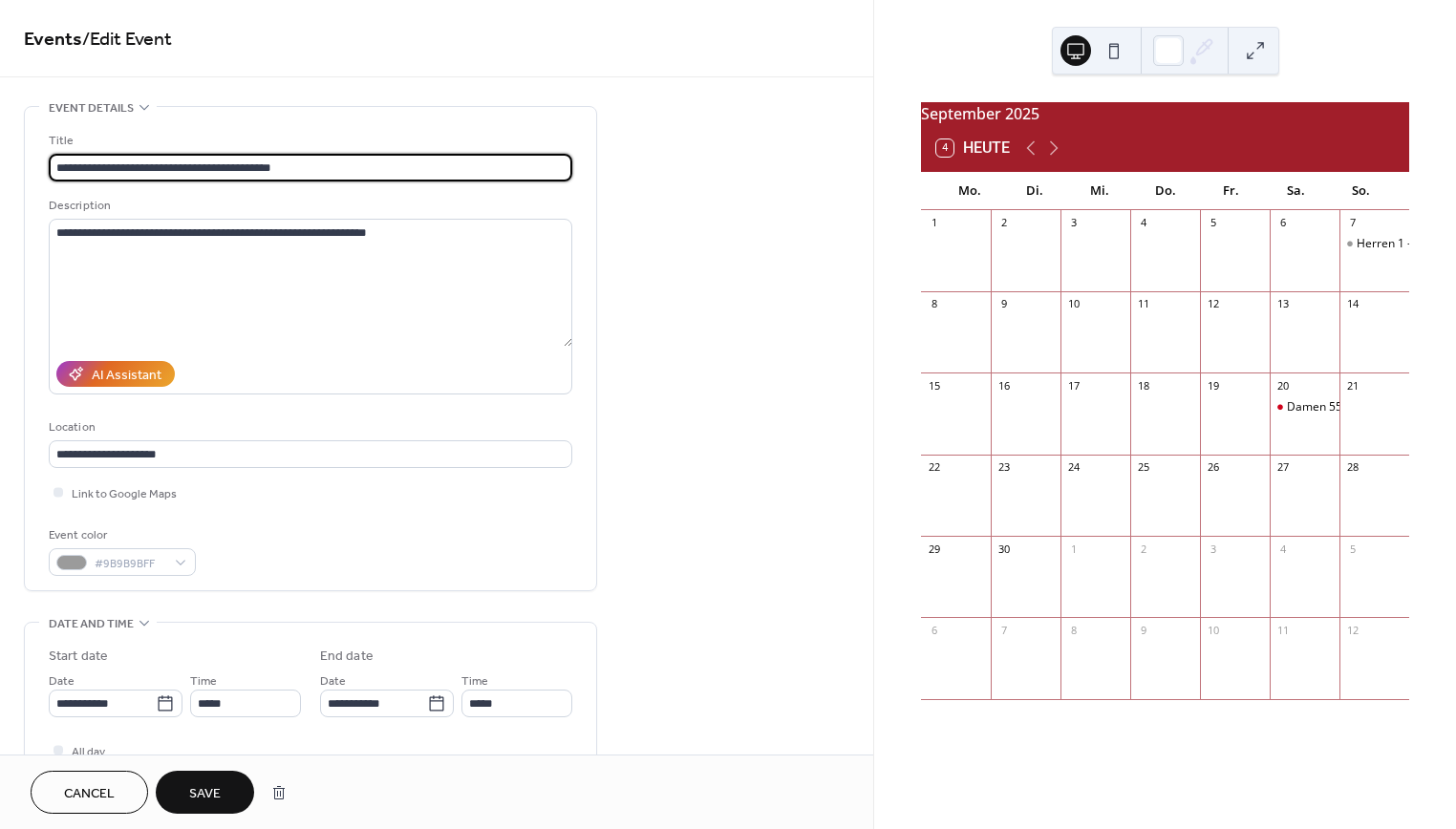 type on "**********" 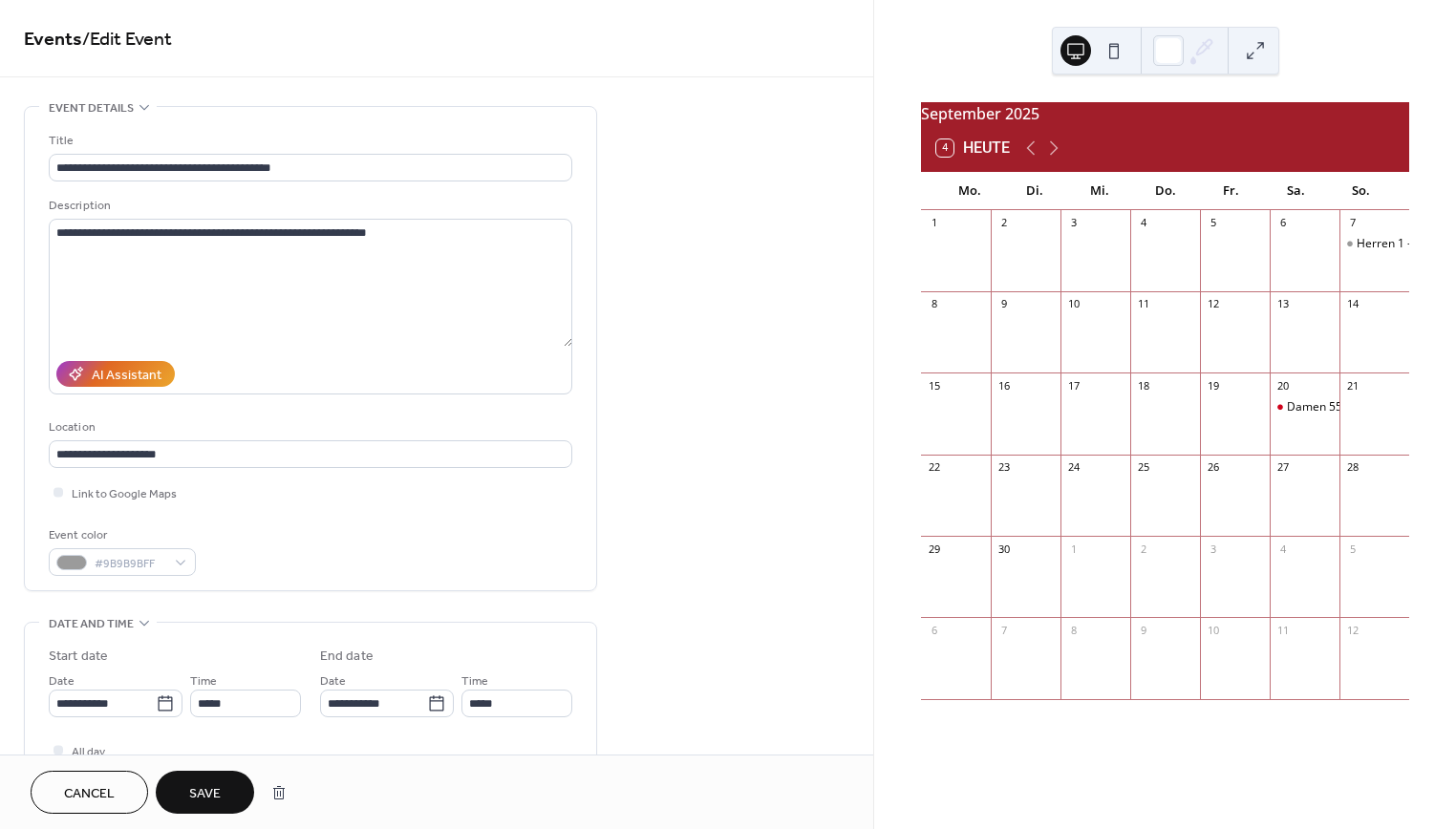 click on "Save" at bounding box center (204, 794) 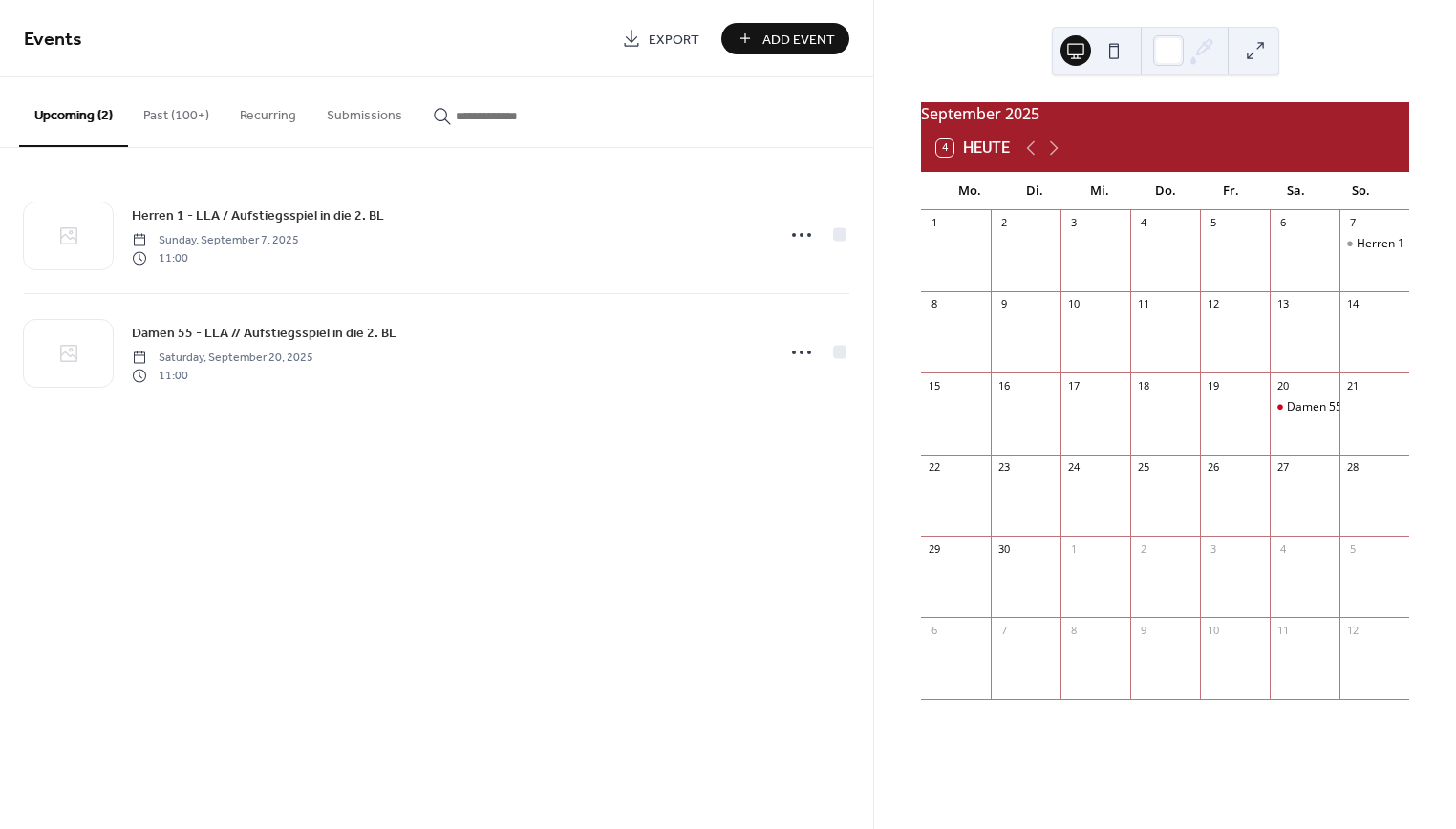 click on "Add Event" at bounding box center [799, 39] 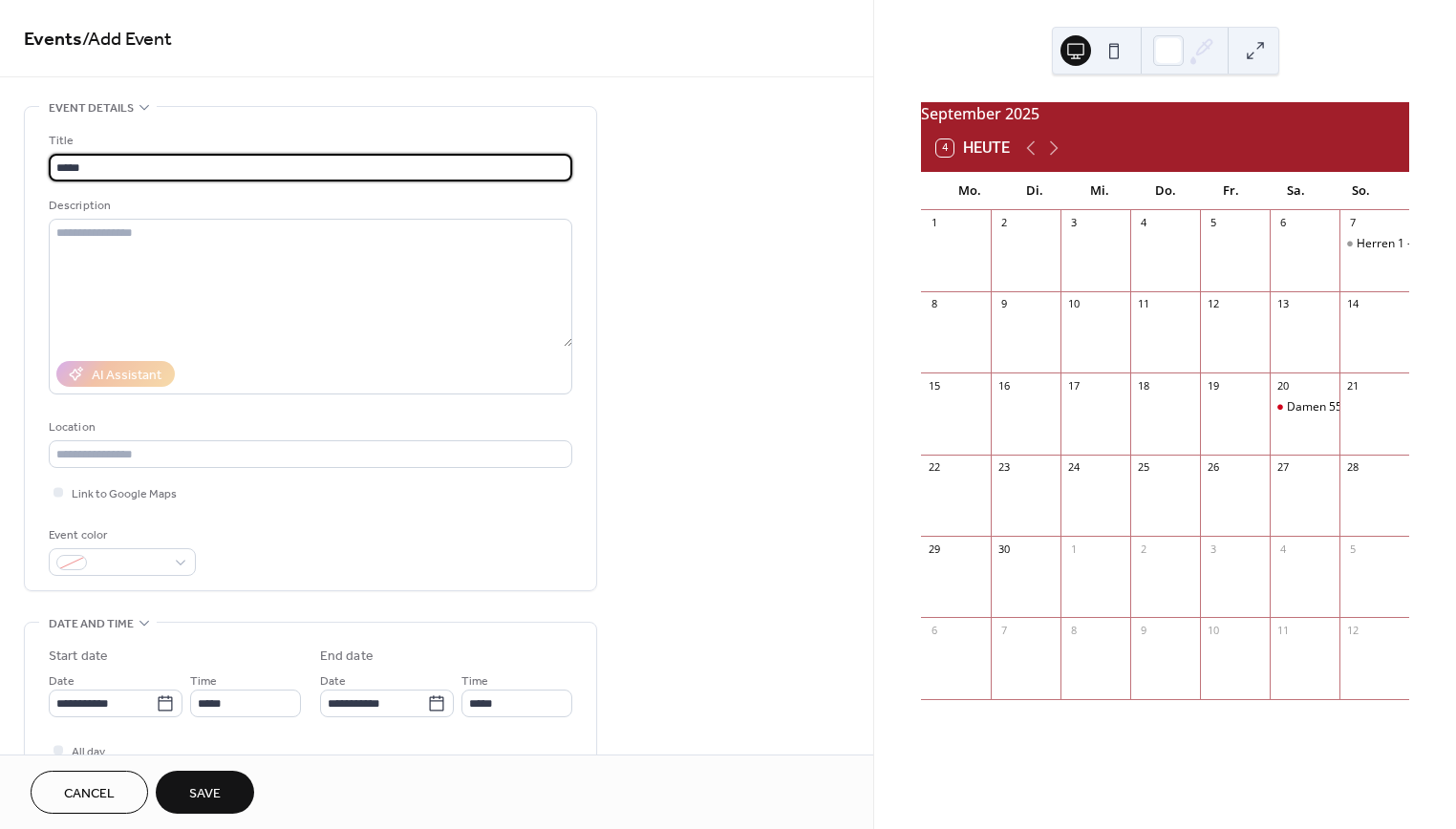 type on "**********" 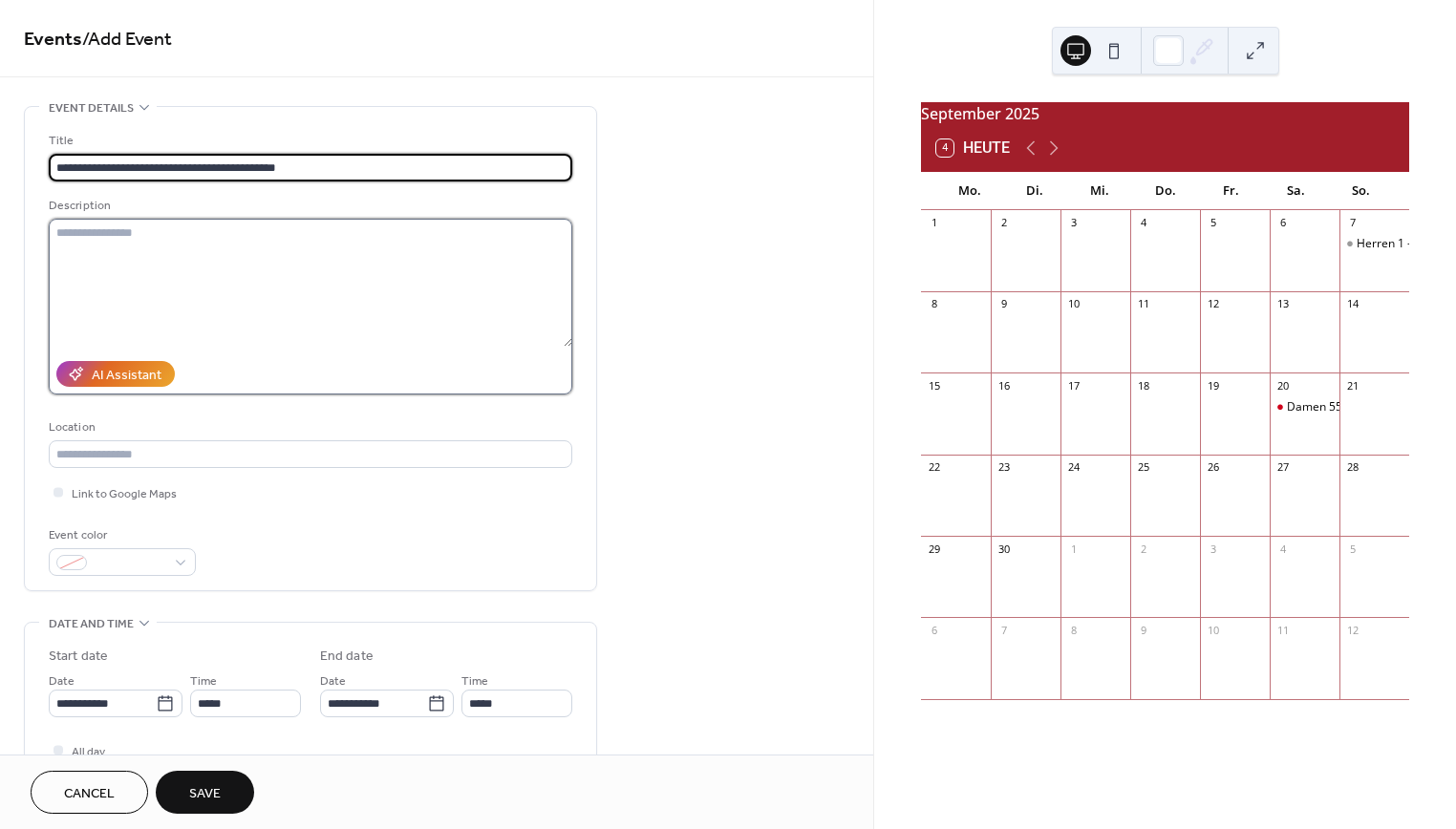 click at bounding box center (310, 283) 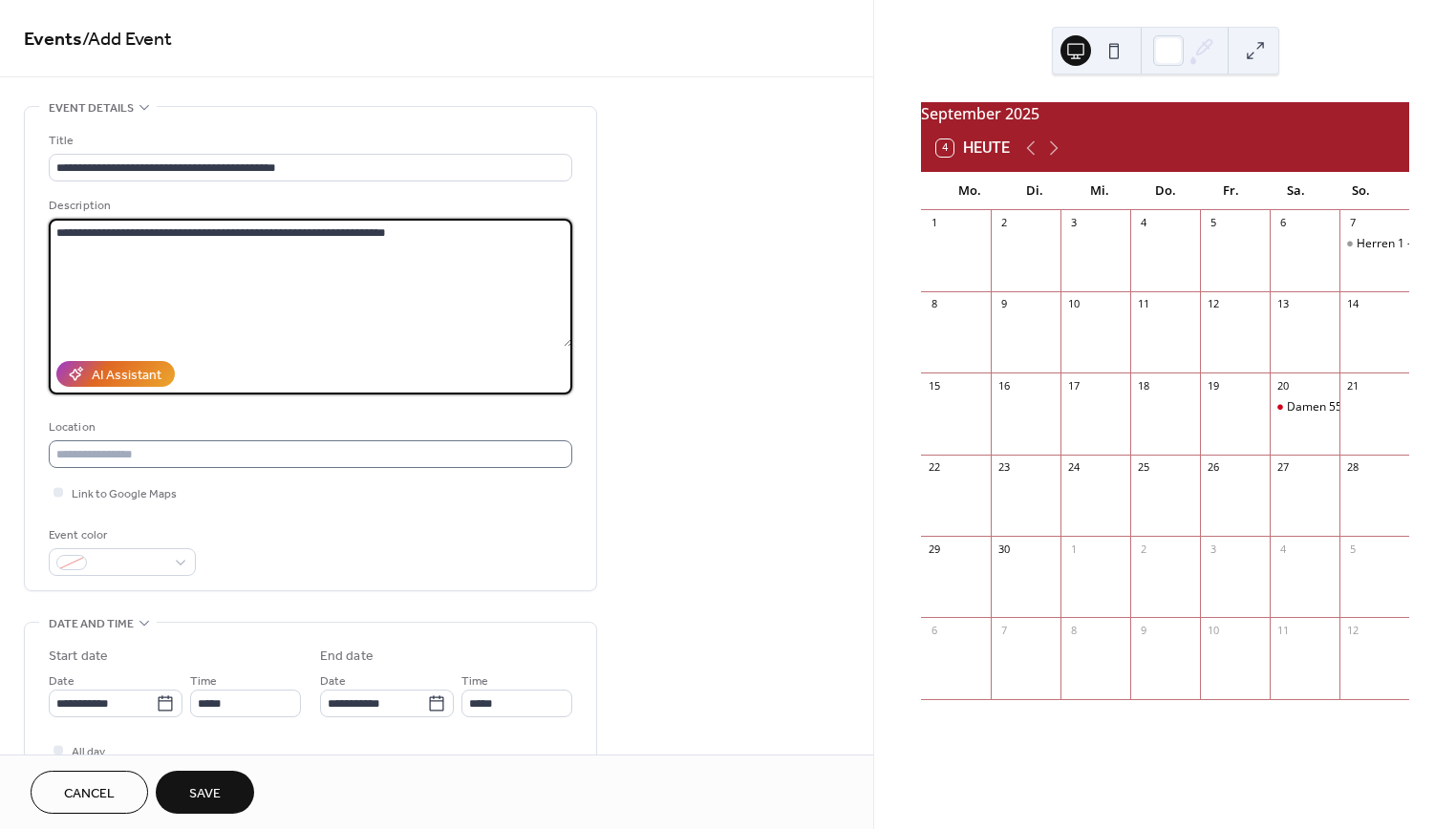 type on "**********" 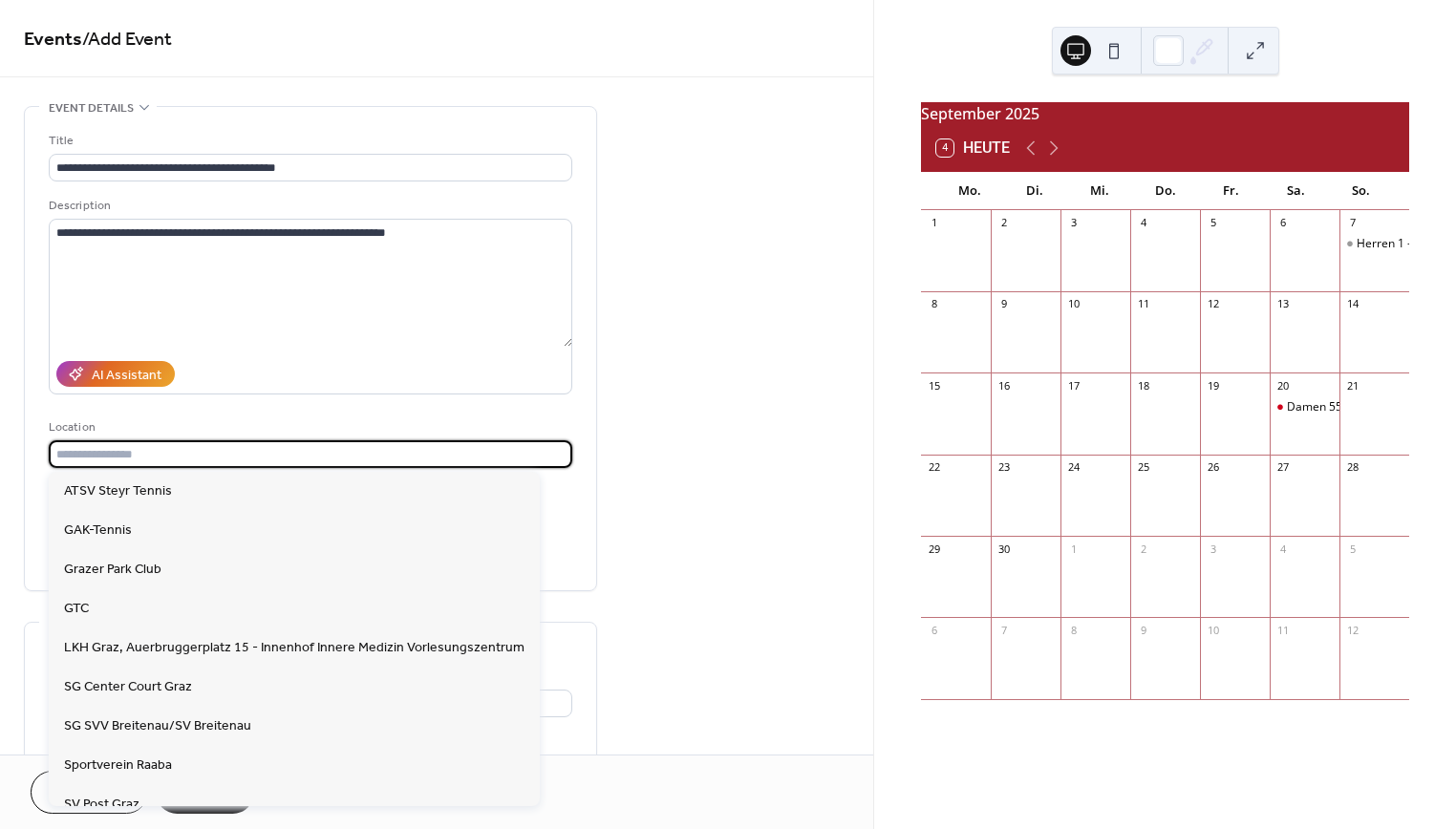 click at bounding box center [310, 454] 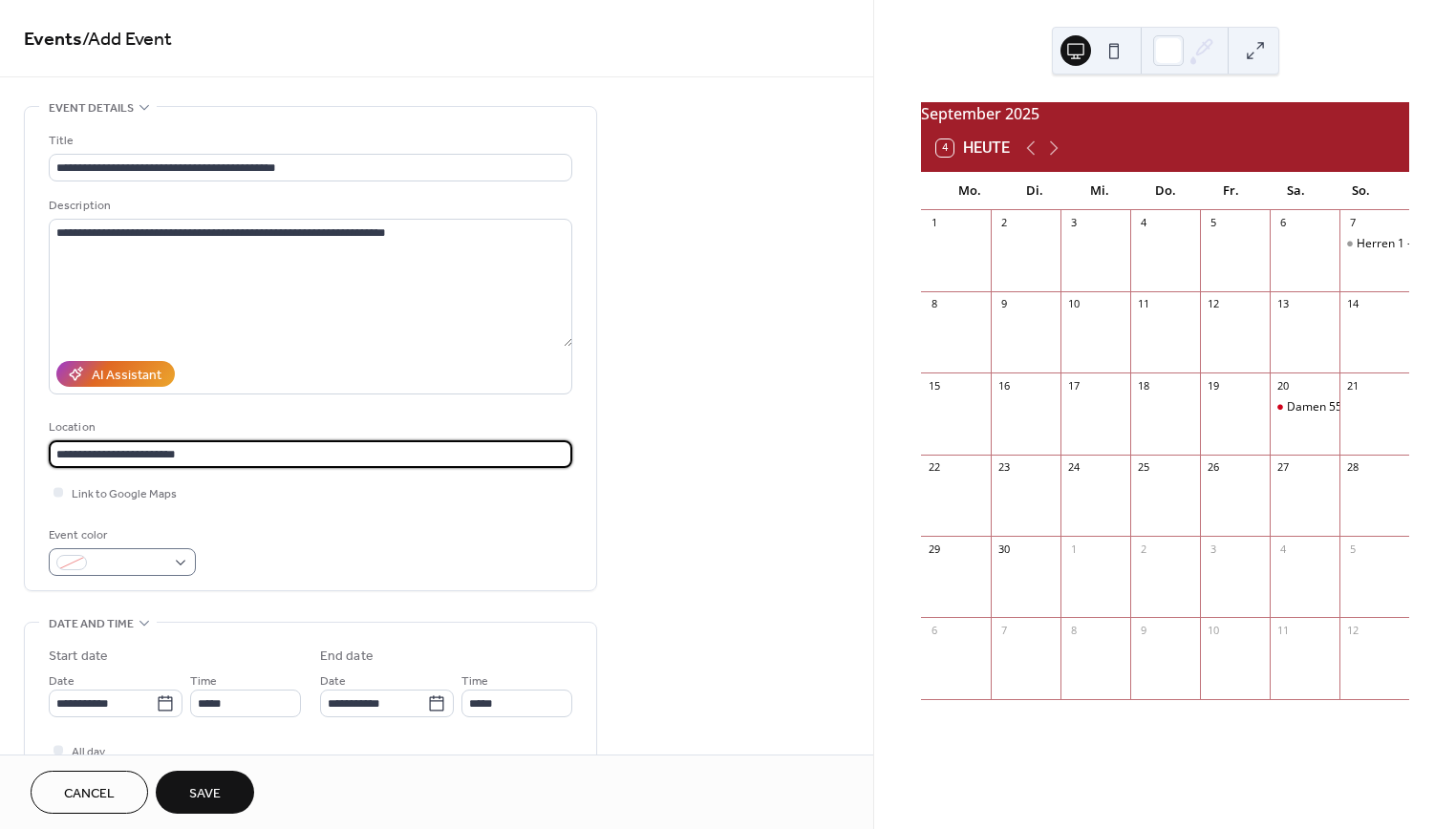 type on "**********" 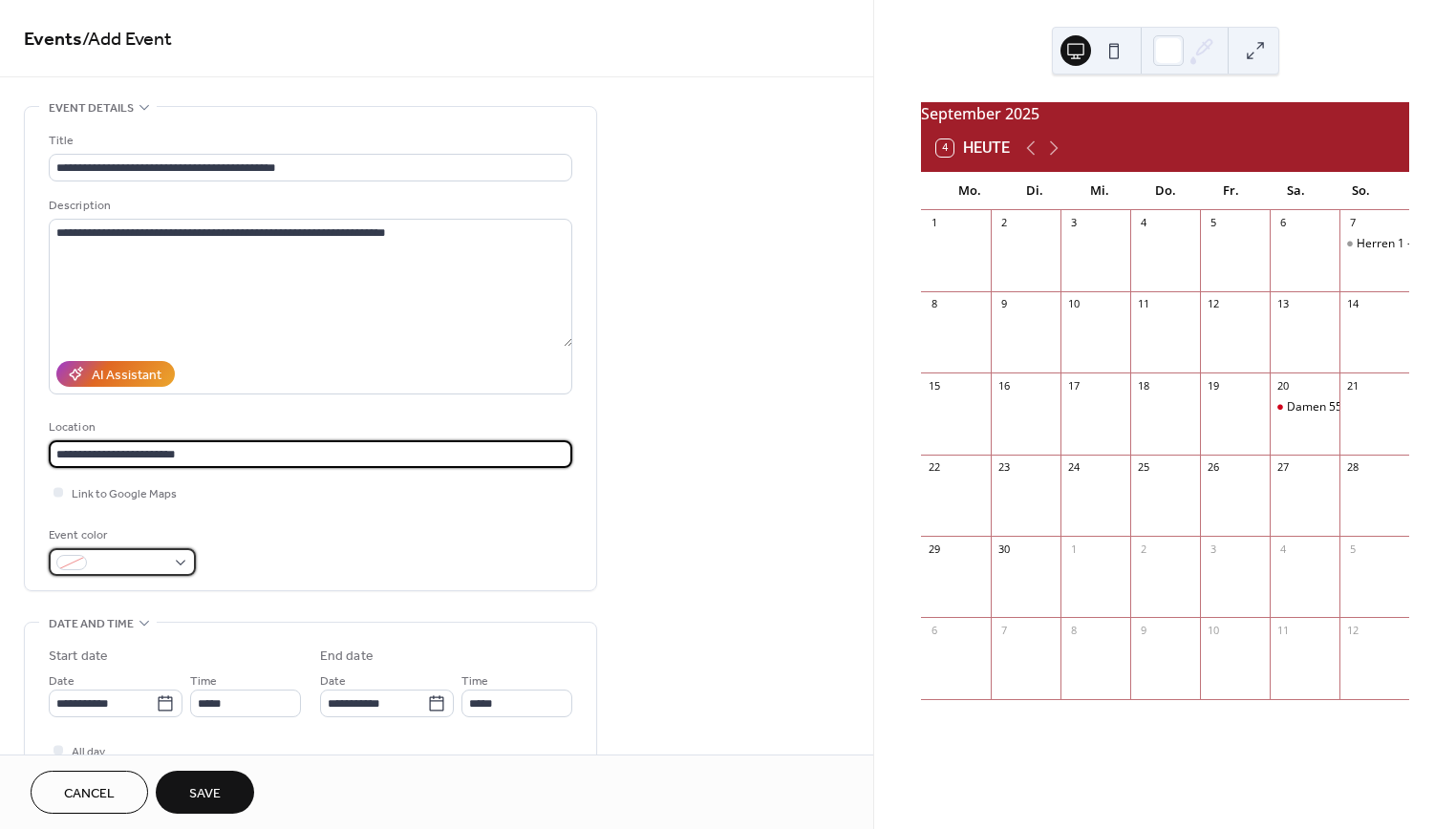 click at bounding box center [122, 562] 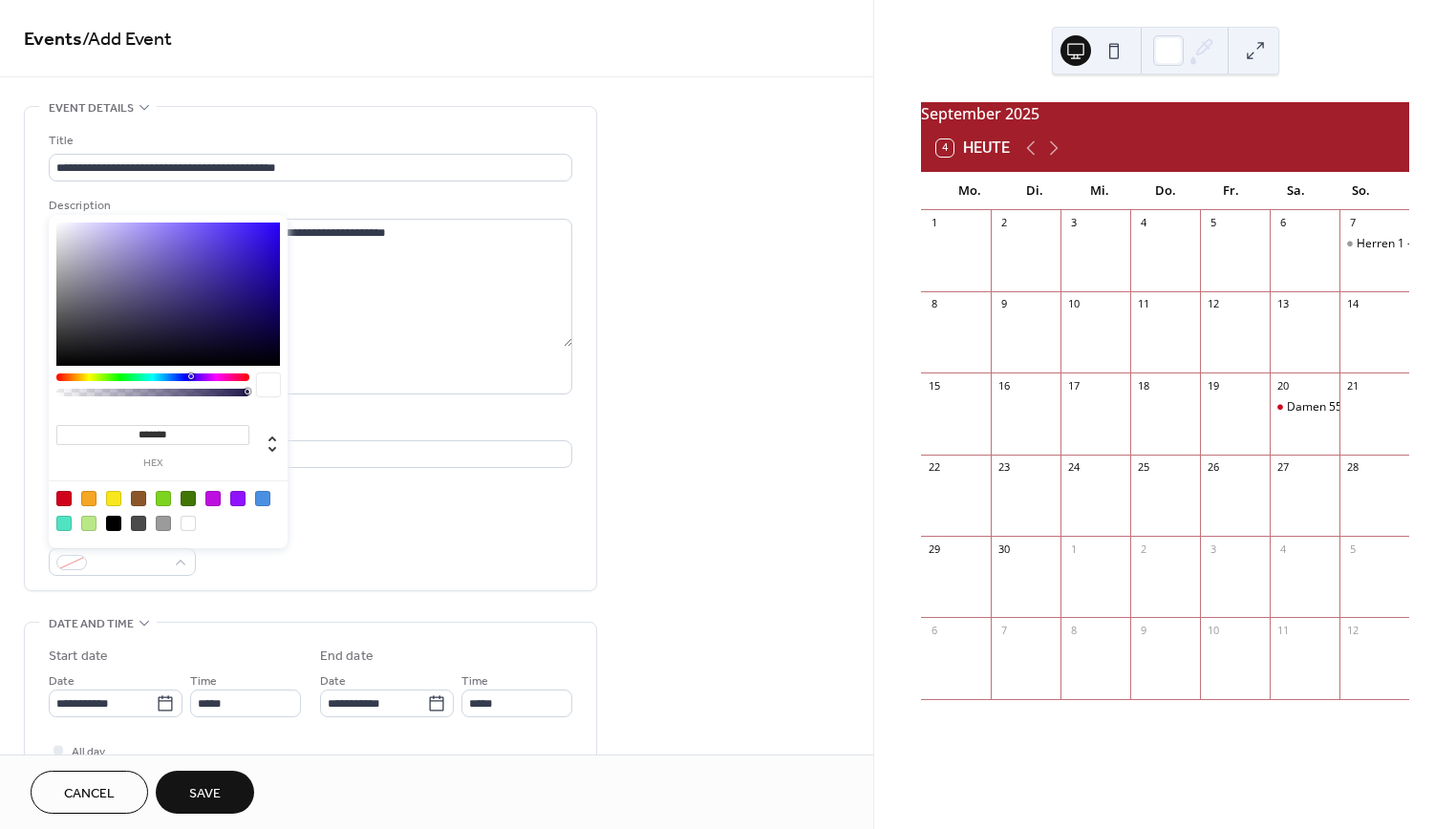 click at bounding box center (163, 523) 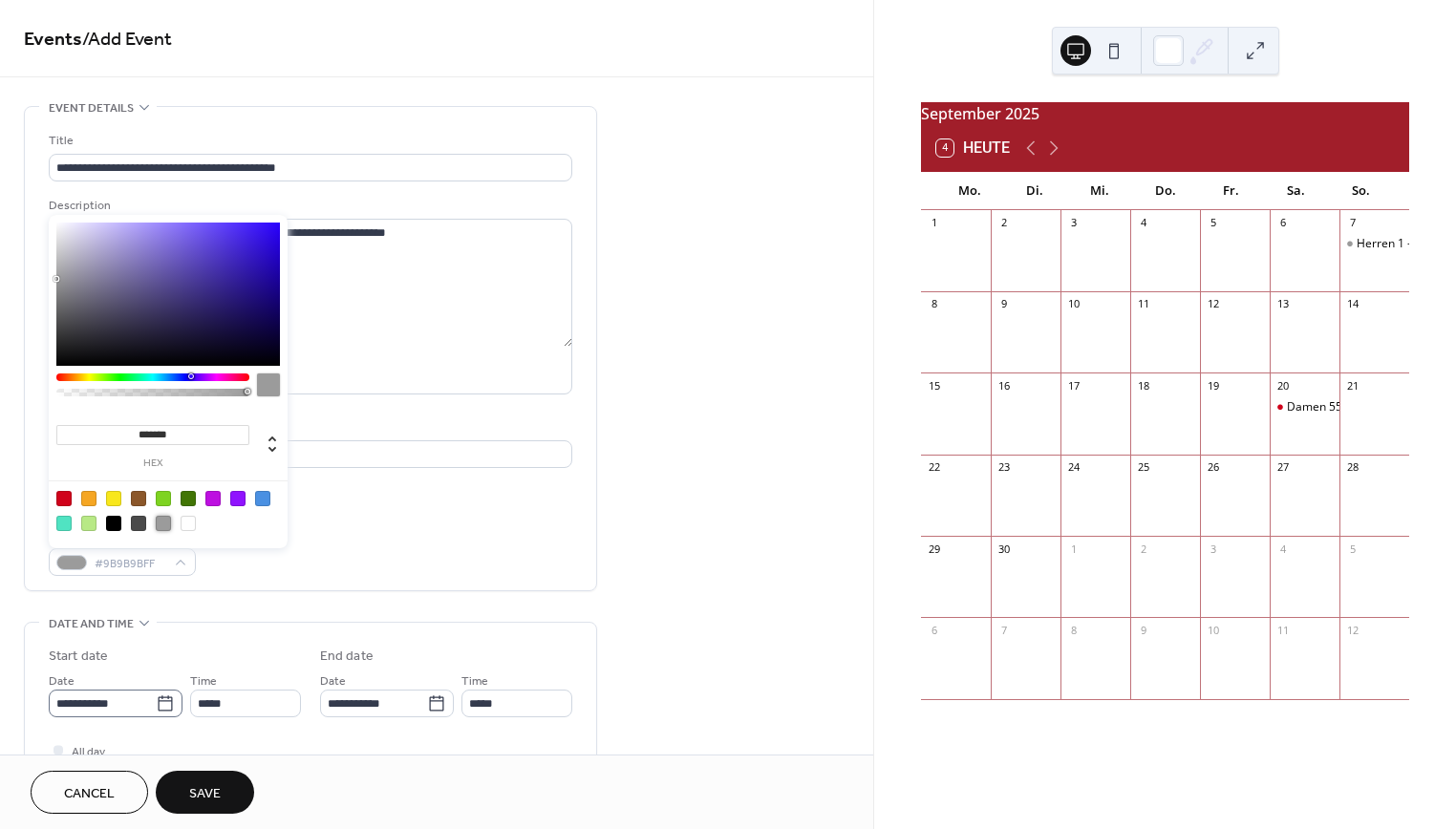 click 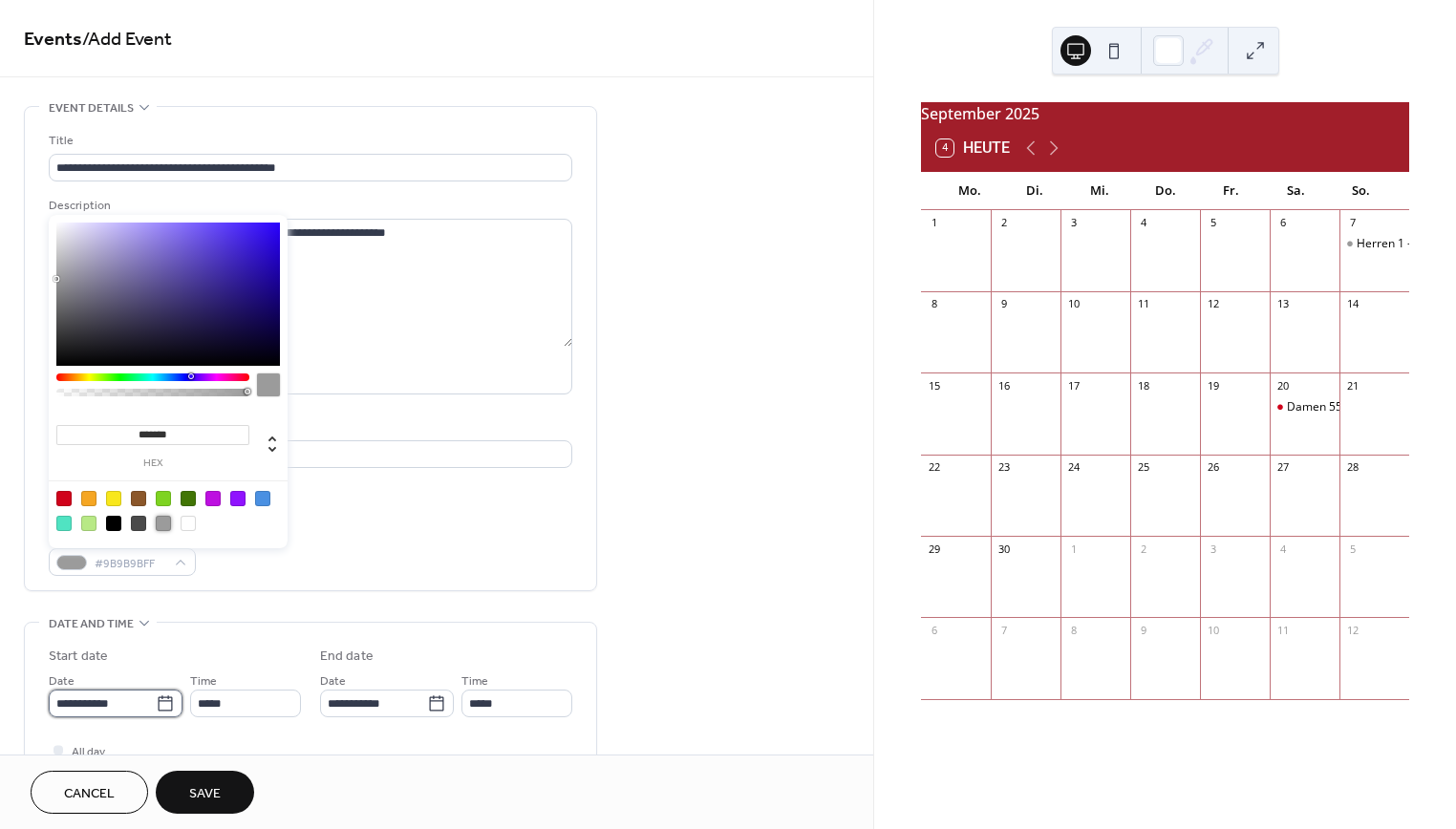 click on "**********" at bounding box center (102, 703) 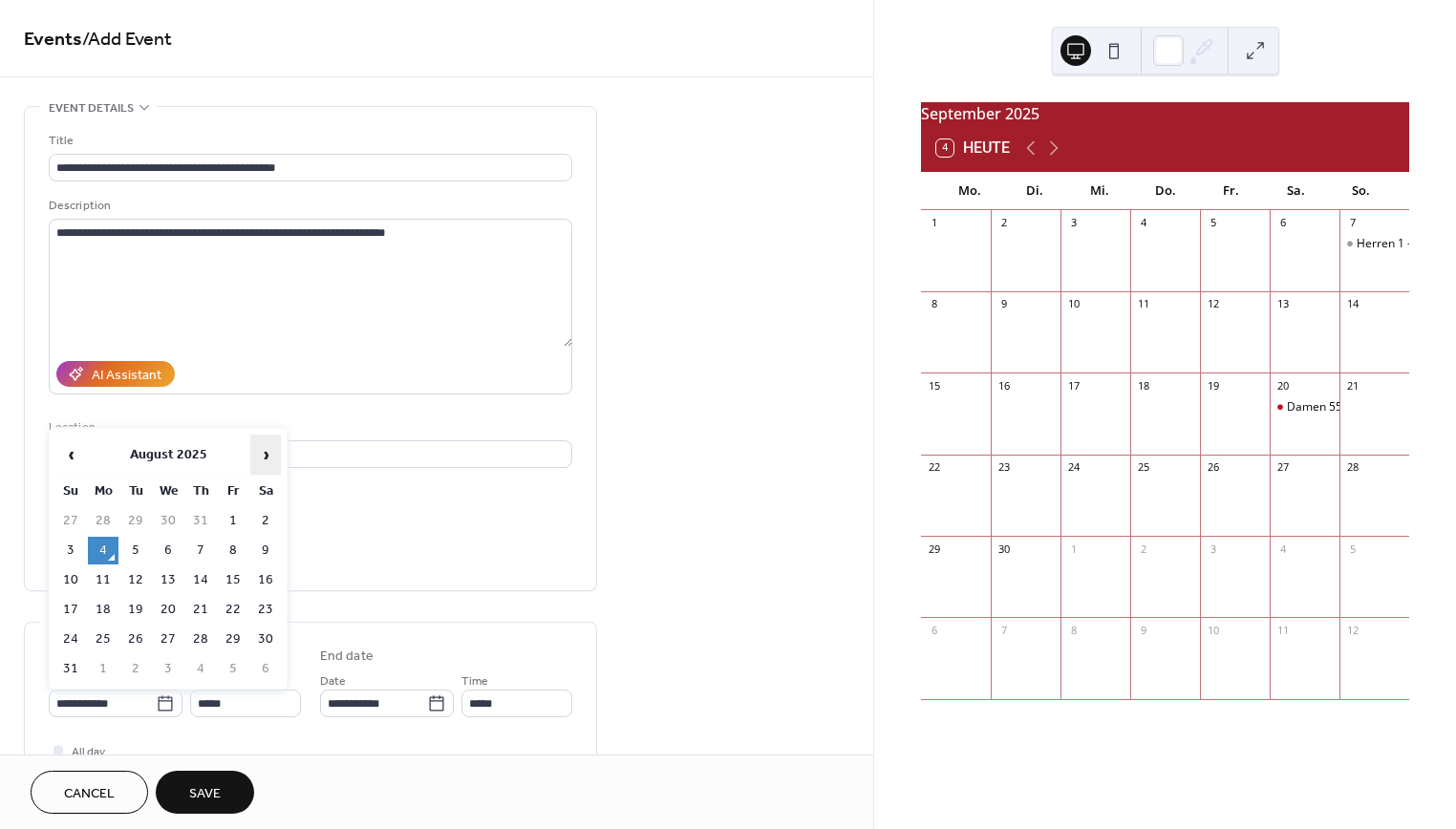 click on "›" at bounding box center (266, 455) 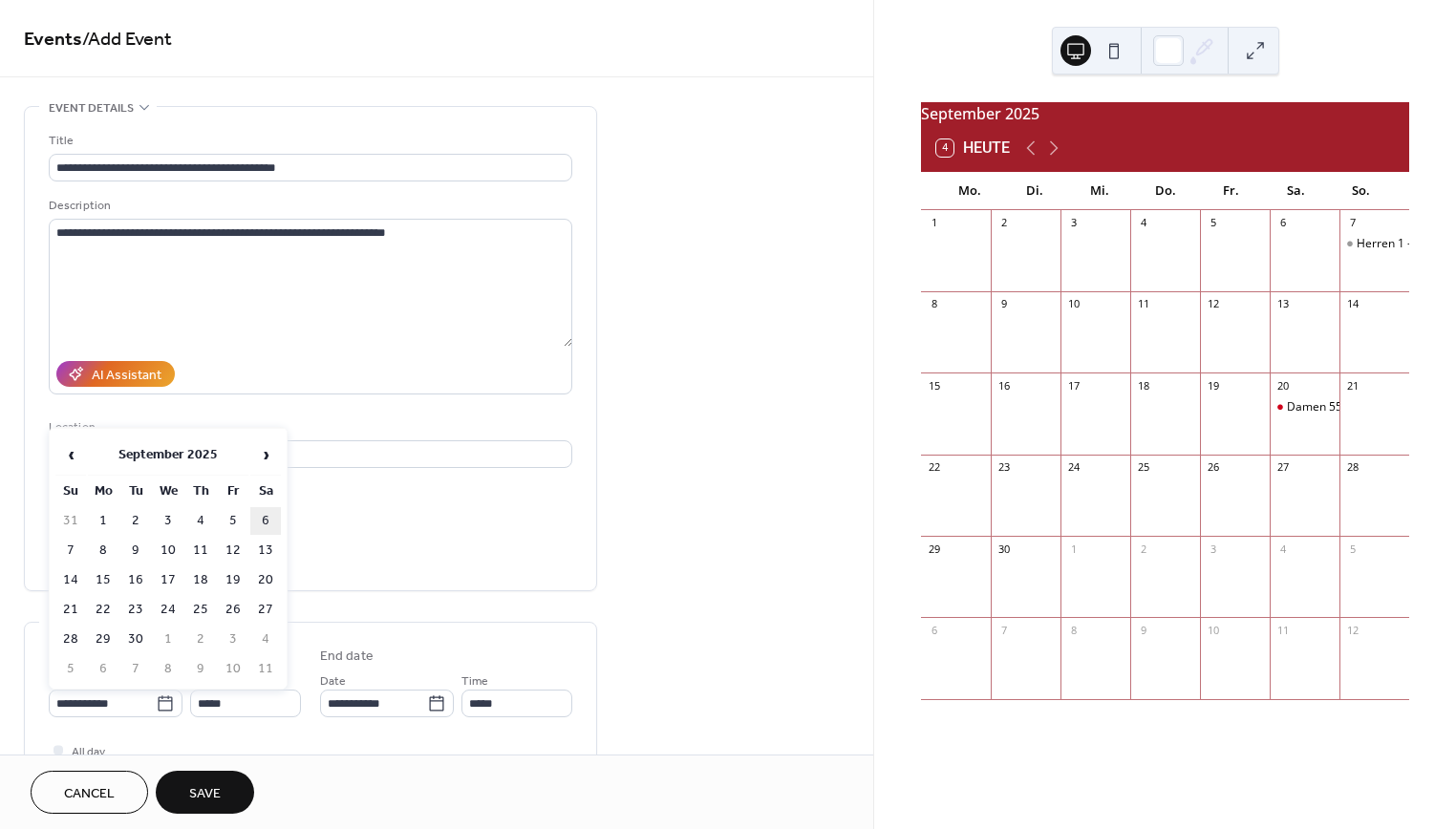 click on "6" at bounding box center [266, 521] 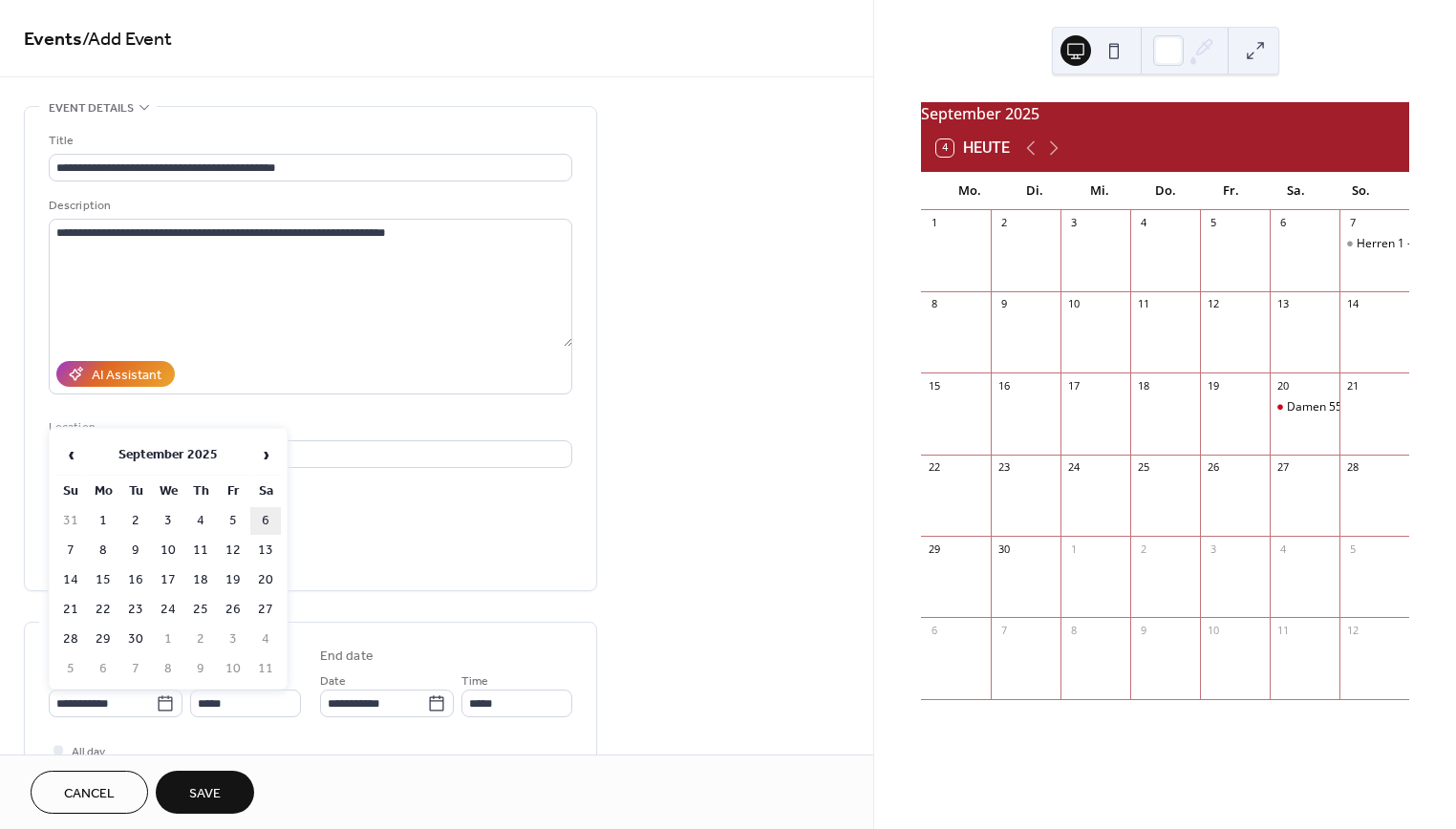 type on "**********" 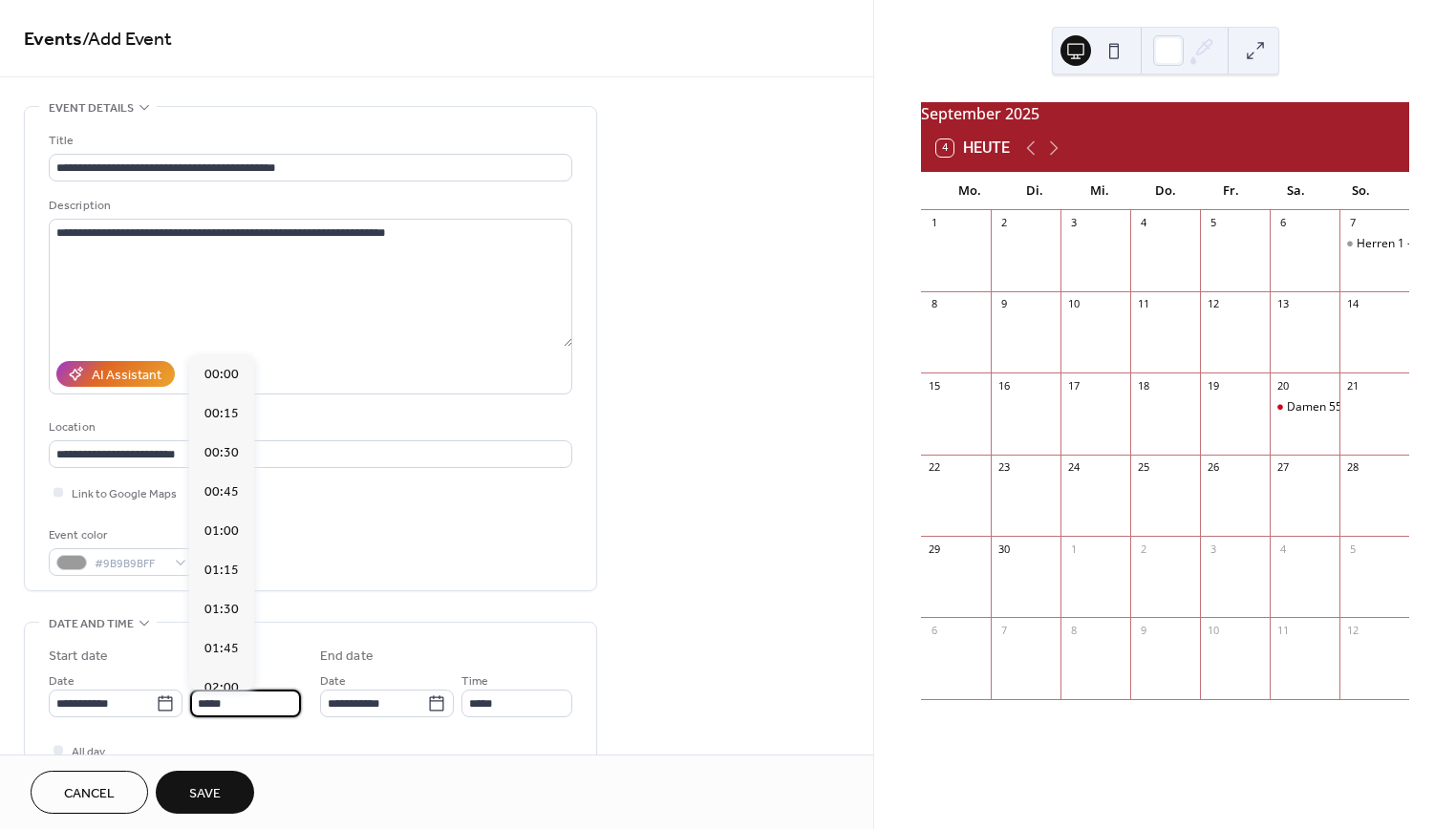 scroll, scrollTop: 1880, scrollLeft: 0, axis: vertical 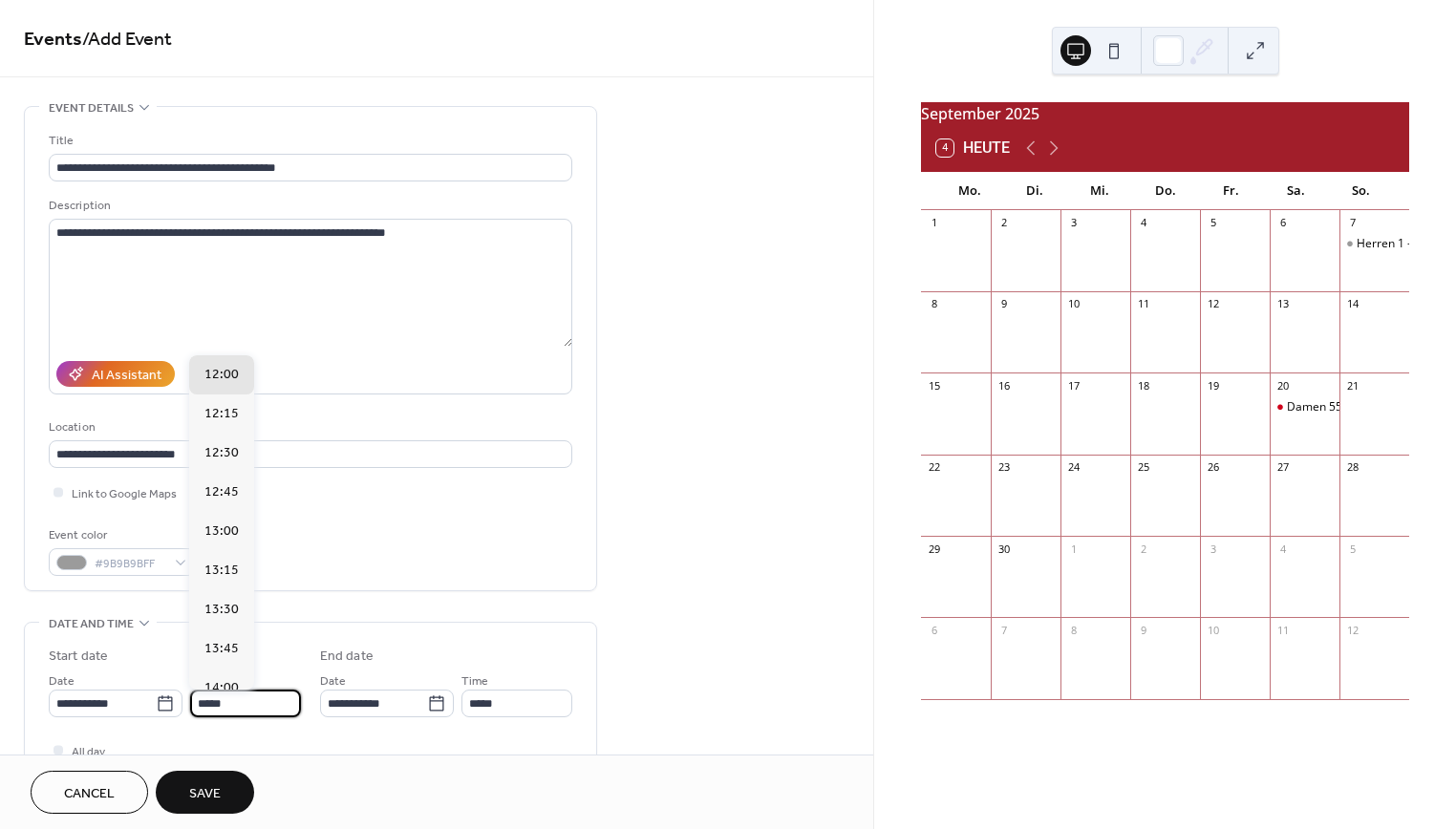 click on "*****" at bounding box center (246, 703) 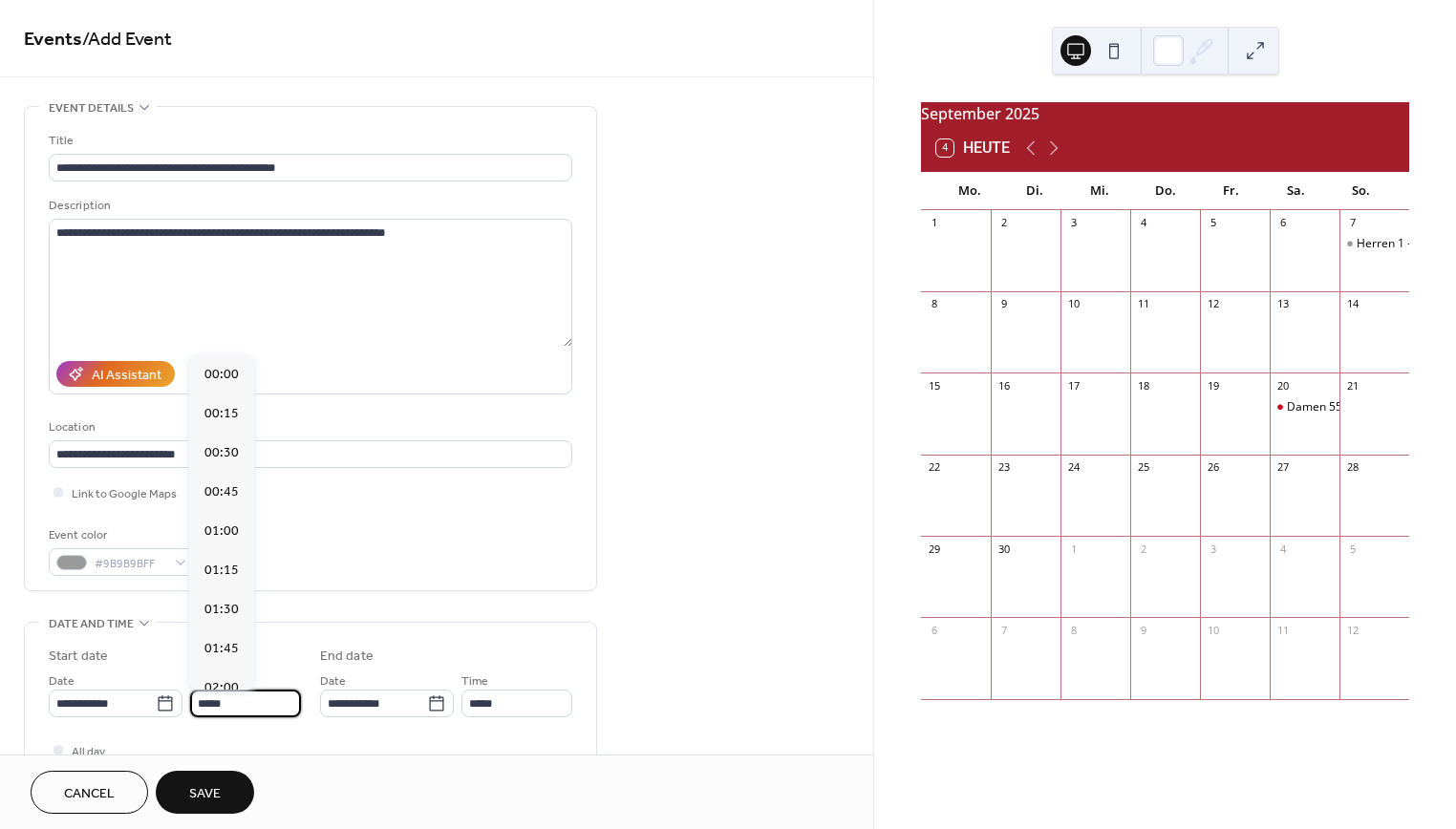 scroll, scrollTop: 1723, scrollLeft: 0, axis: vertical 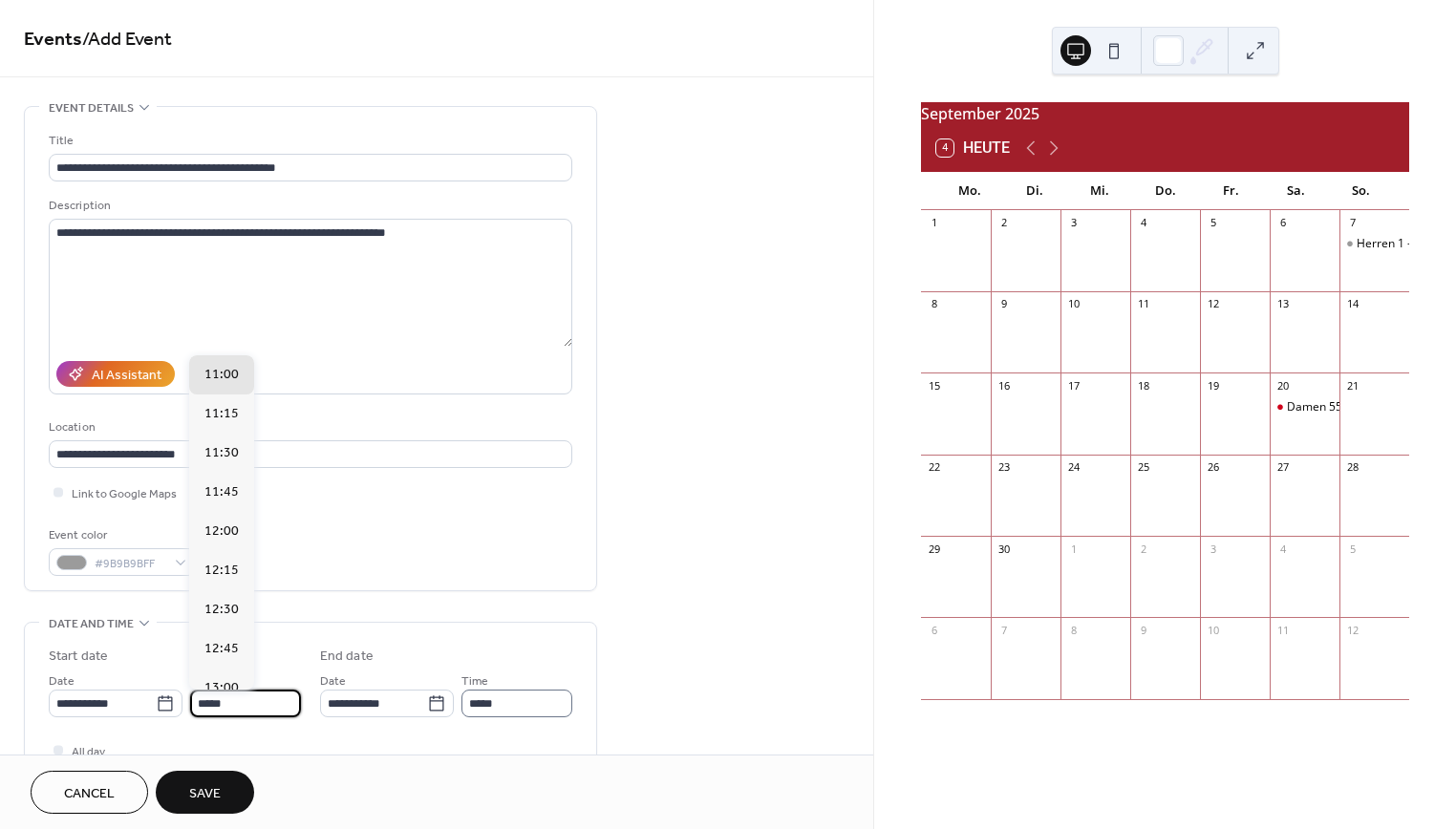 type on "*****" 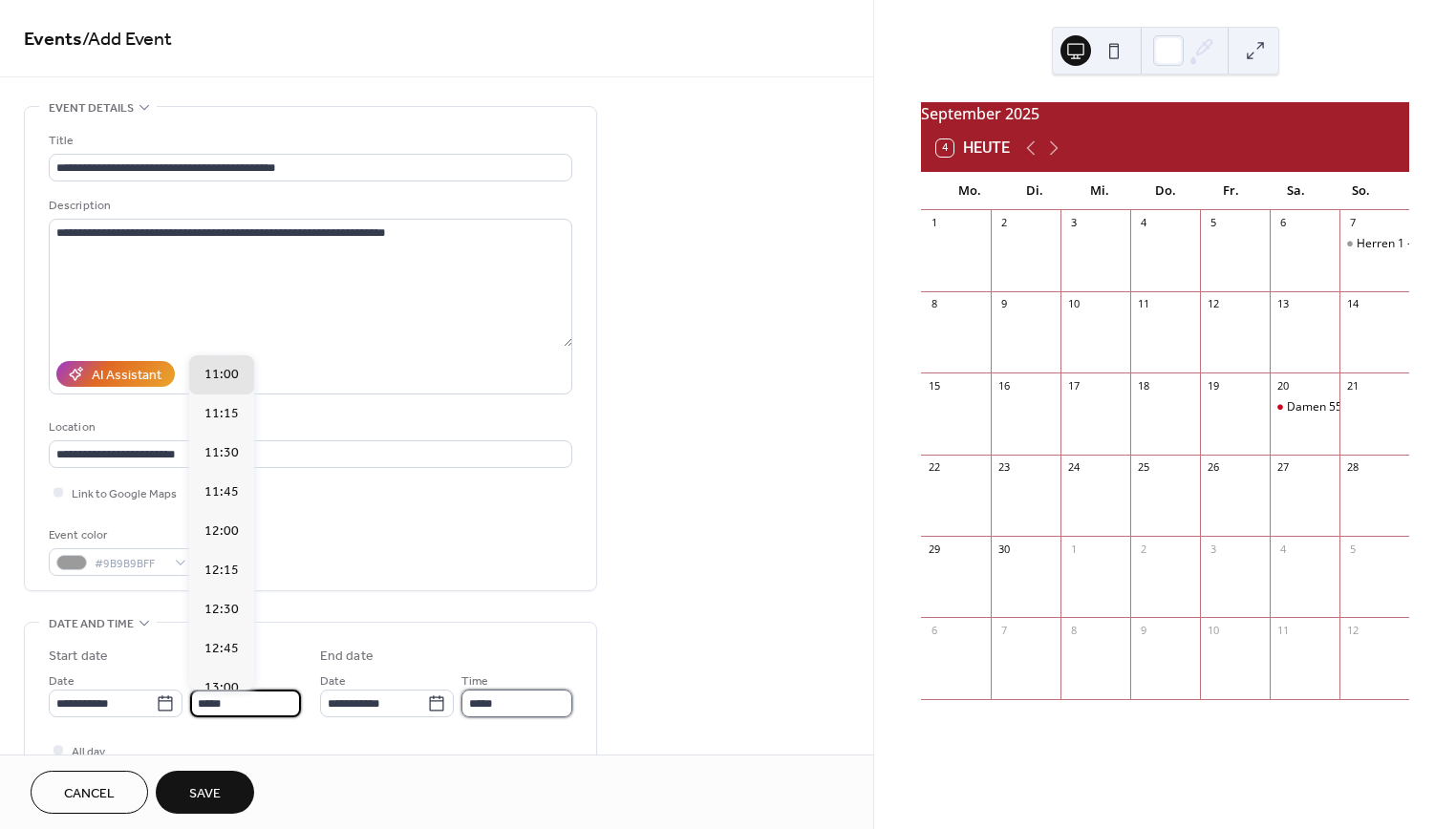 click on "*****" at bounding box center [517, 703] 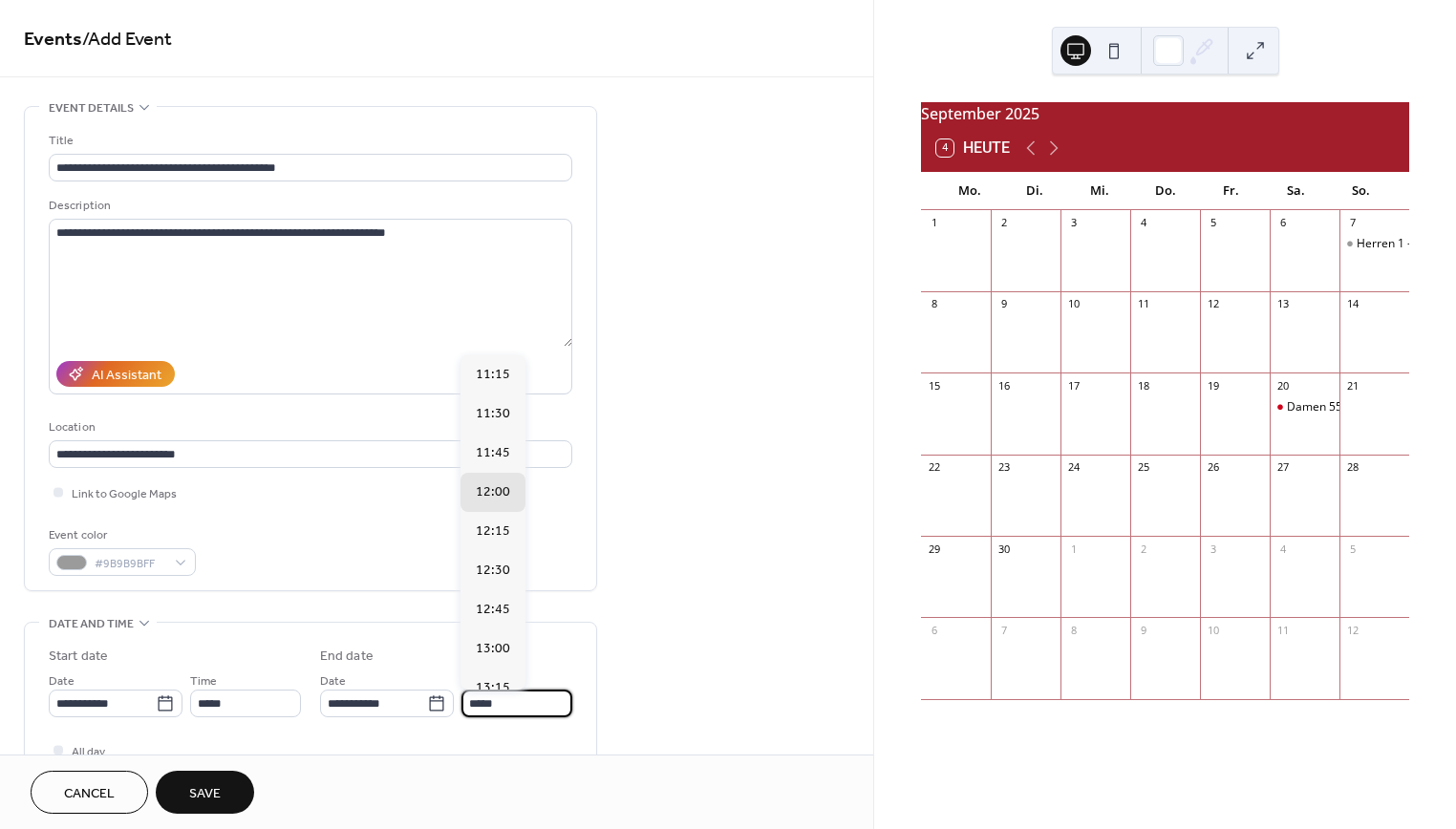 click on "*****" at bounding box center (517, 703) 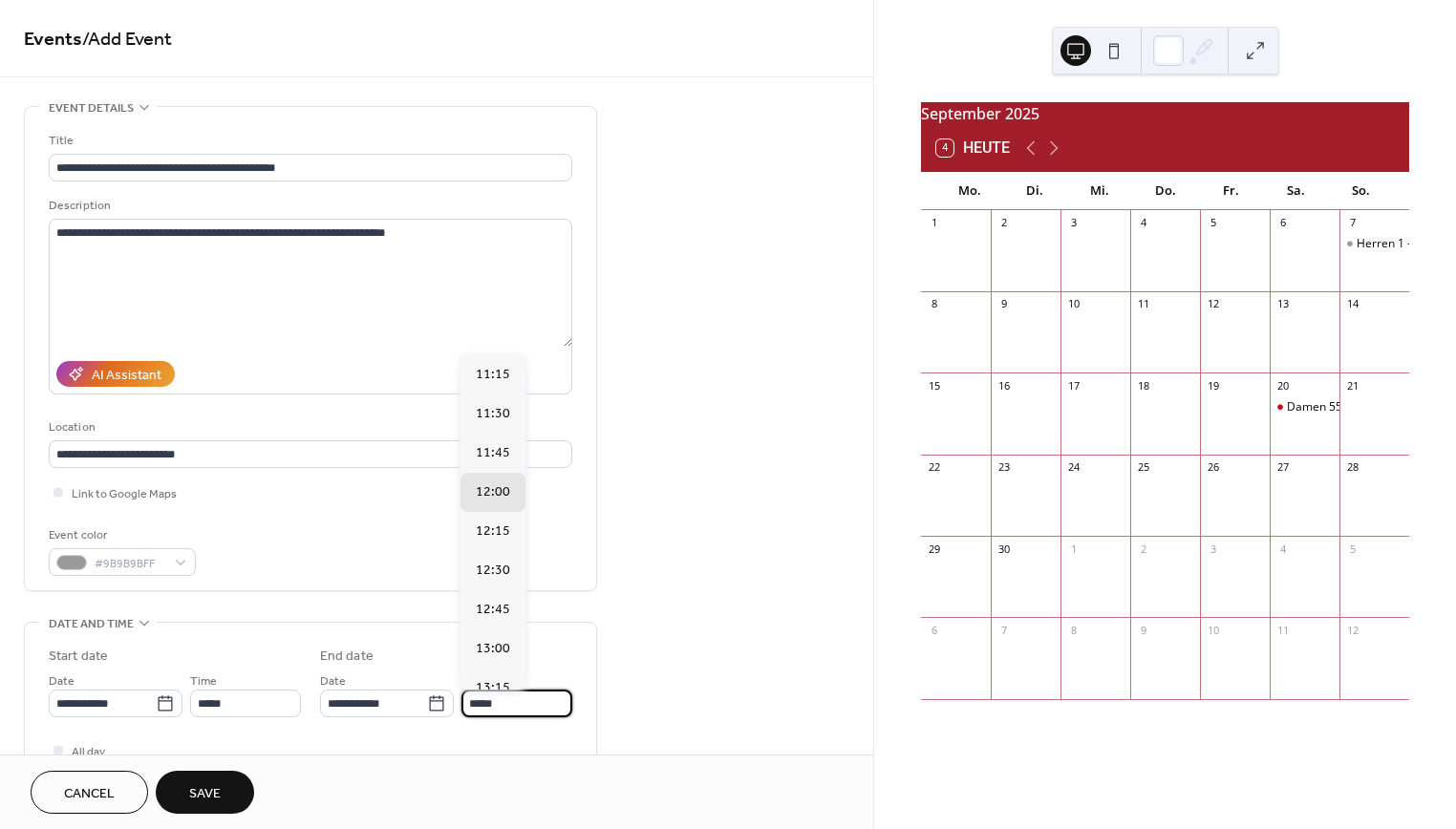 scroll, scrollTop: 744, scrollLeft: 0, axis: vertical 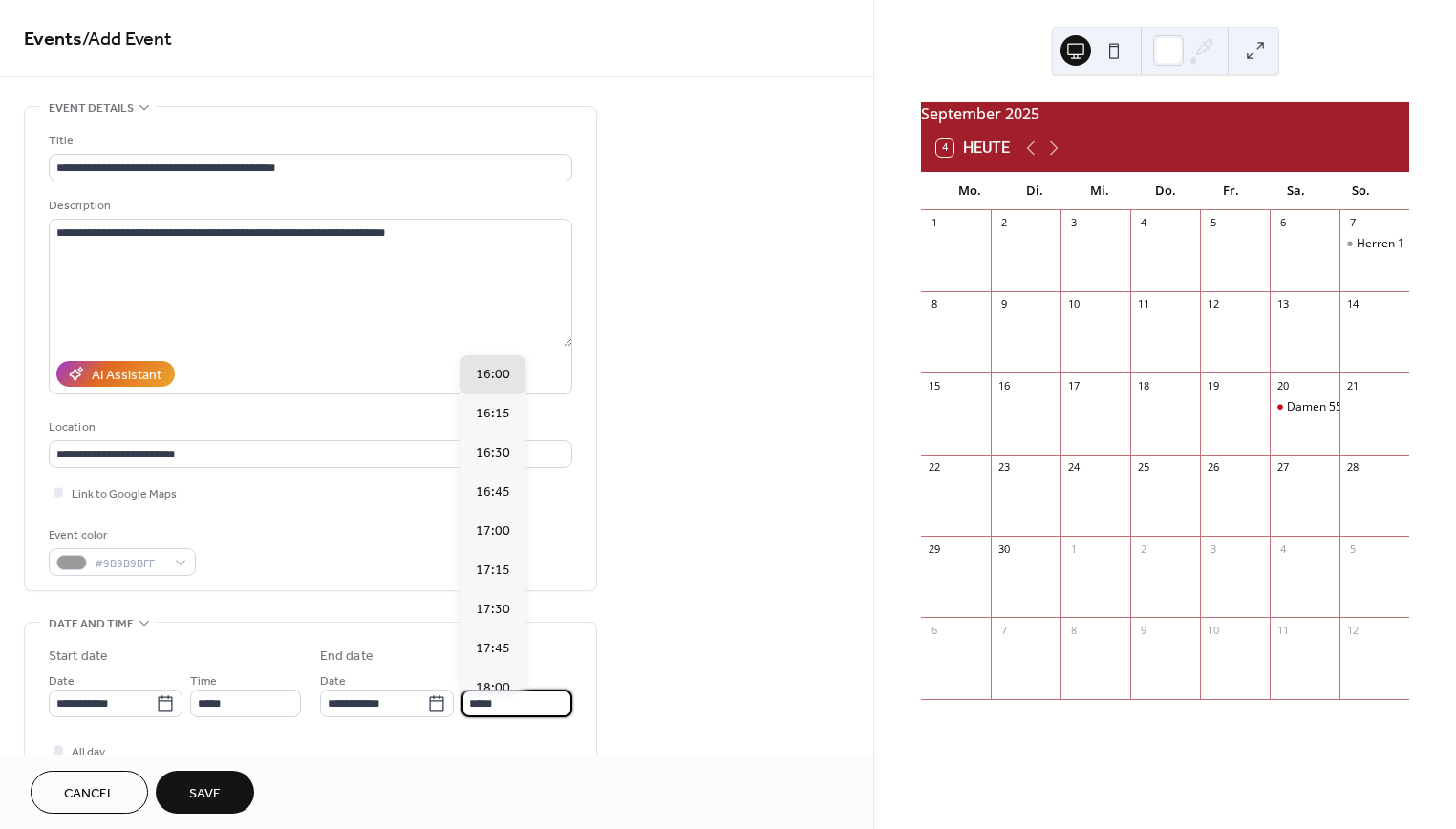 type on "*****" 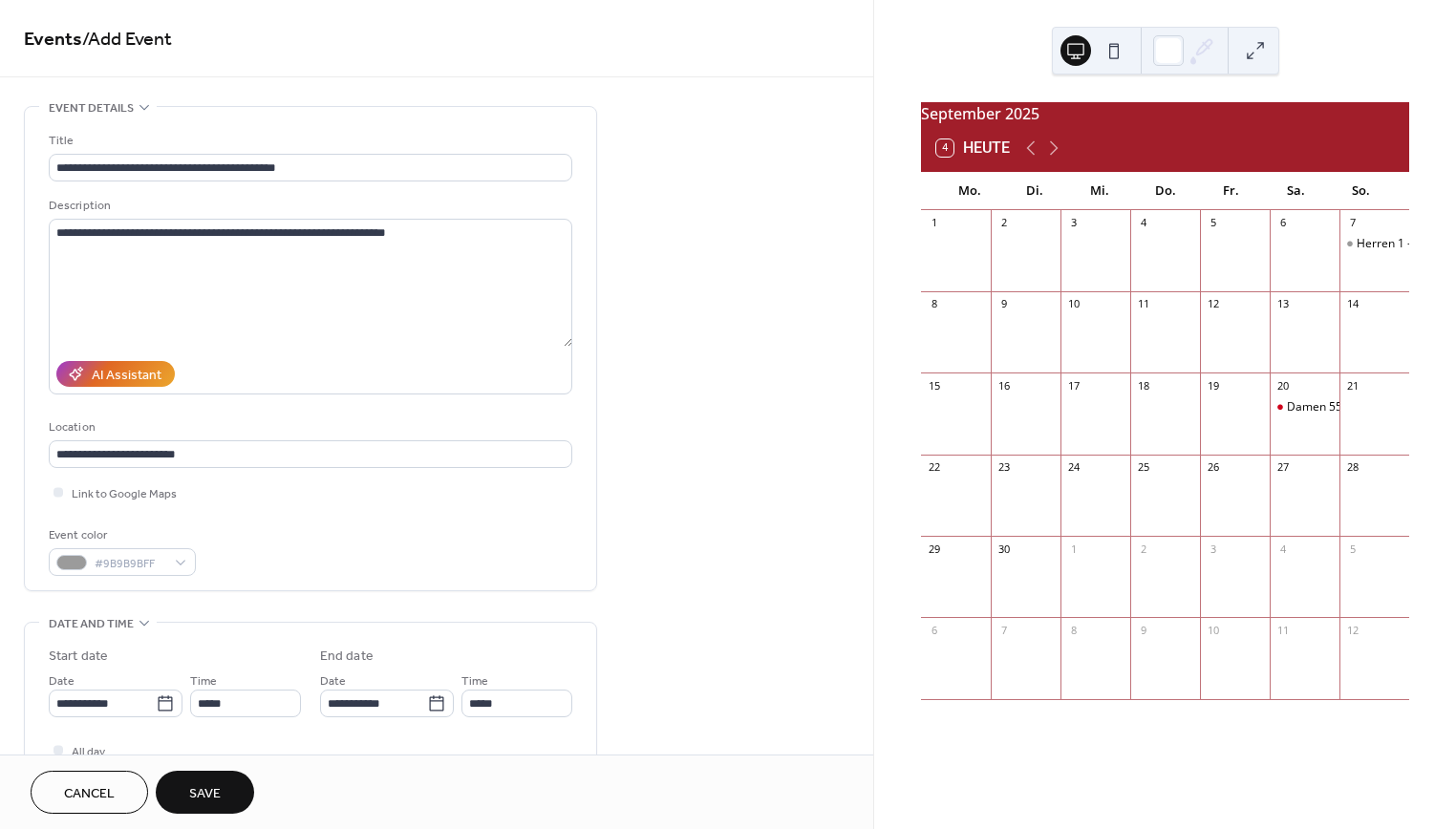 click on "Save" at bounding box center (204, 794) 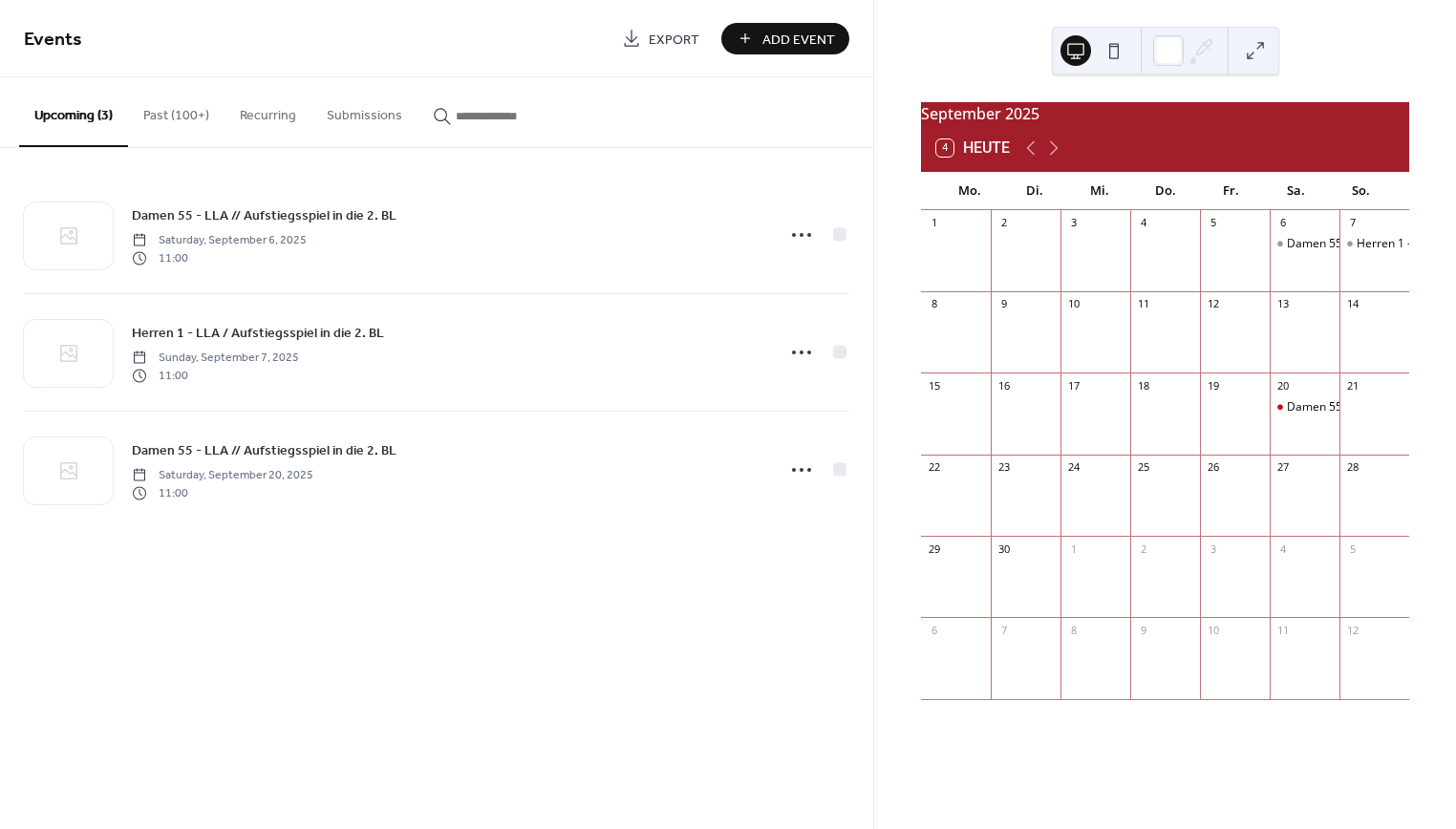 click on "Add Event" at bounding box center (799, 39) 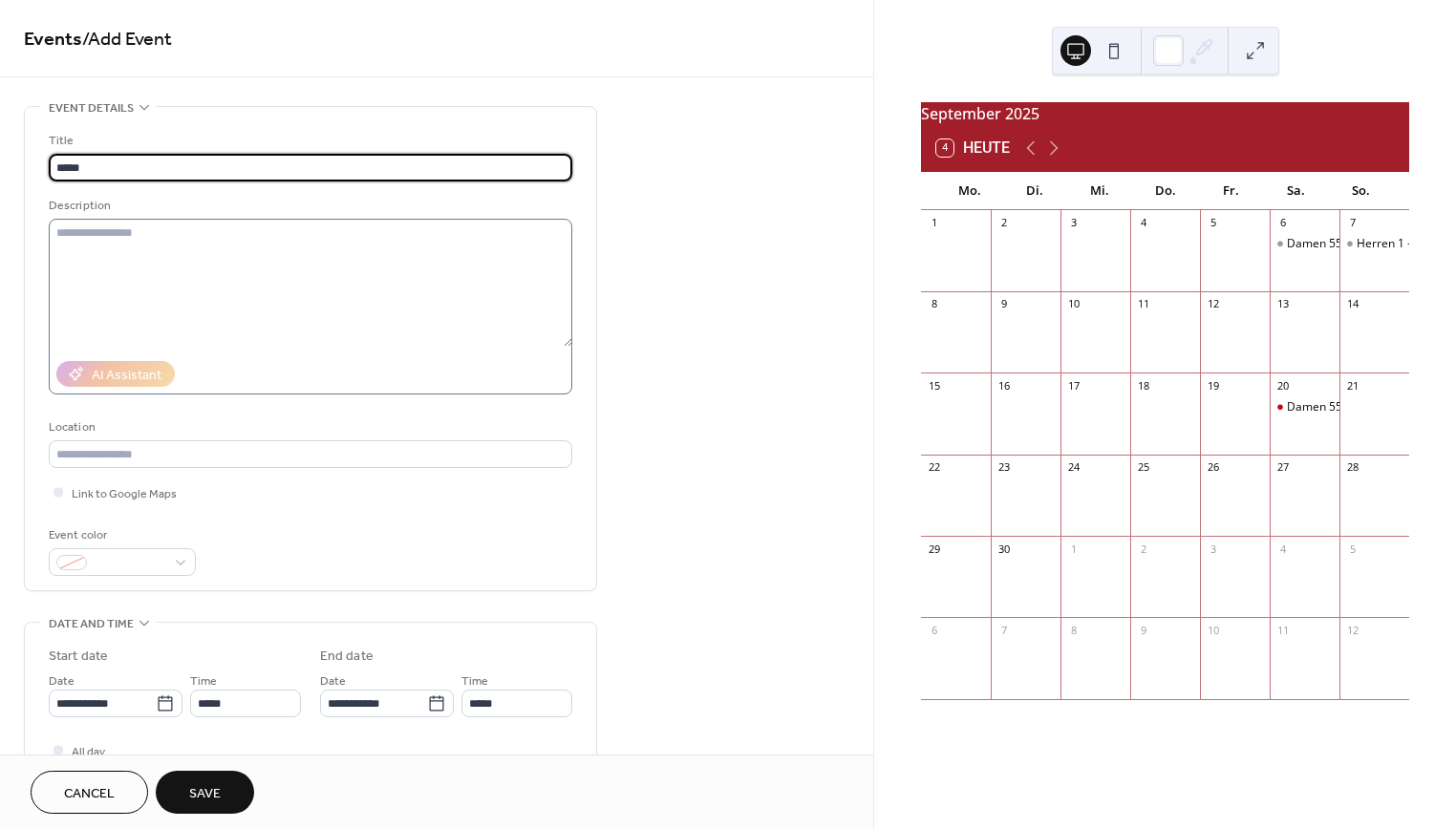 type on "**********" 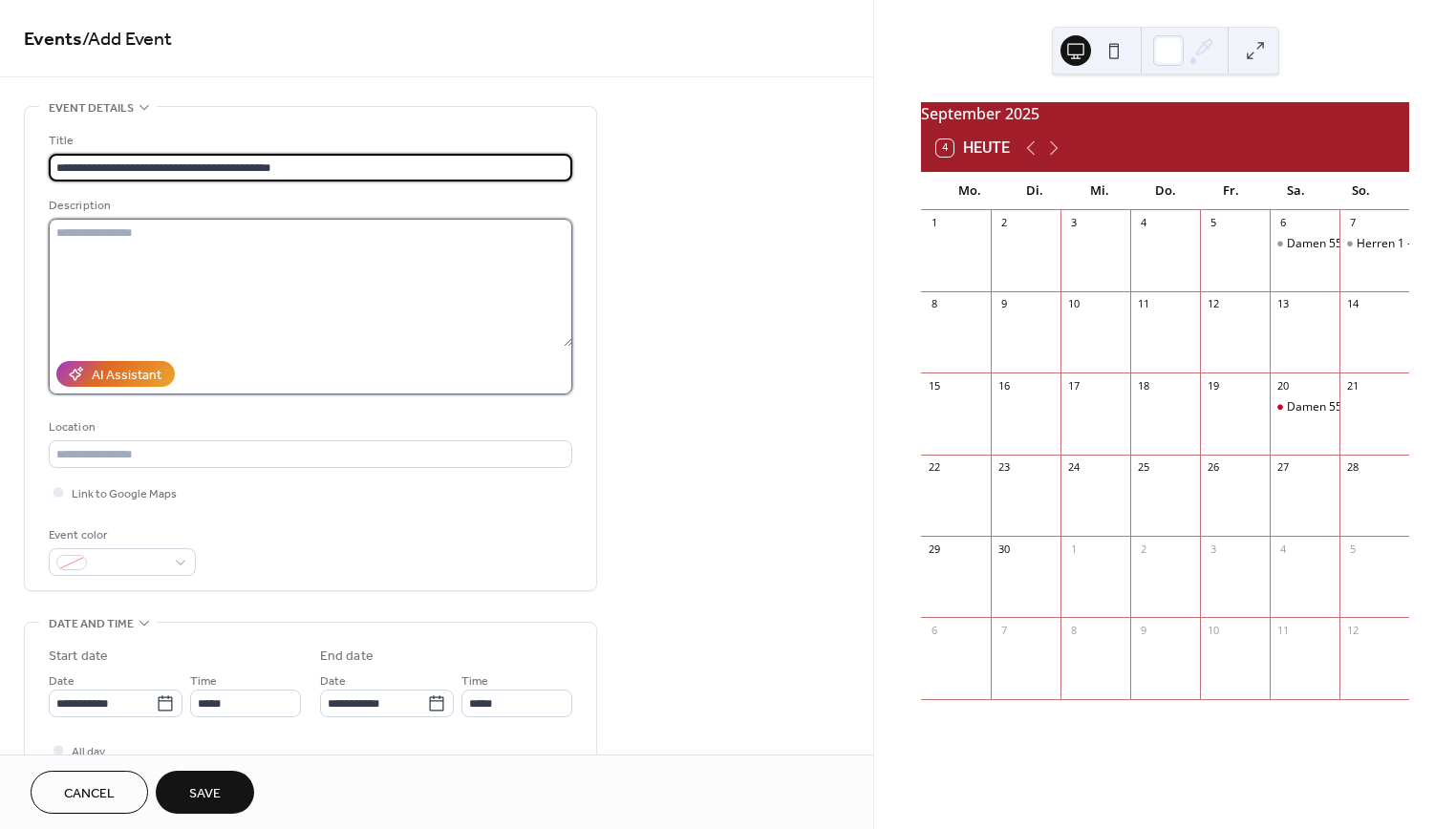 click at bounding box center [310, 283] 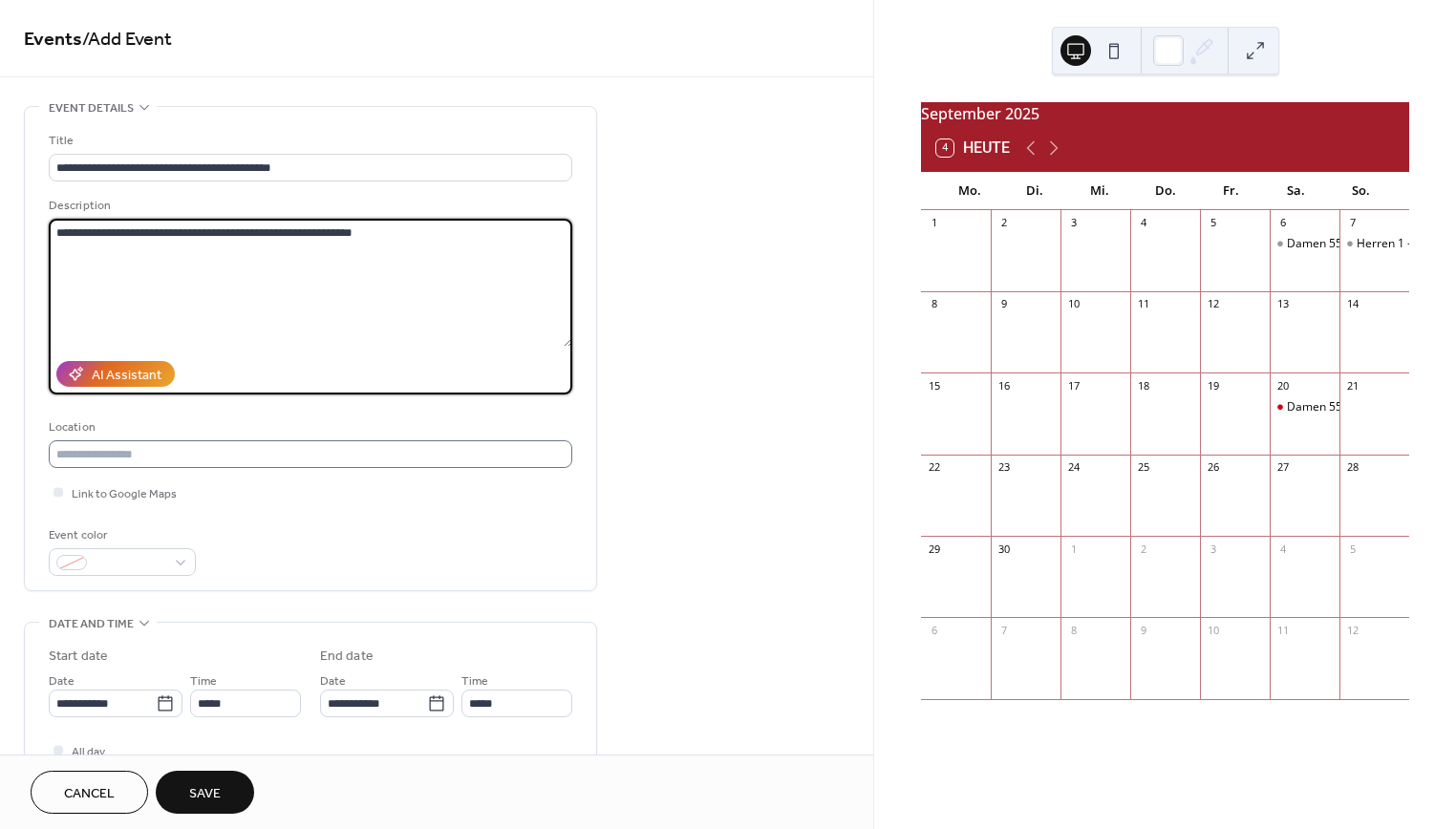 type on "**********" 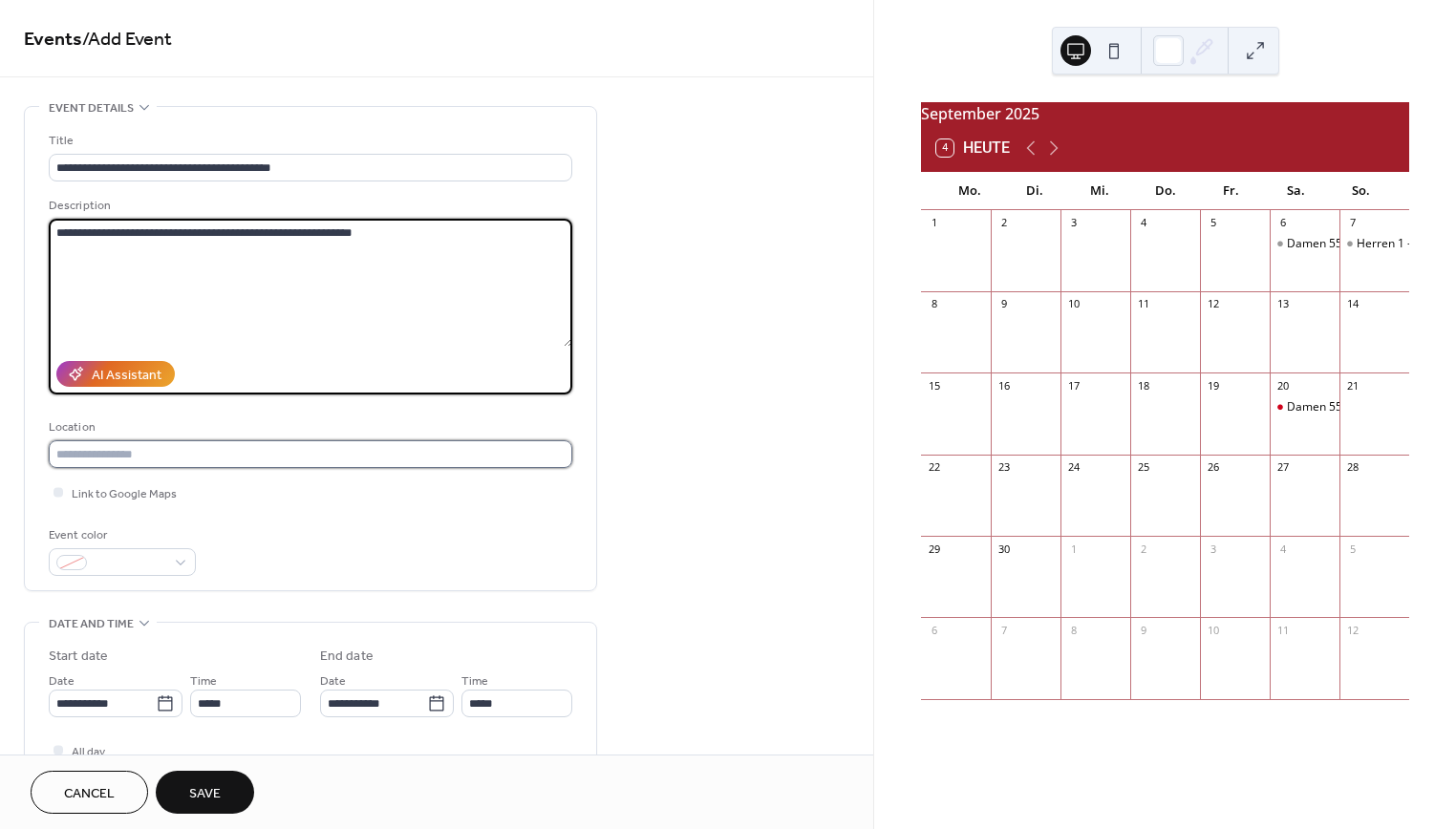 click at bounding box center (310, 454) 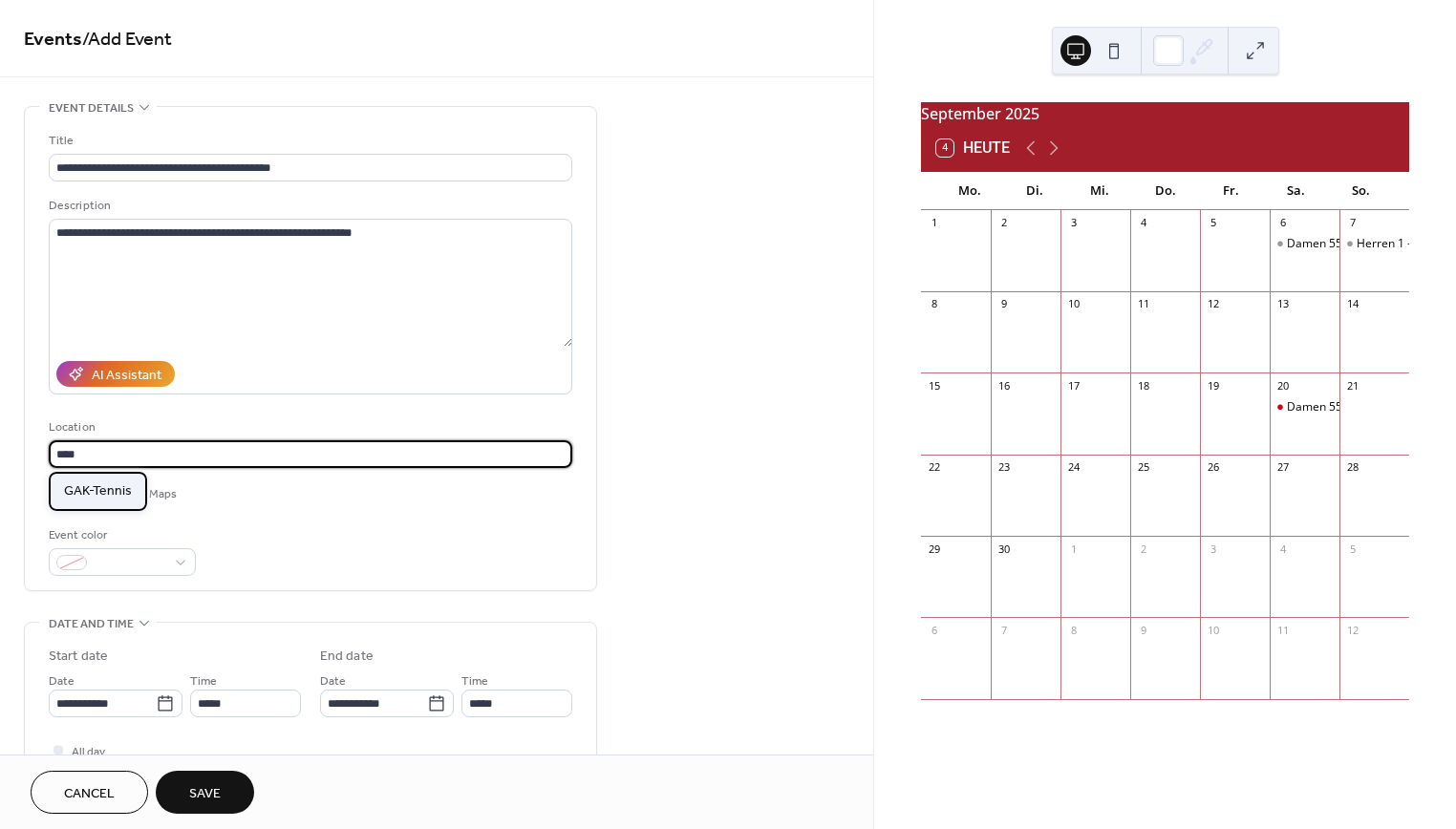 click on "GAK-Tennis" at bounding box center (97, 491) 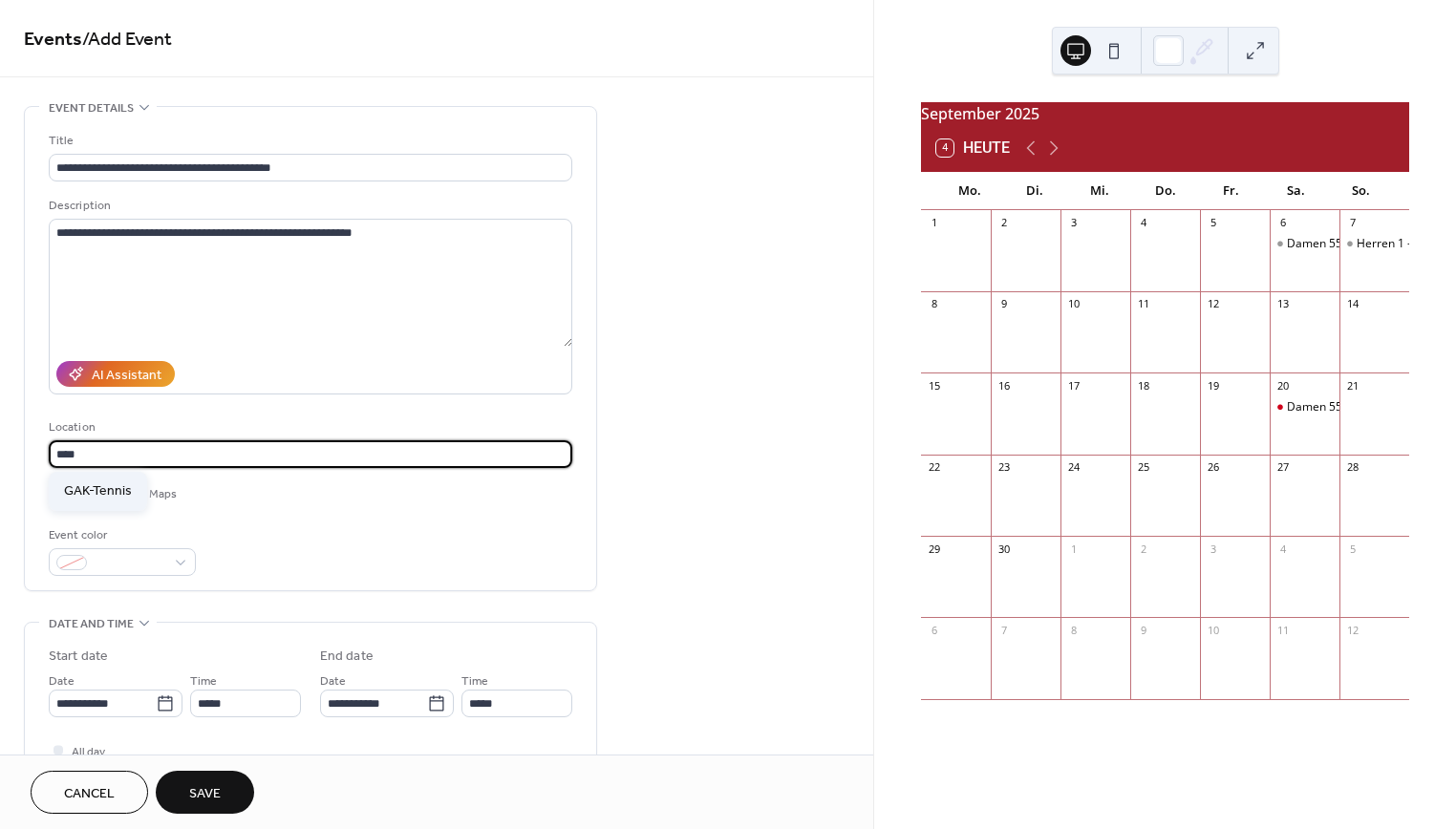 type on "**********" 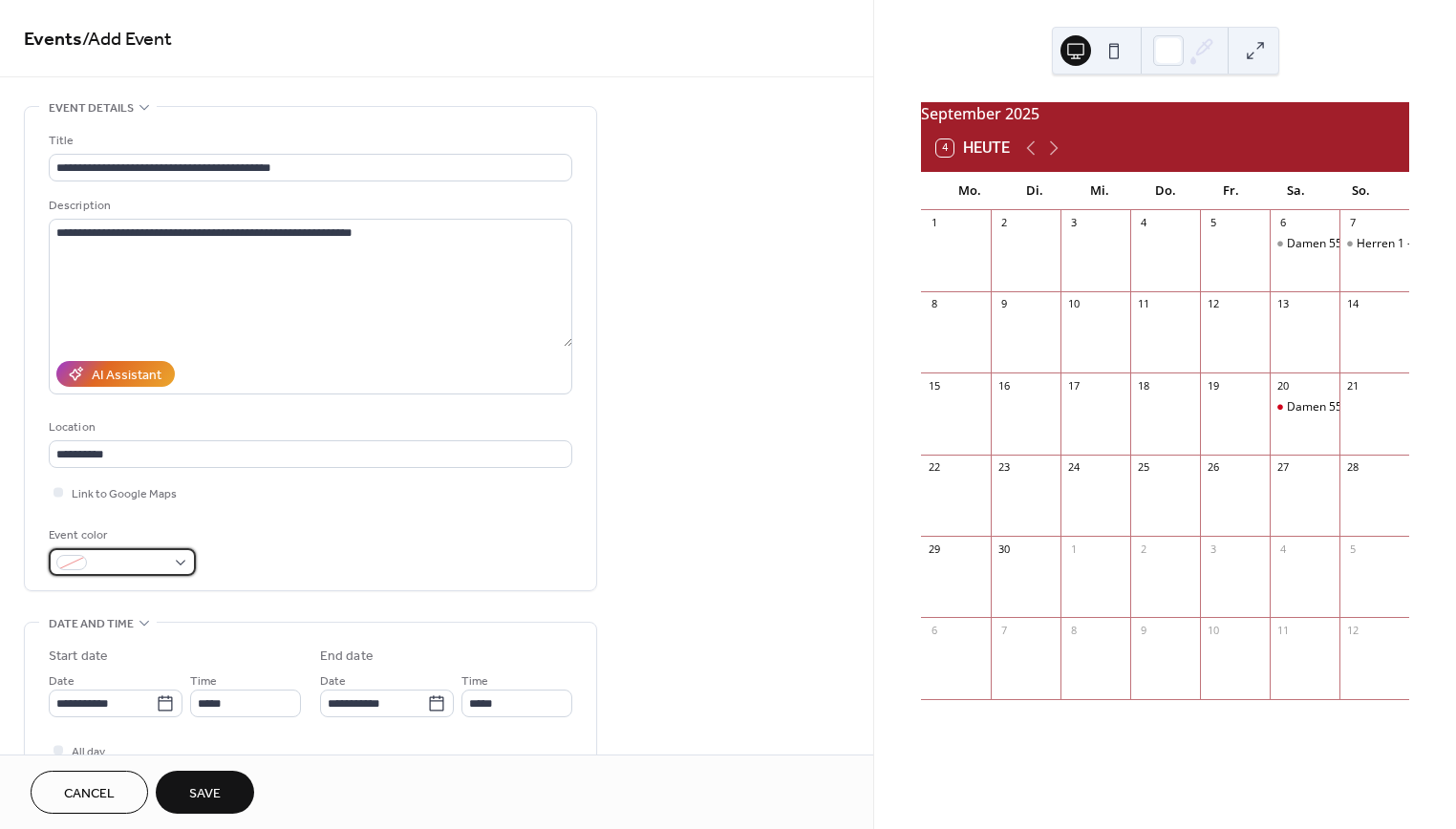 click at bounding box center (122, 562) 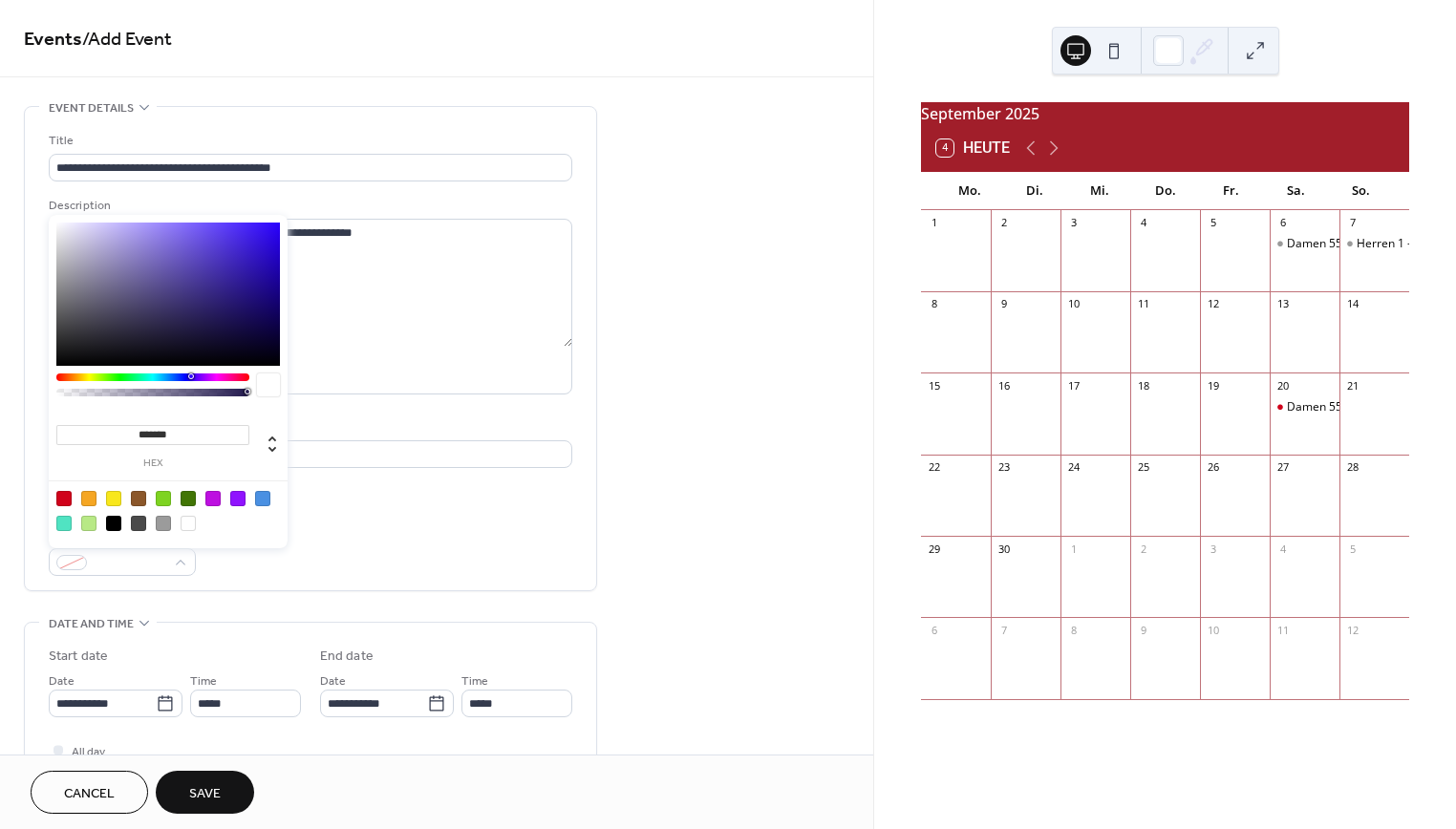 click at bounding box center [64, 499] 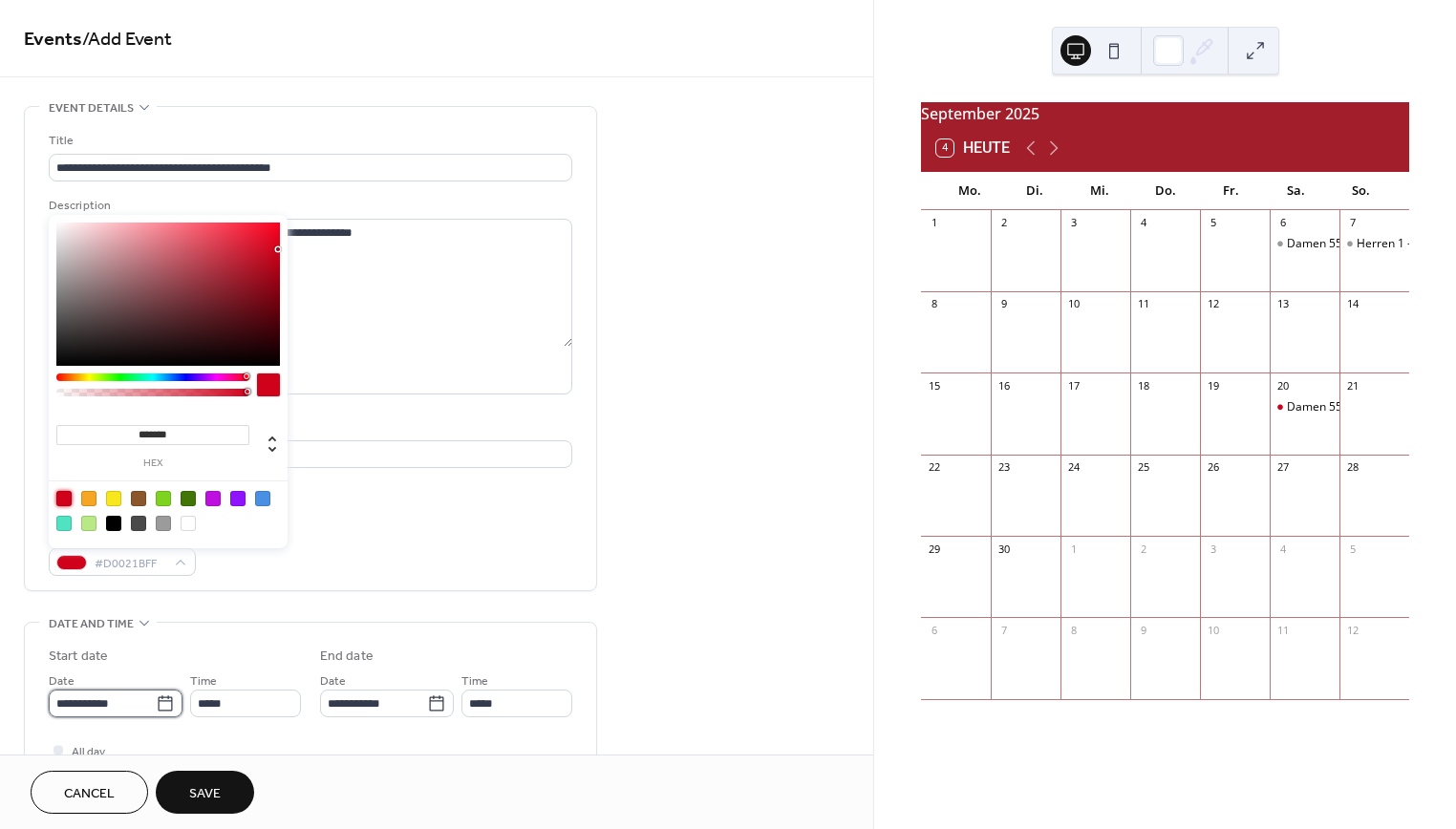 click on "**********" at bounding box center [102, 703] 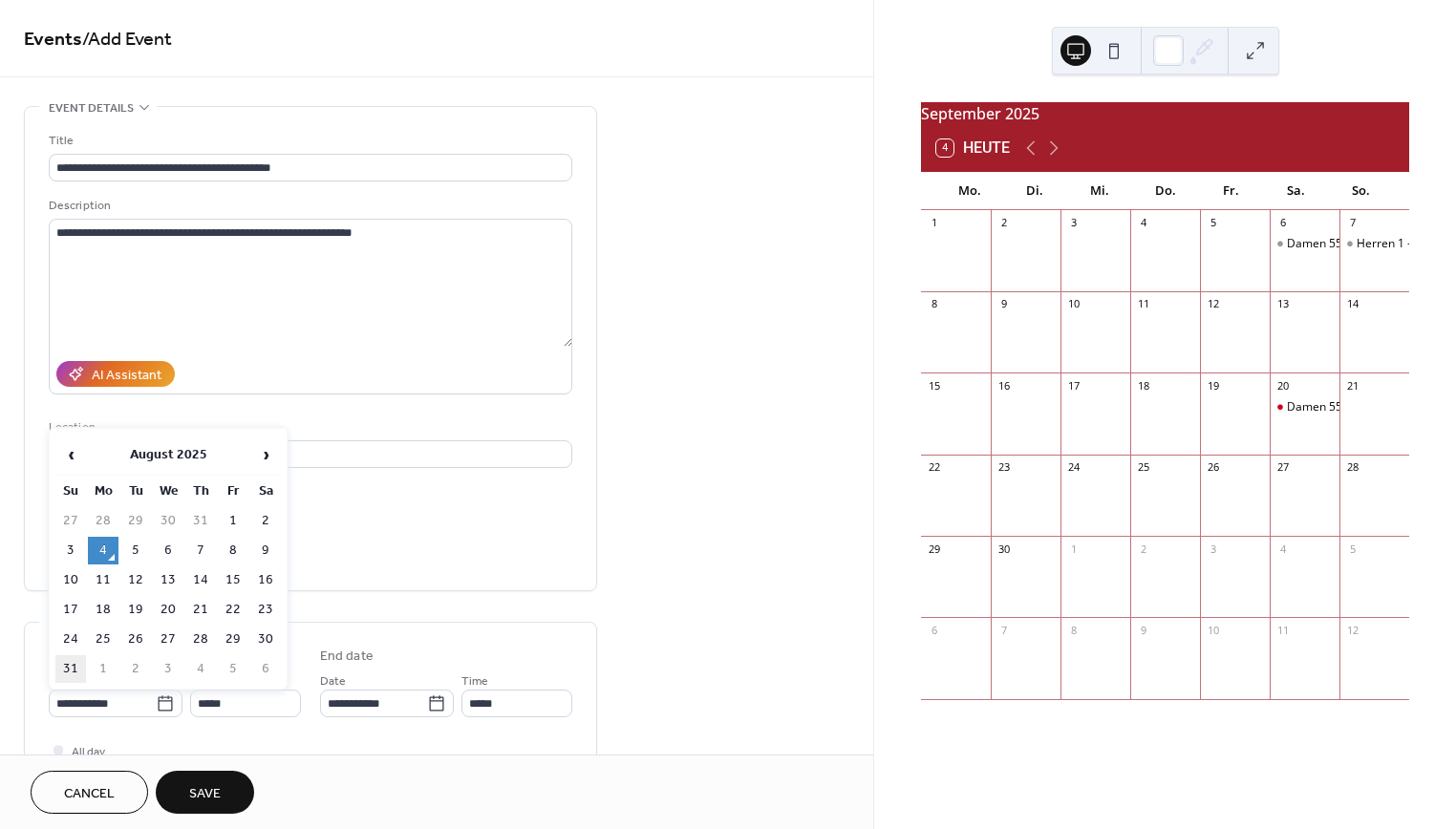 click on "31" at bounding box center (71, 669) 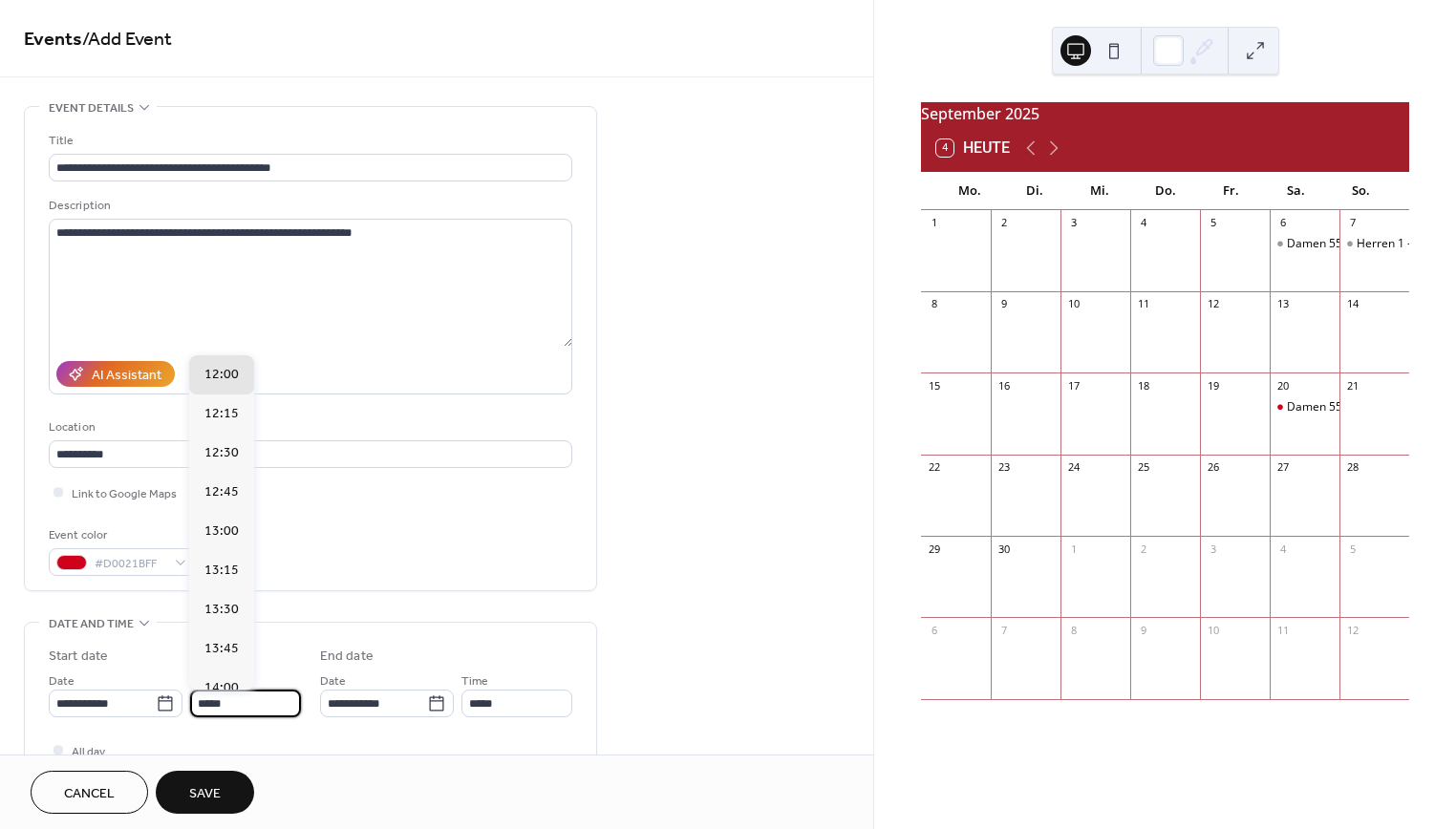click on "*****" at bounding box center [246, 703] 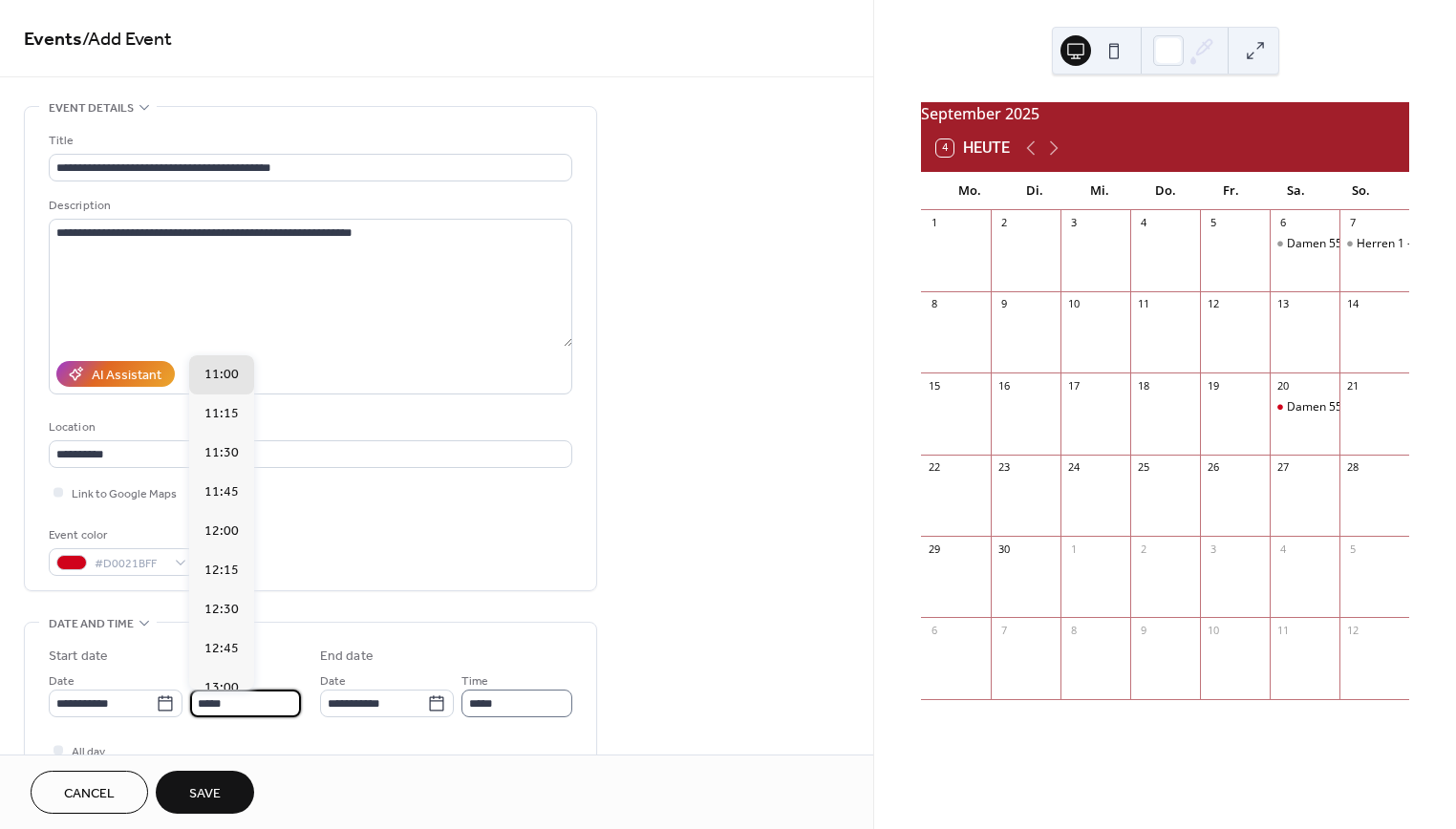 type on "*****" 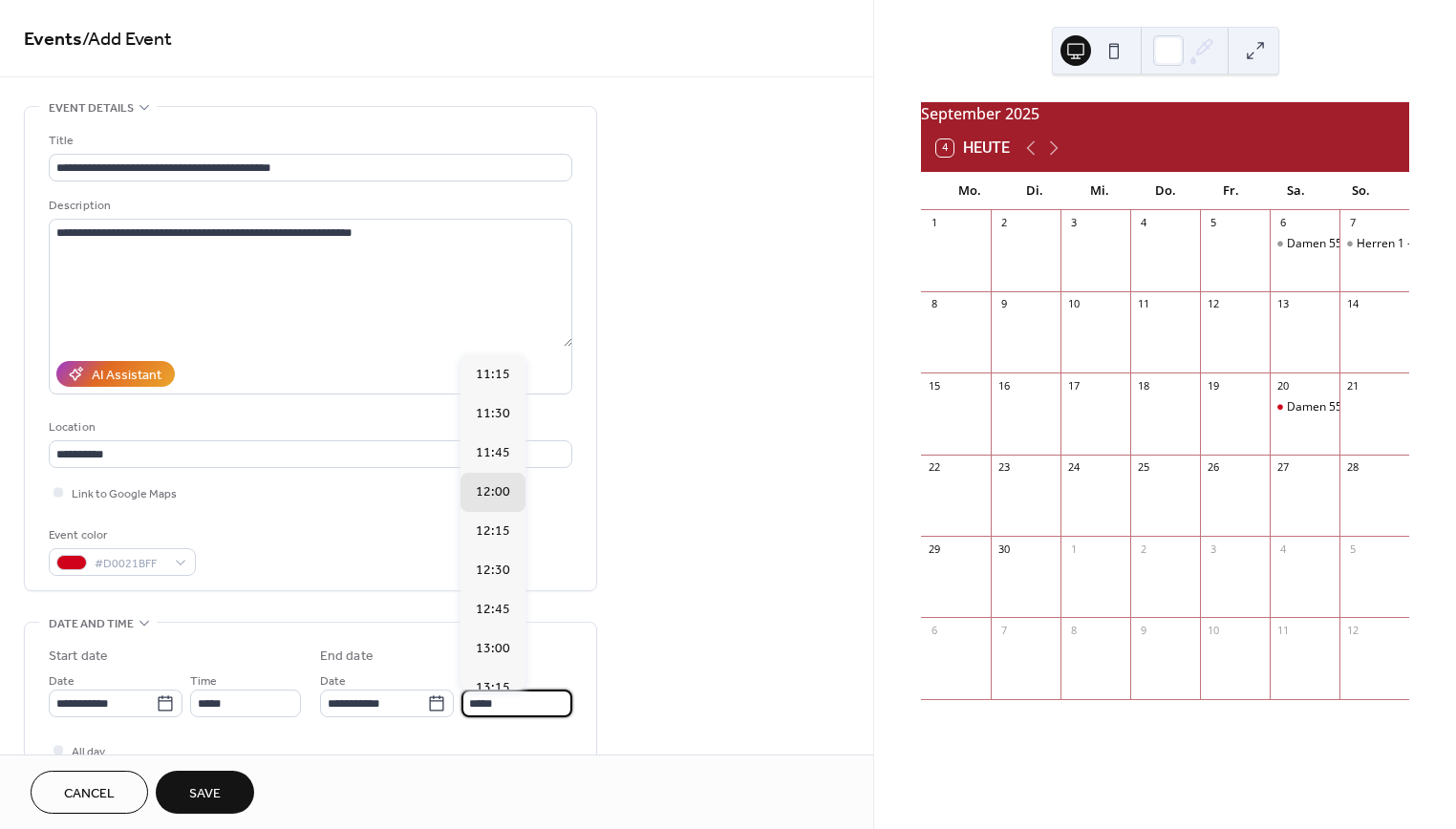 click on "*****" at bounding box center [517, 703] 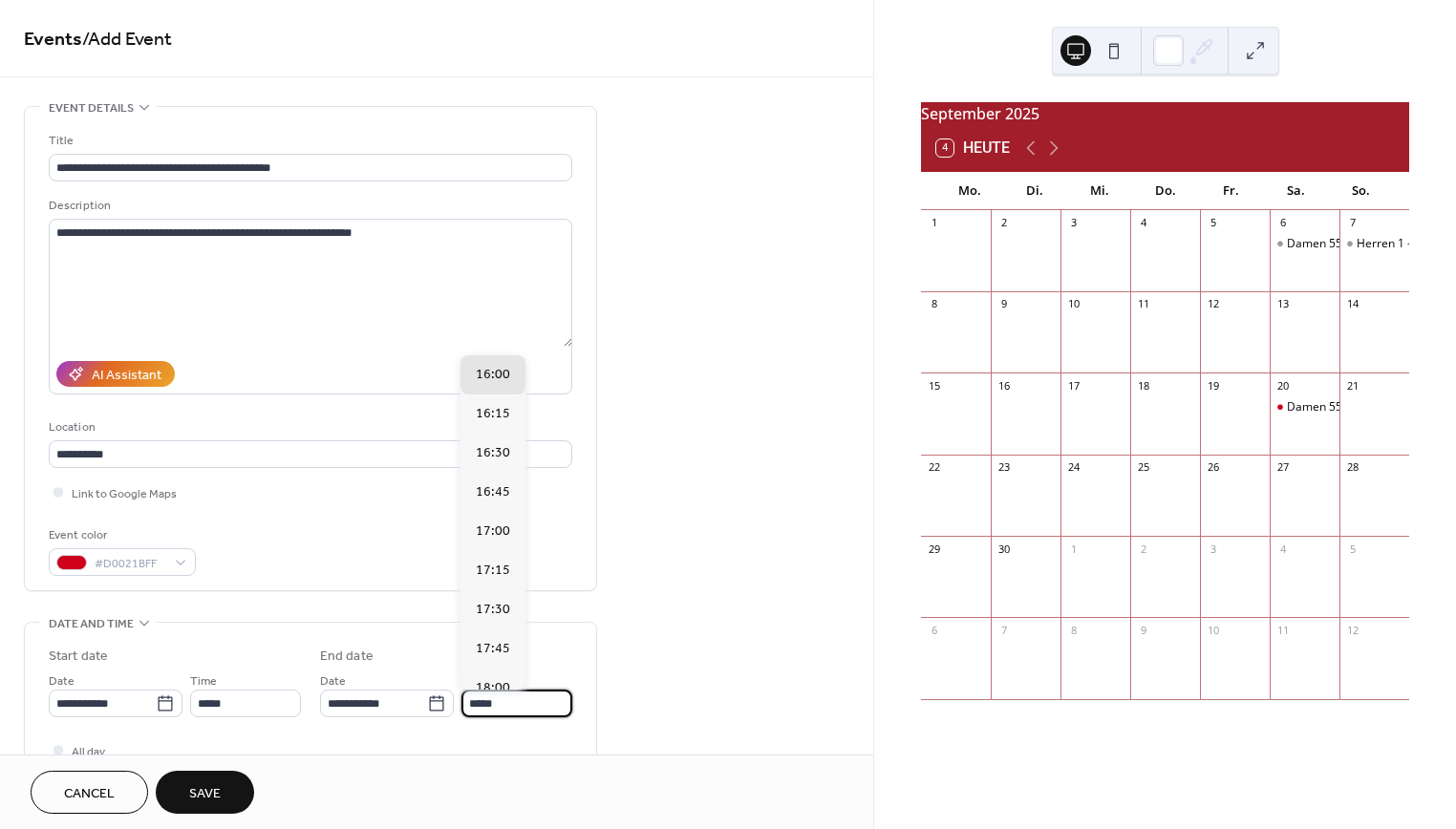 type on "*****" 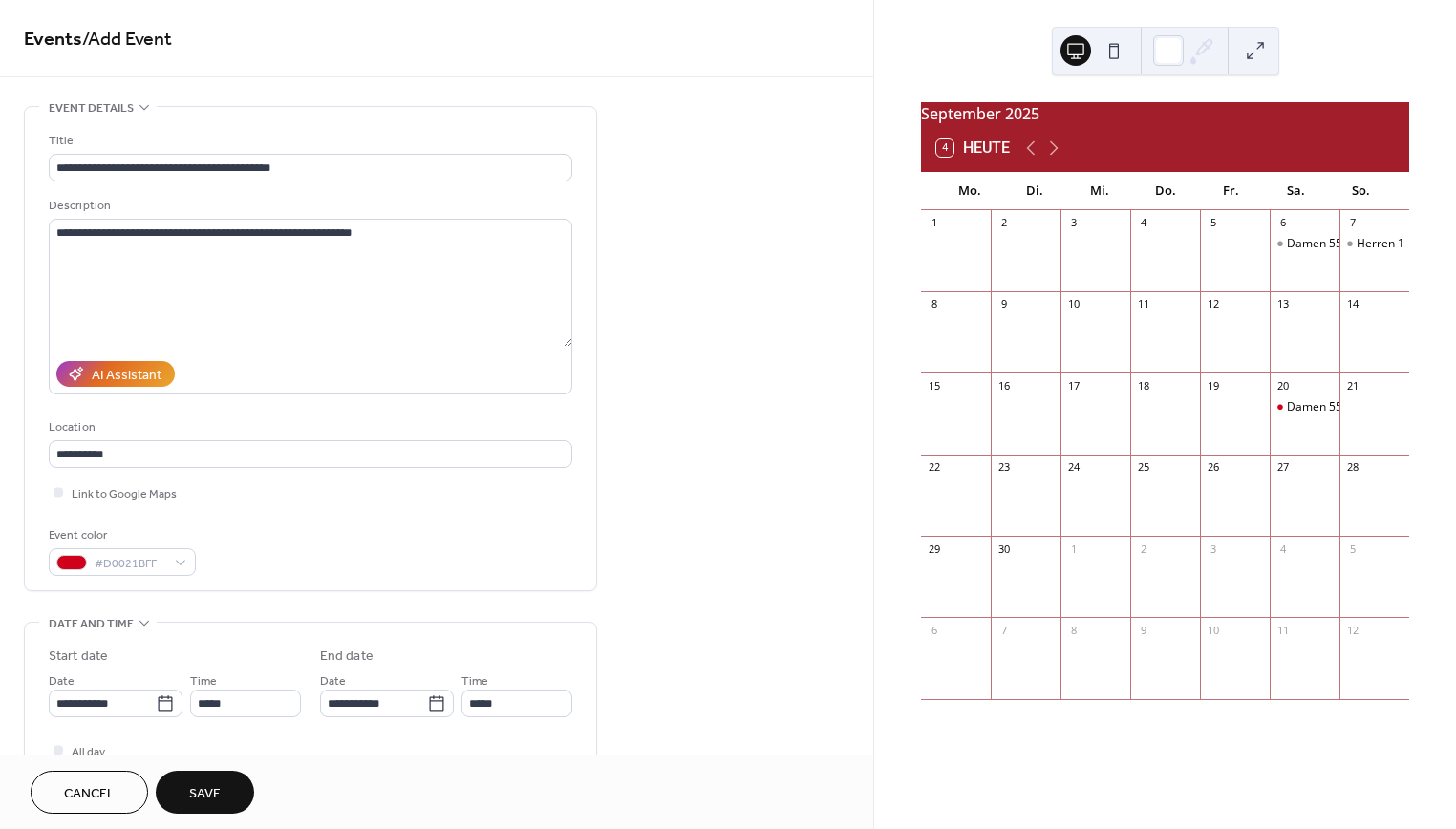 click on "Save" at bounding box center [204, 792] 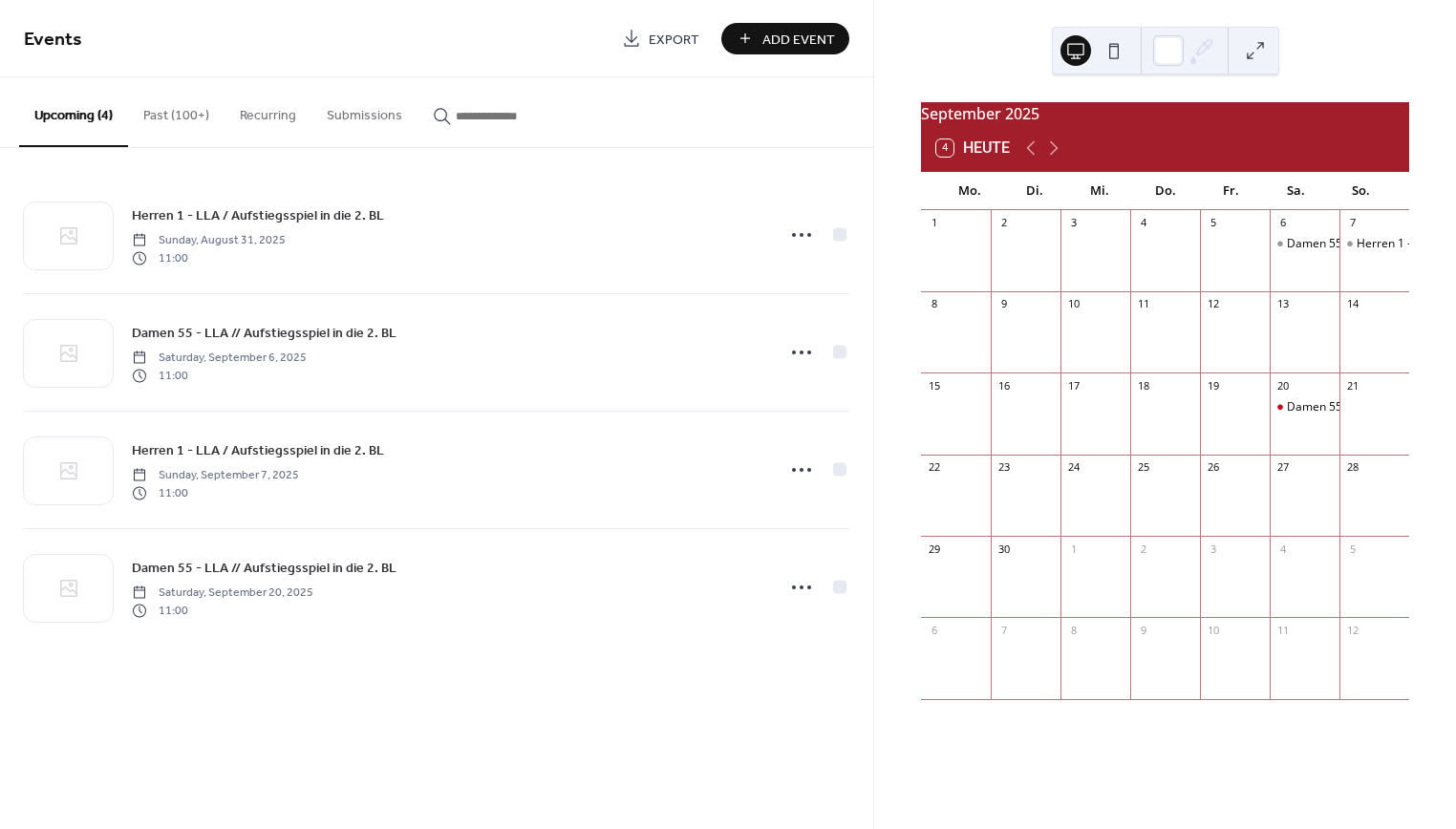 click on "Add Event" at bounding box center (799, 39) 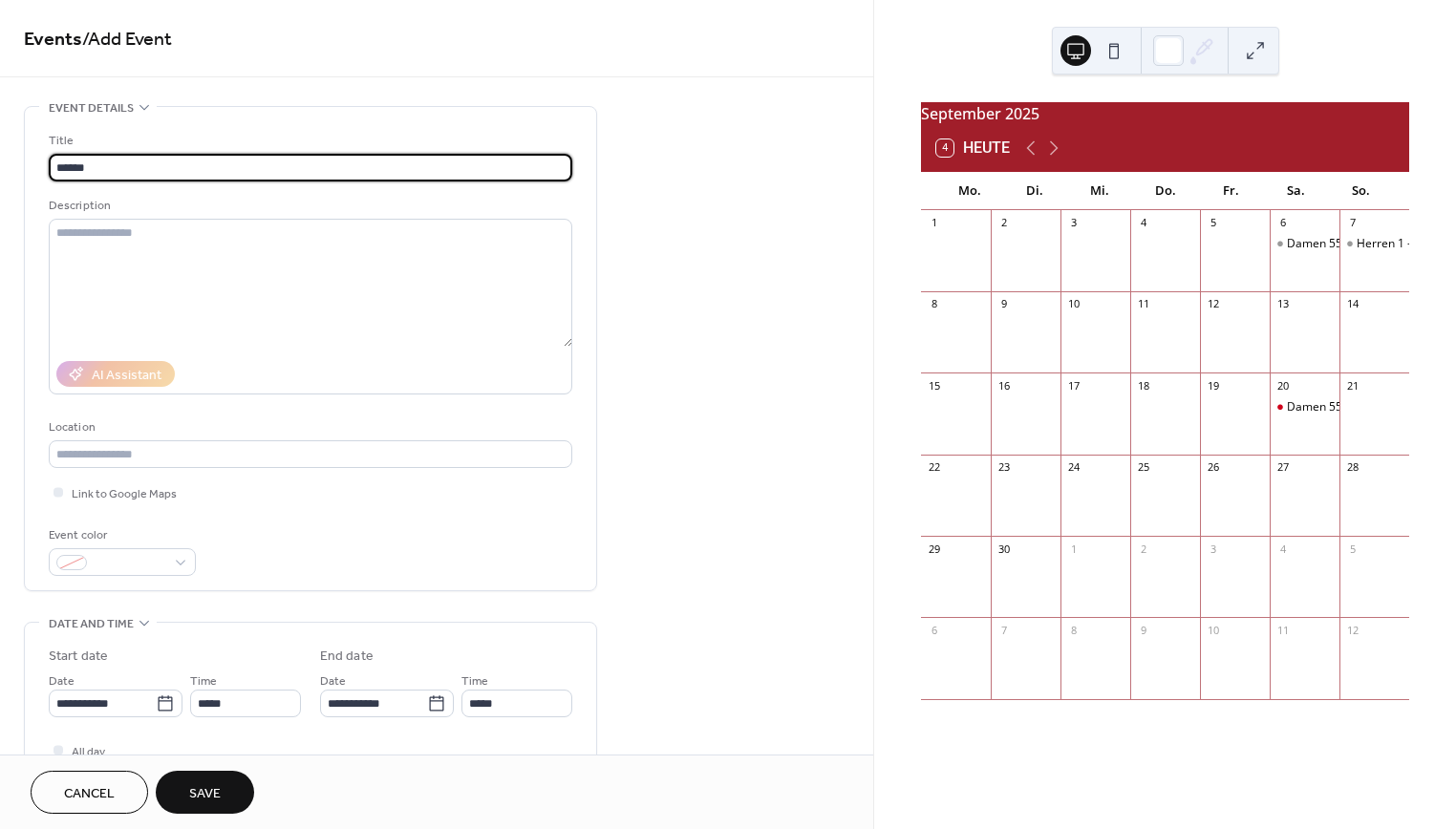 type on "**********" 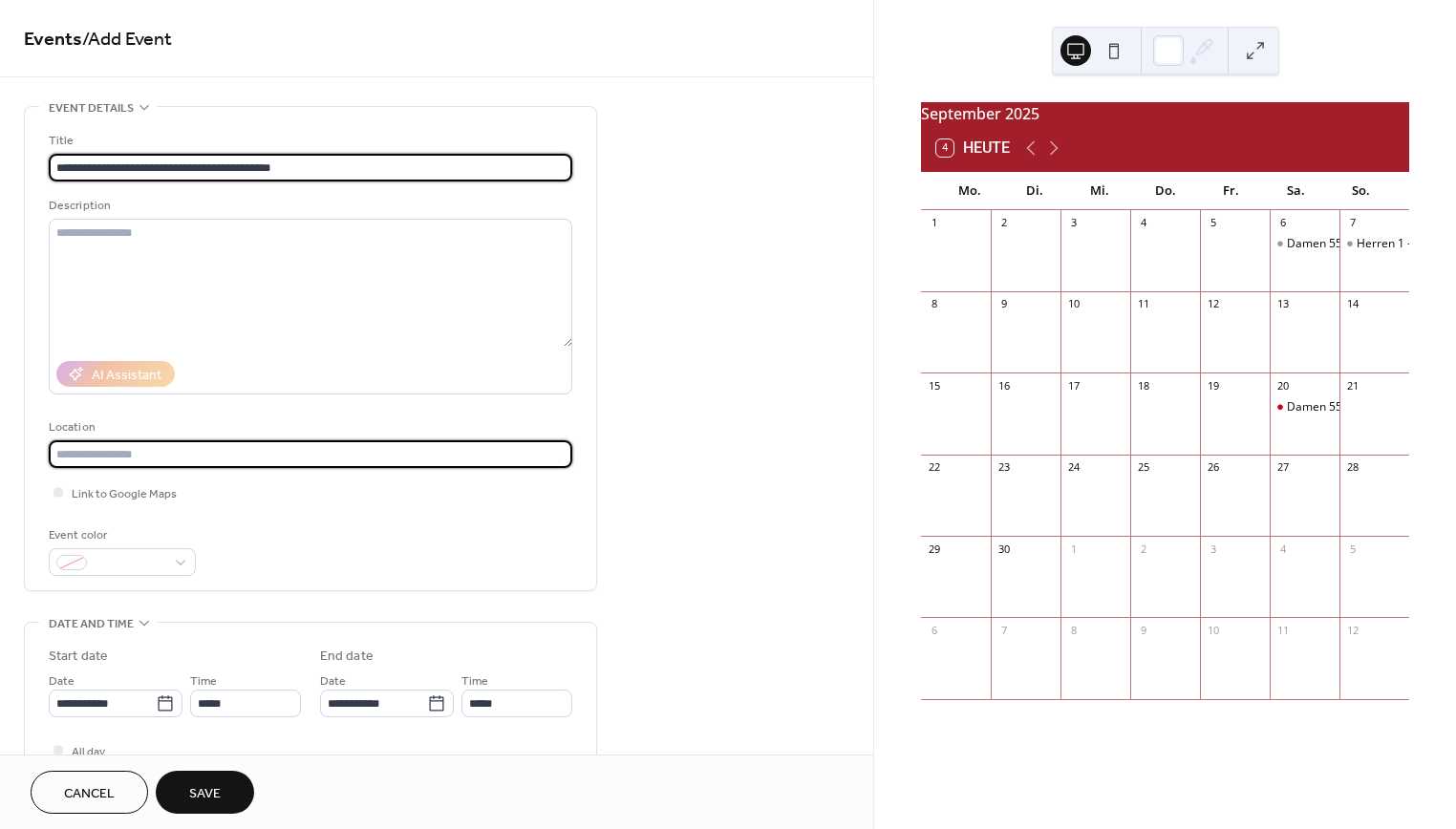 type on "**********" 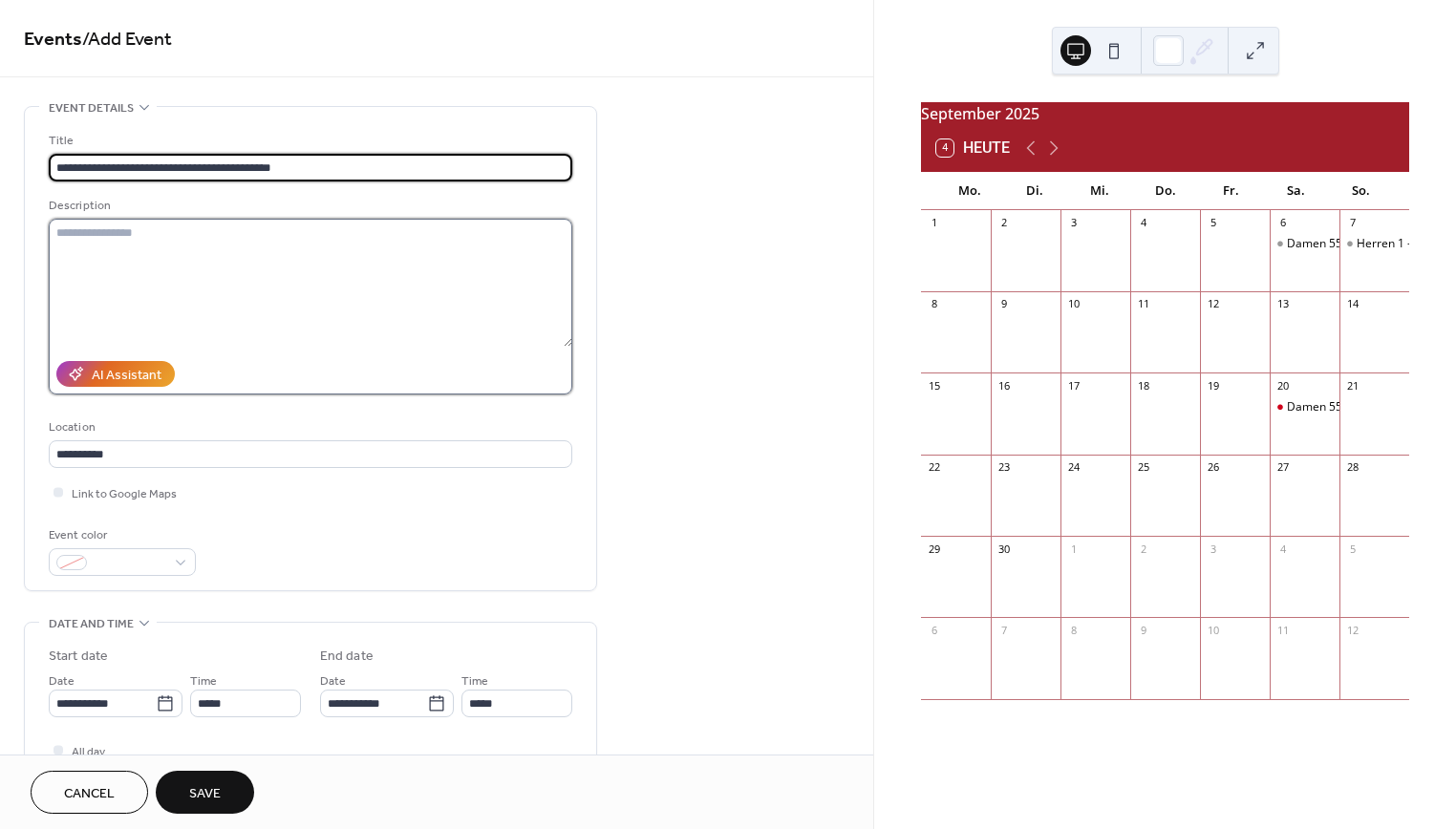 click at bounding box center (310, 283) 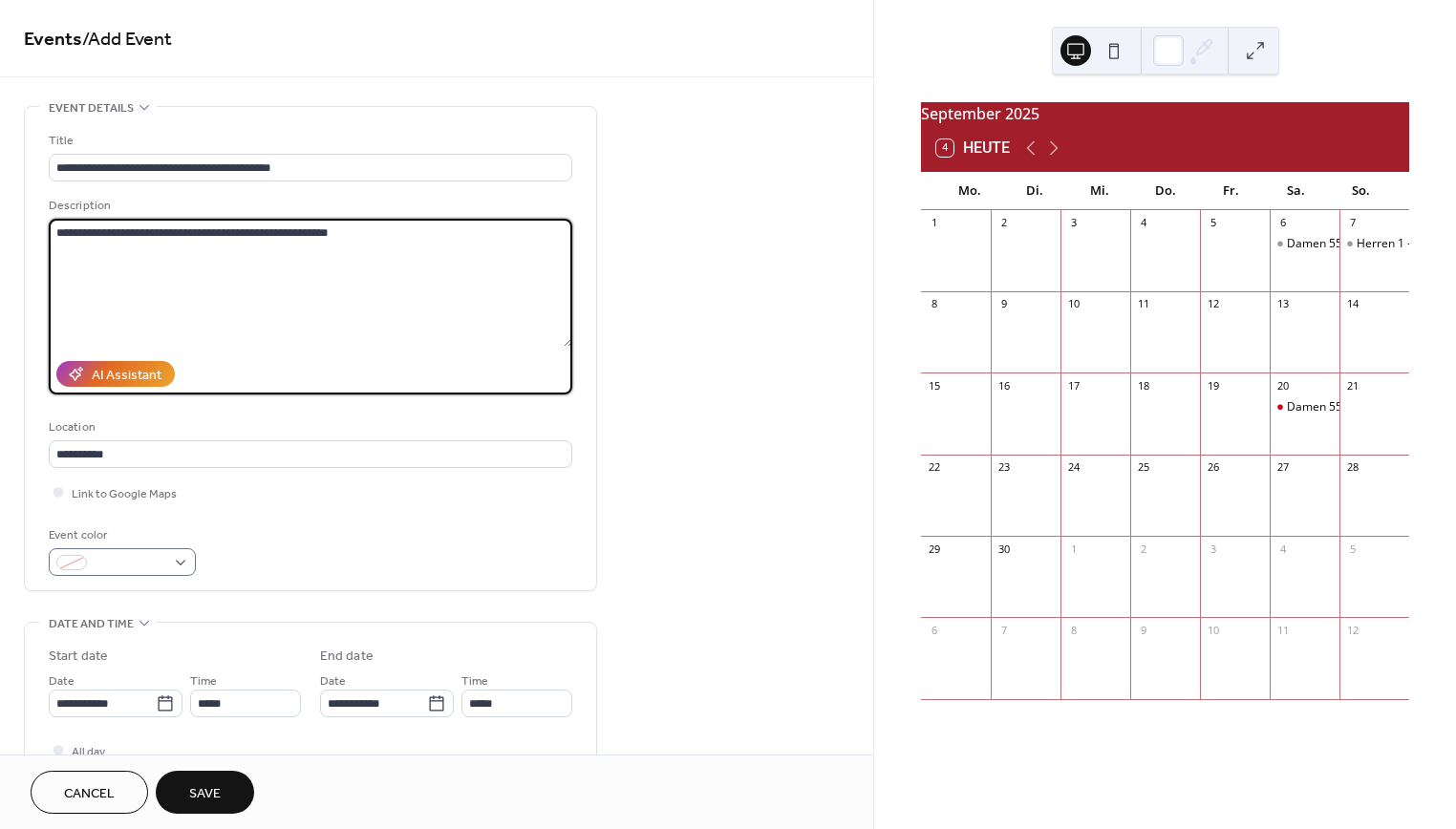 type on "**********" 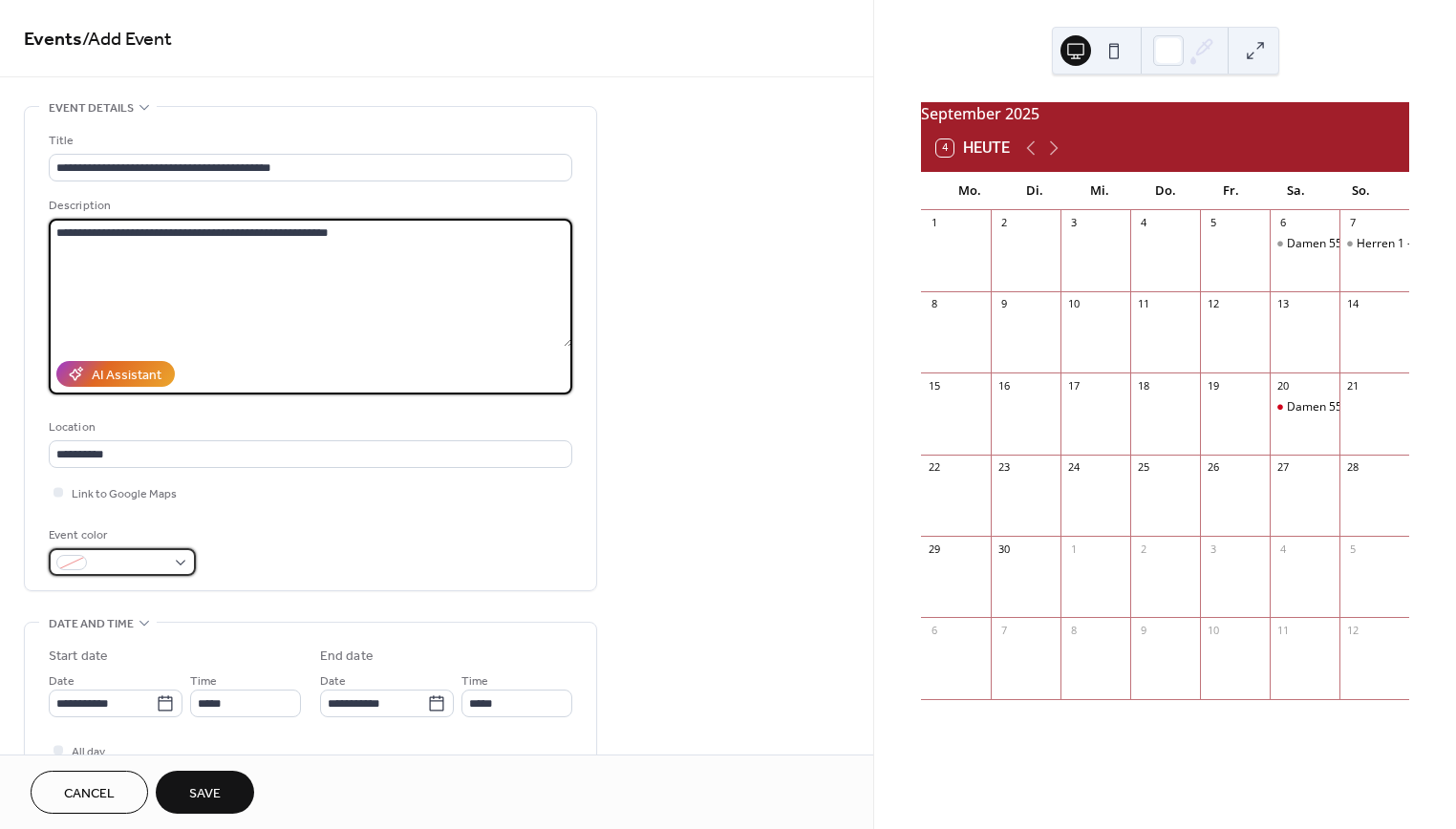 click at bounding box center [122, 562] 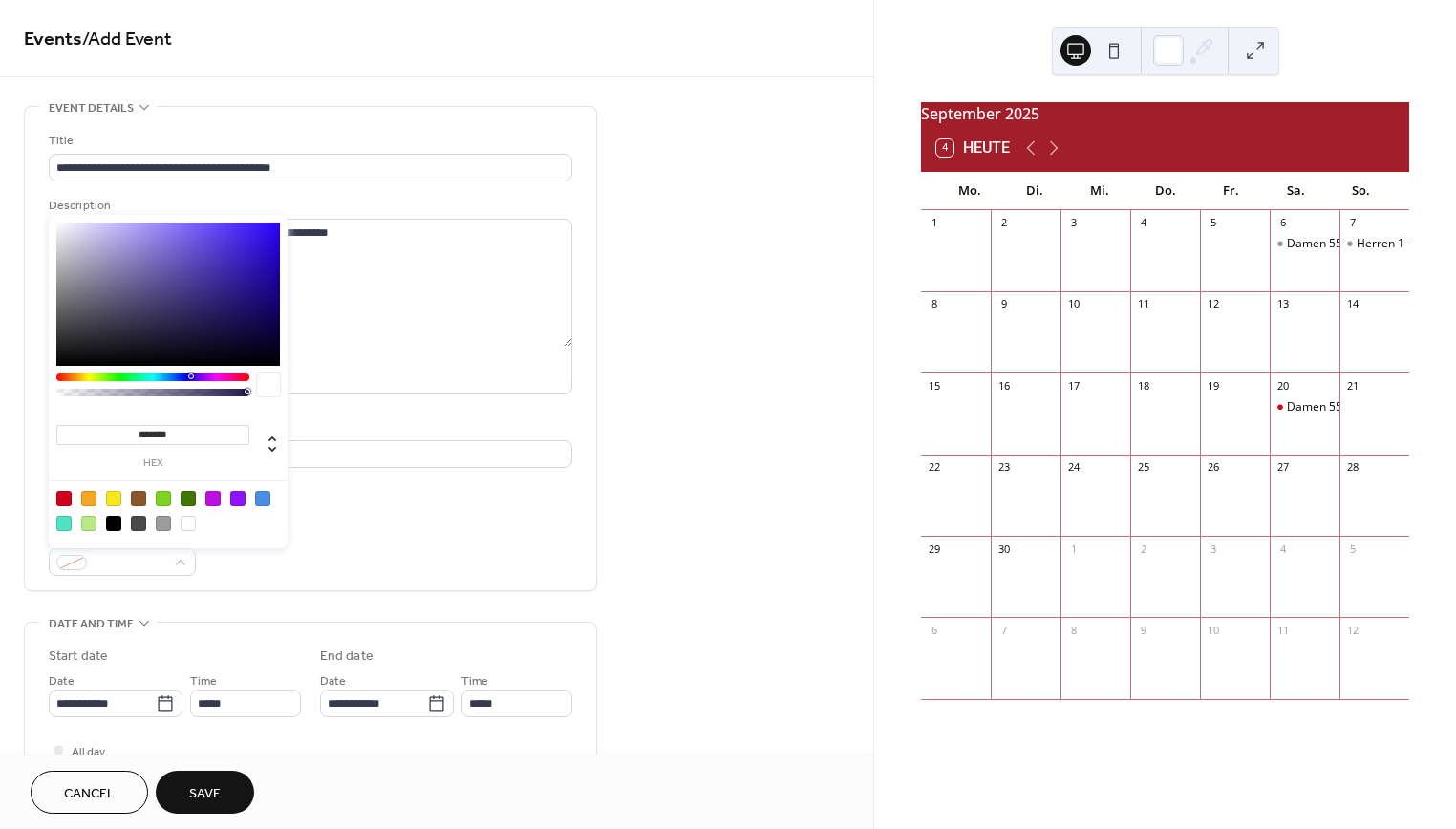 click at bounding box center [64, 499] 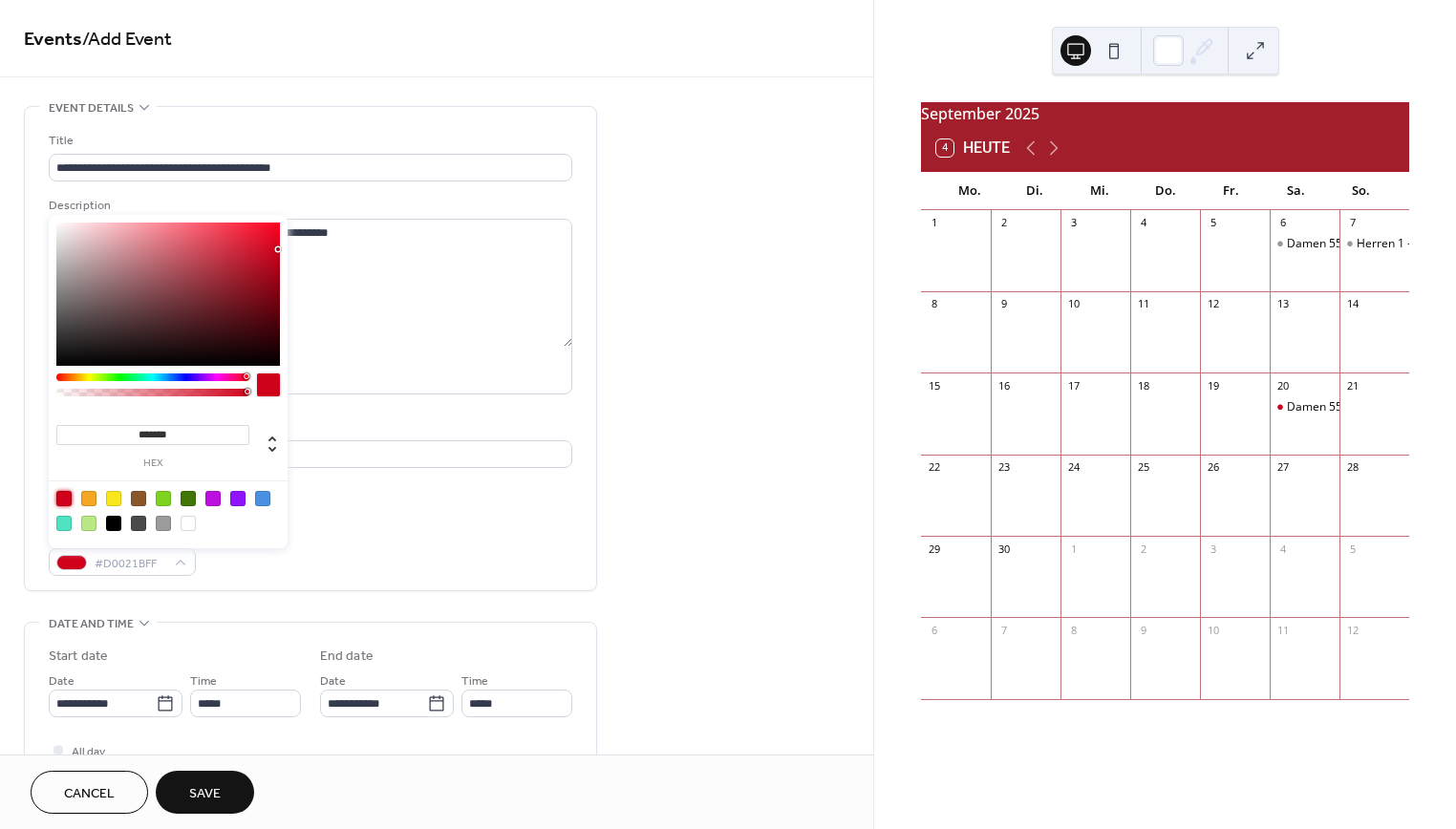 click on "Event color #D0021BFF" at bounding box center (310, 550) 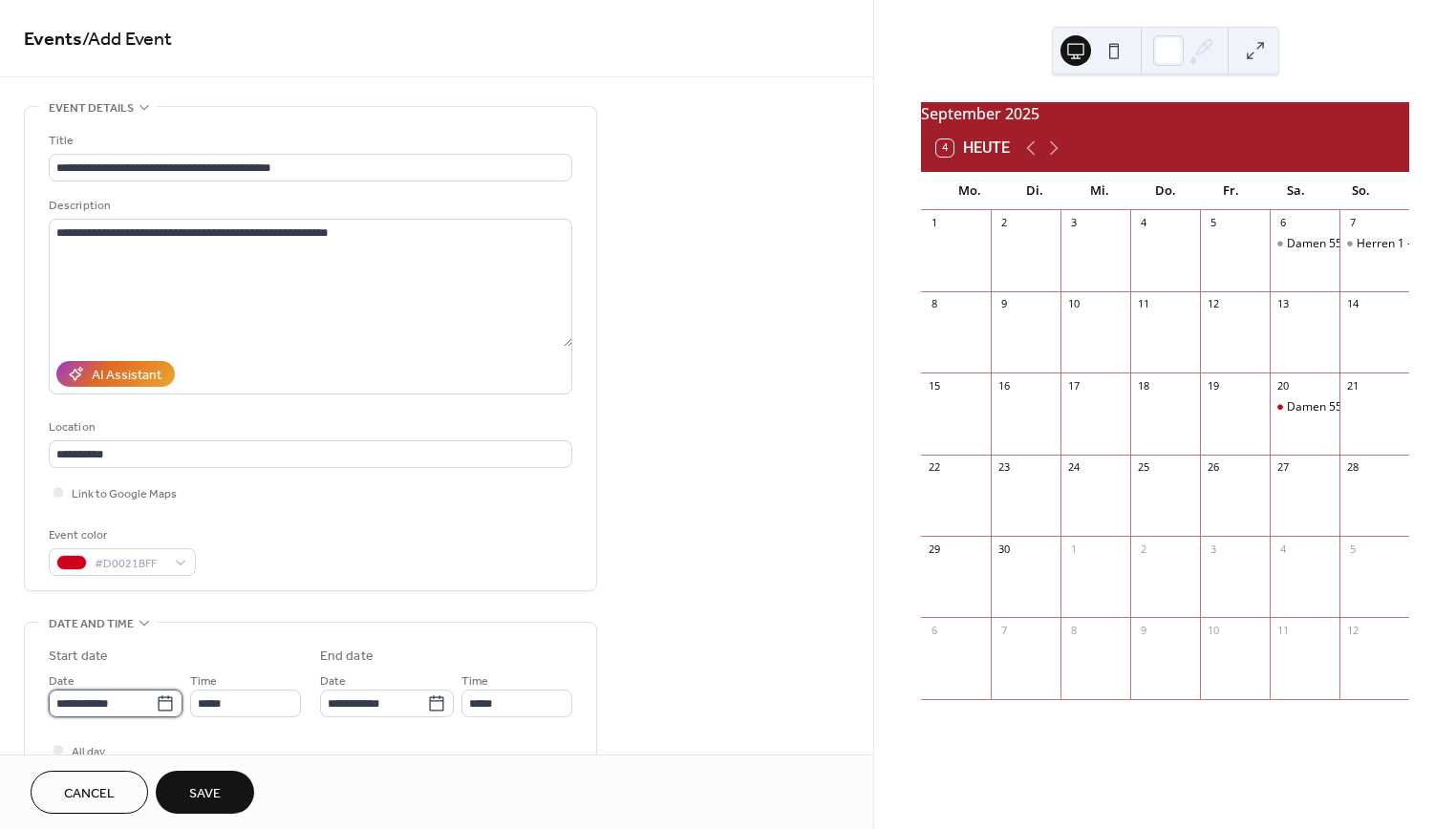 click on "**********" at bounding box center [102, 703] 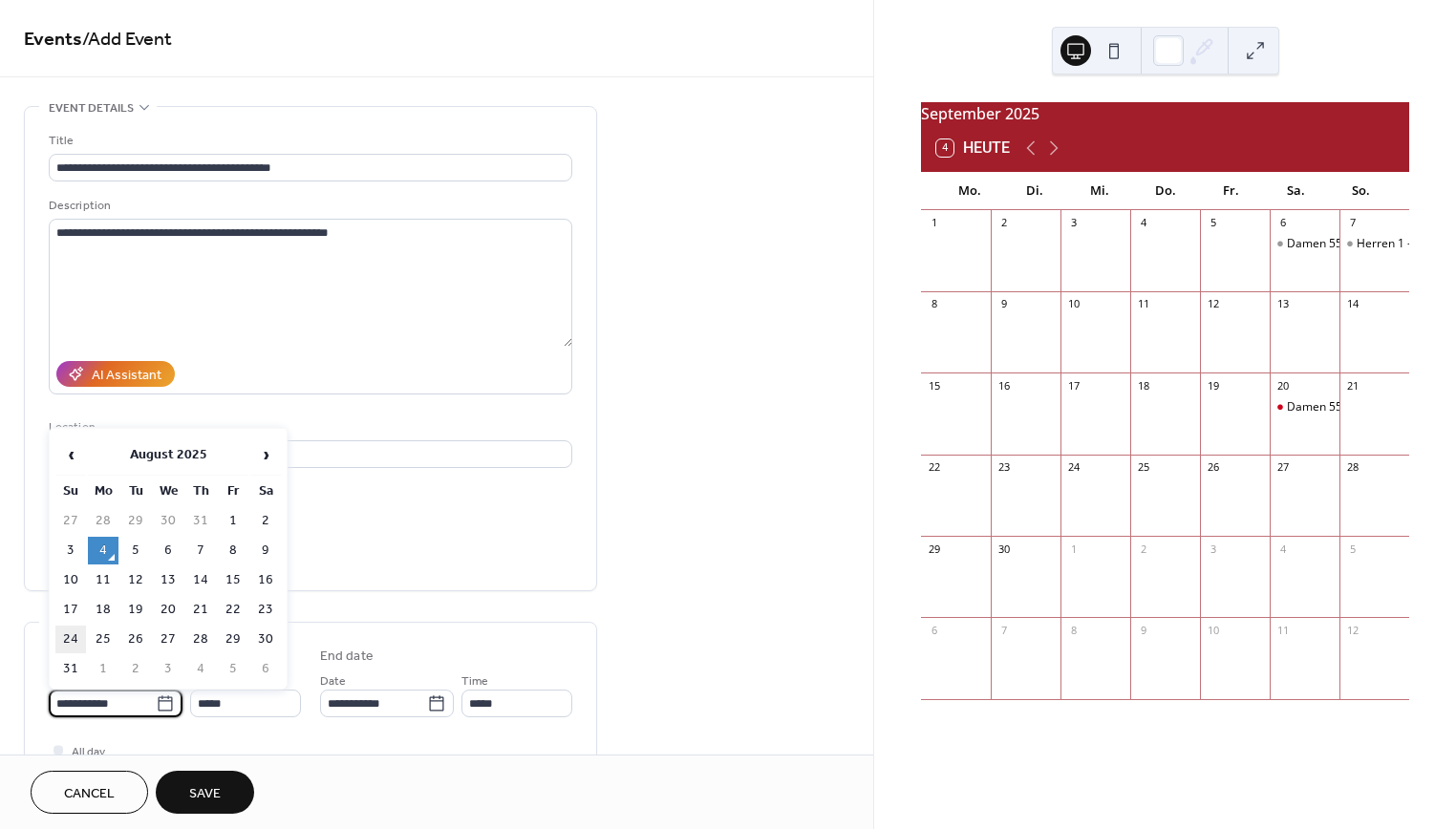 click on "24" at bounding box center (71, 639) 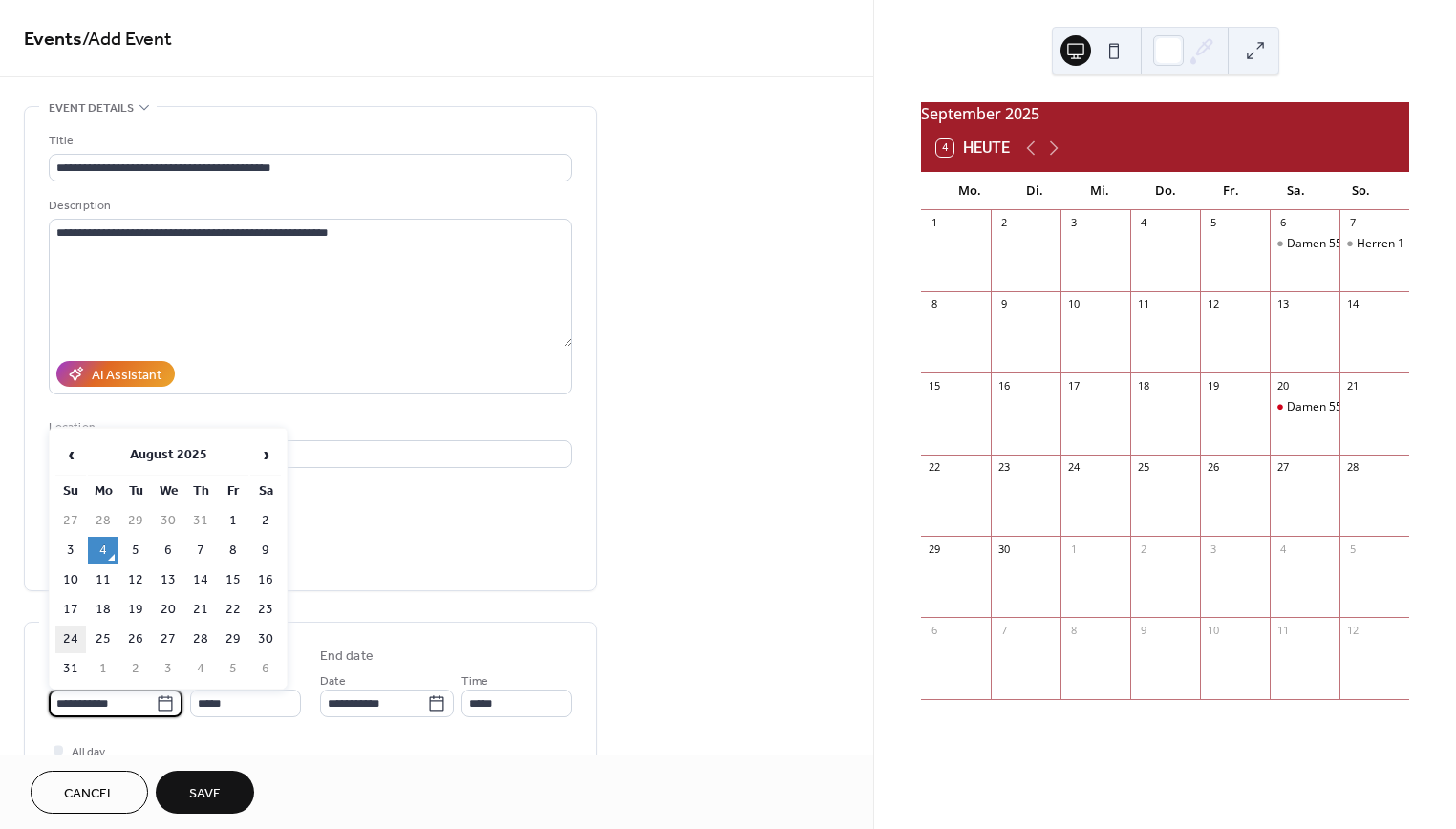 type on "**********" 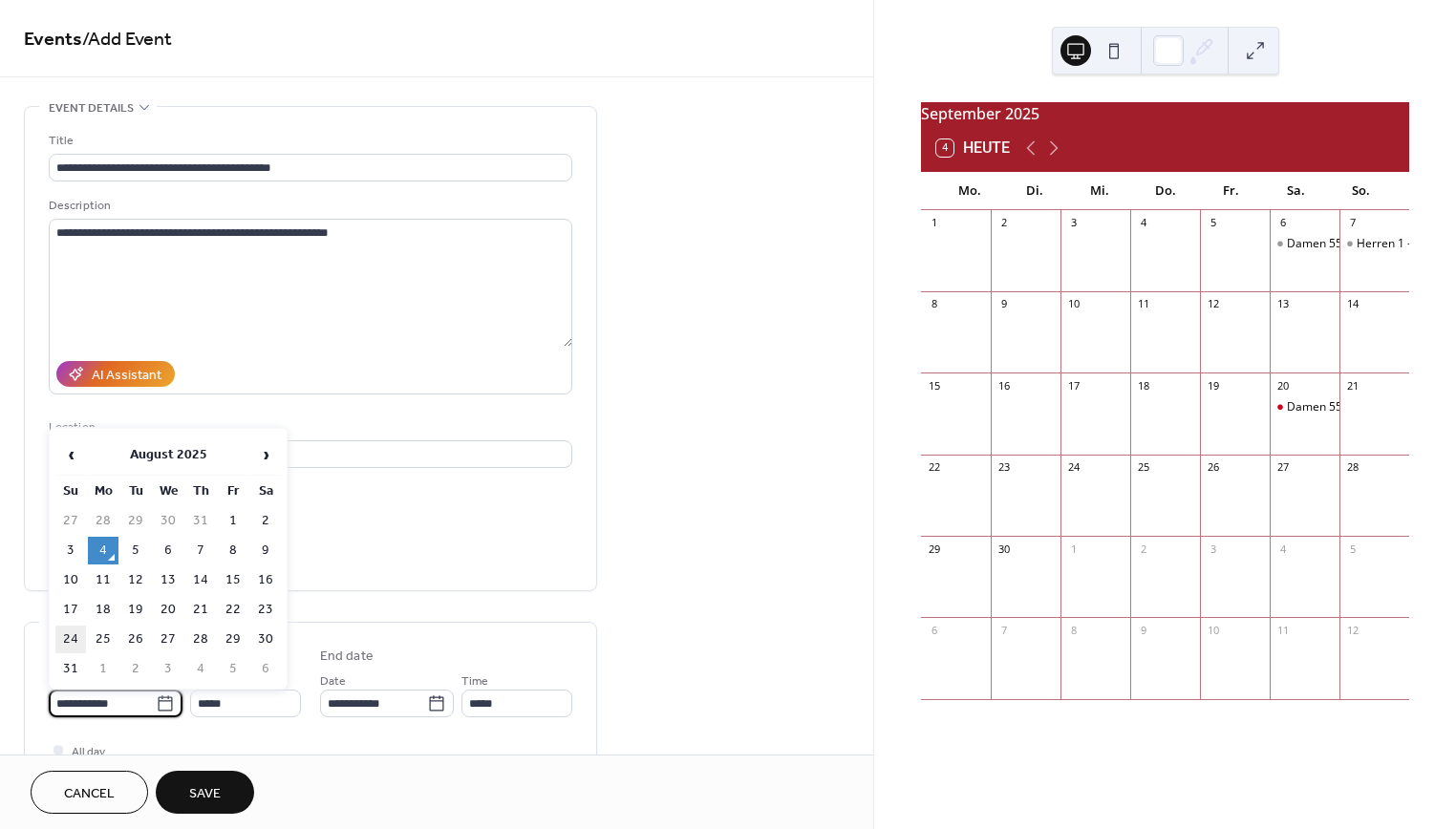 type on "**********" 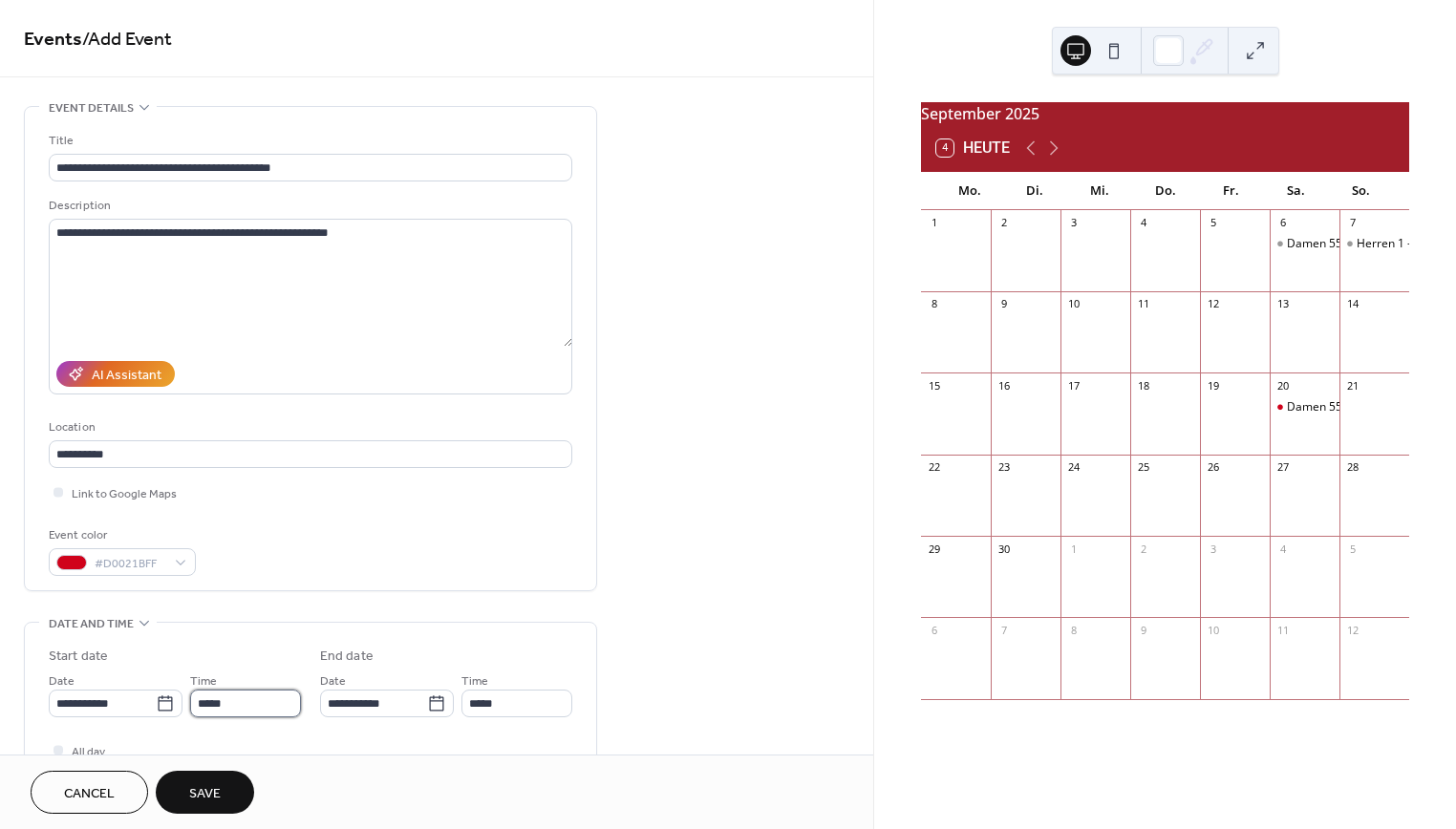 click on "*****" at bounding box center (246, 703) 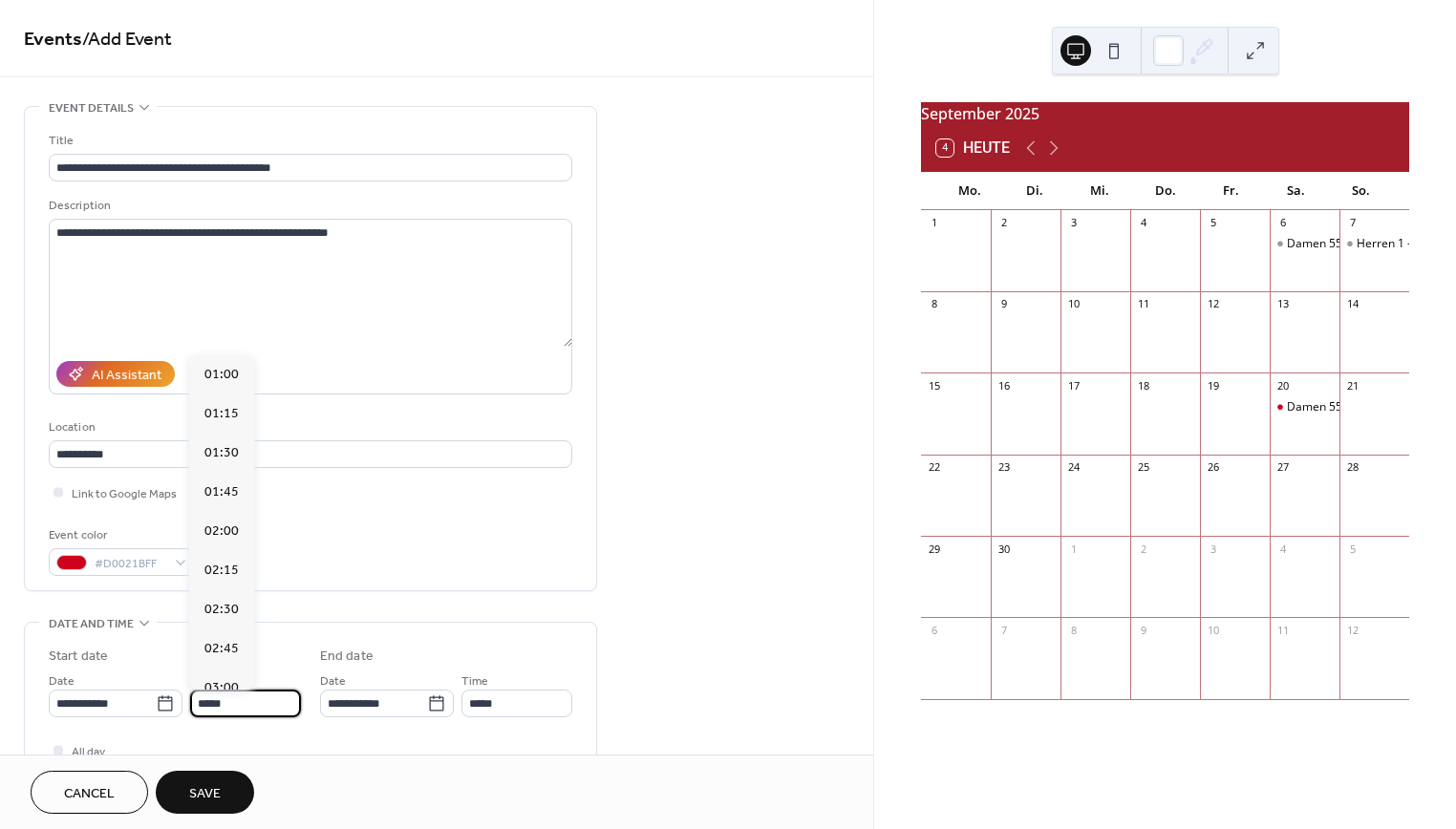 scroll, scrollTop: 1723, scrollLeft: 0, axis: vertical 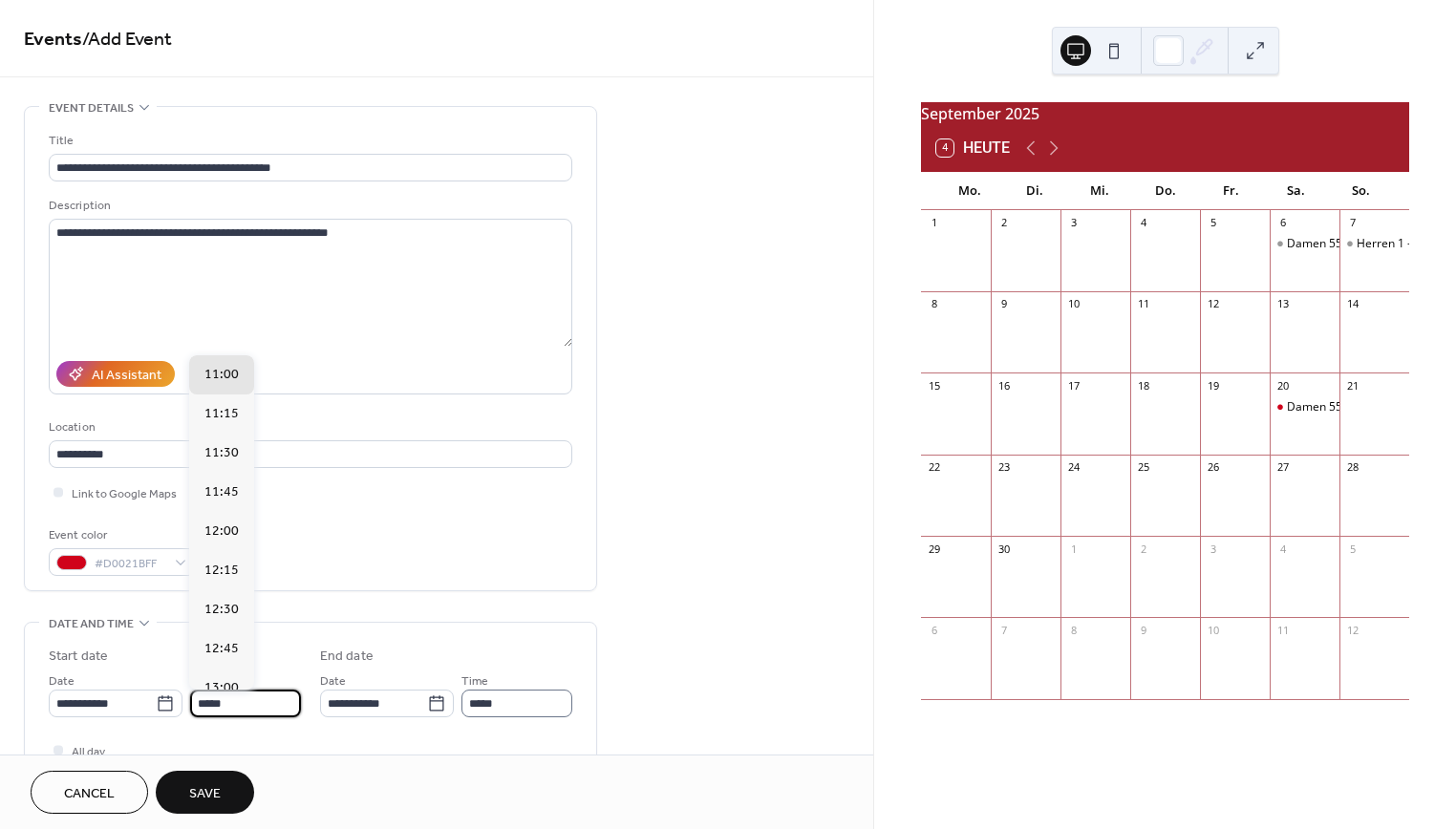 type on "*****" 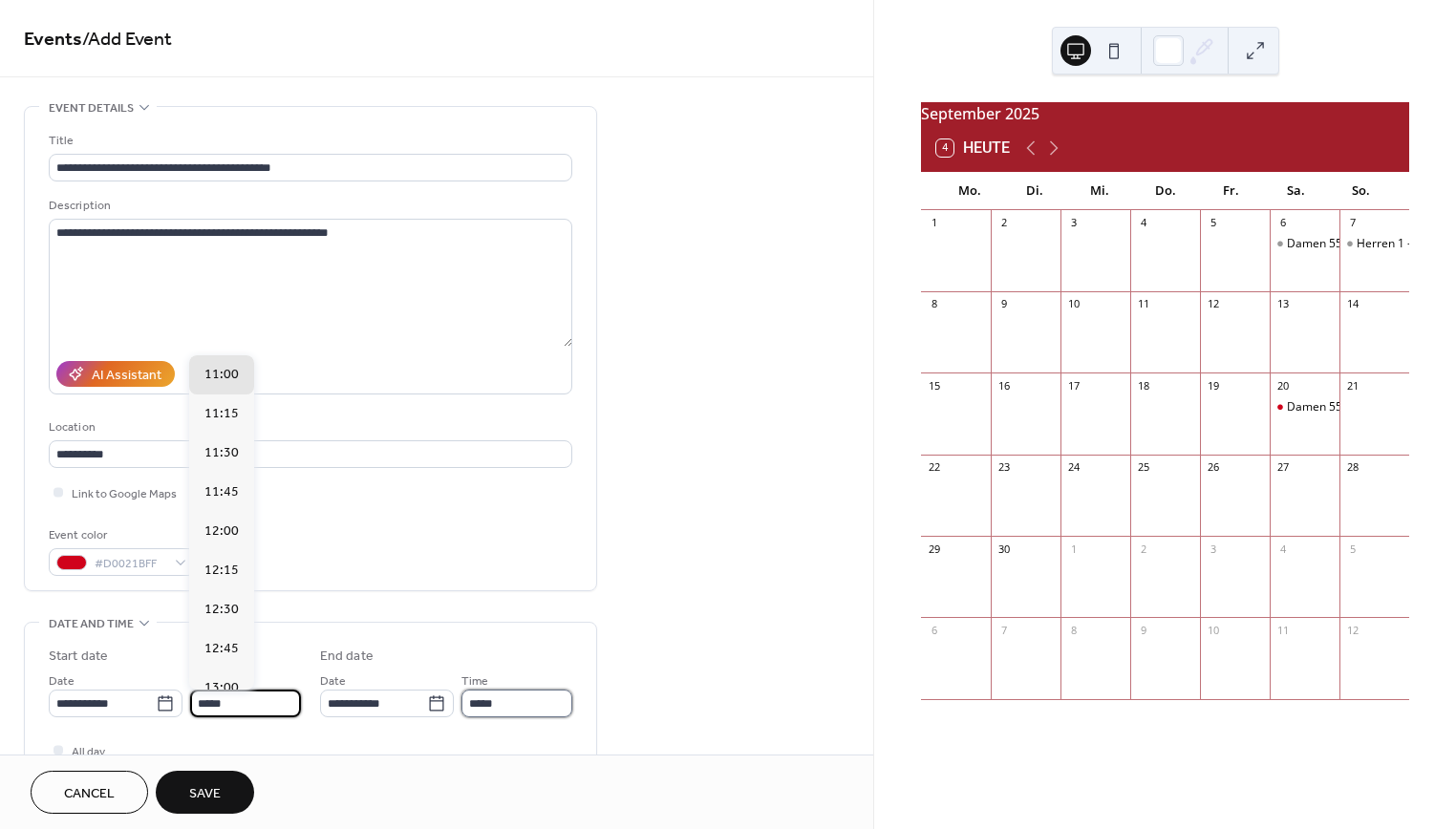 click on "*****" at bounding box center [517, 703] 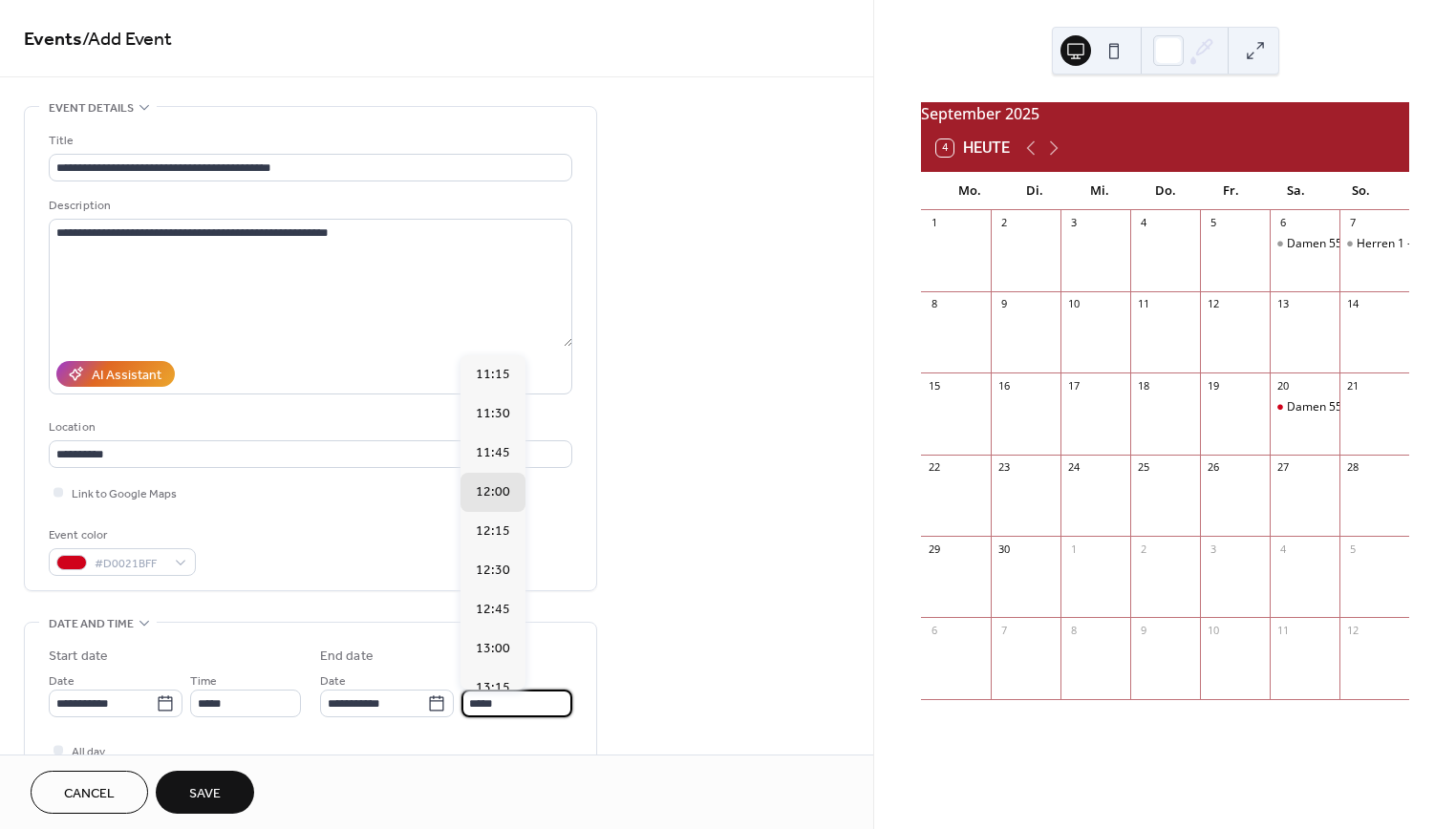 click on "*****" at bounding box center [517, 703] 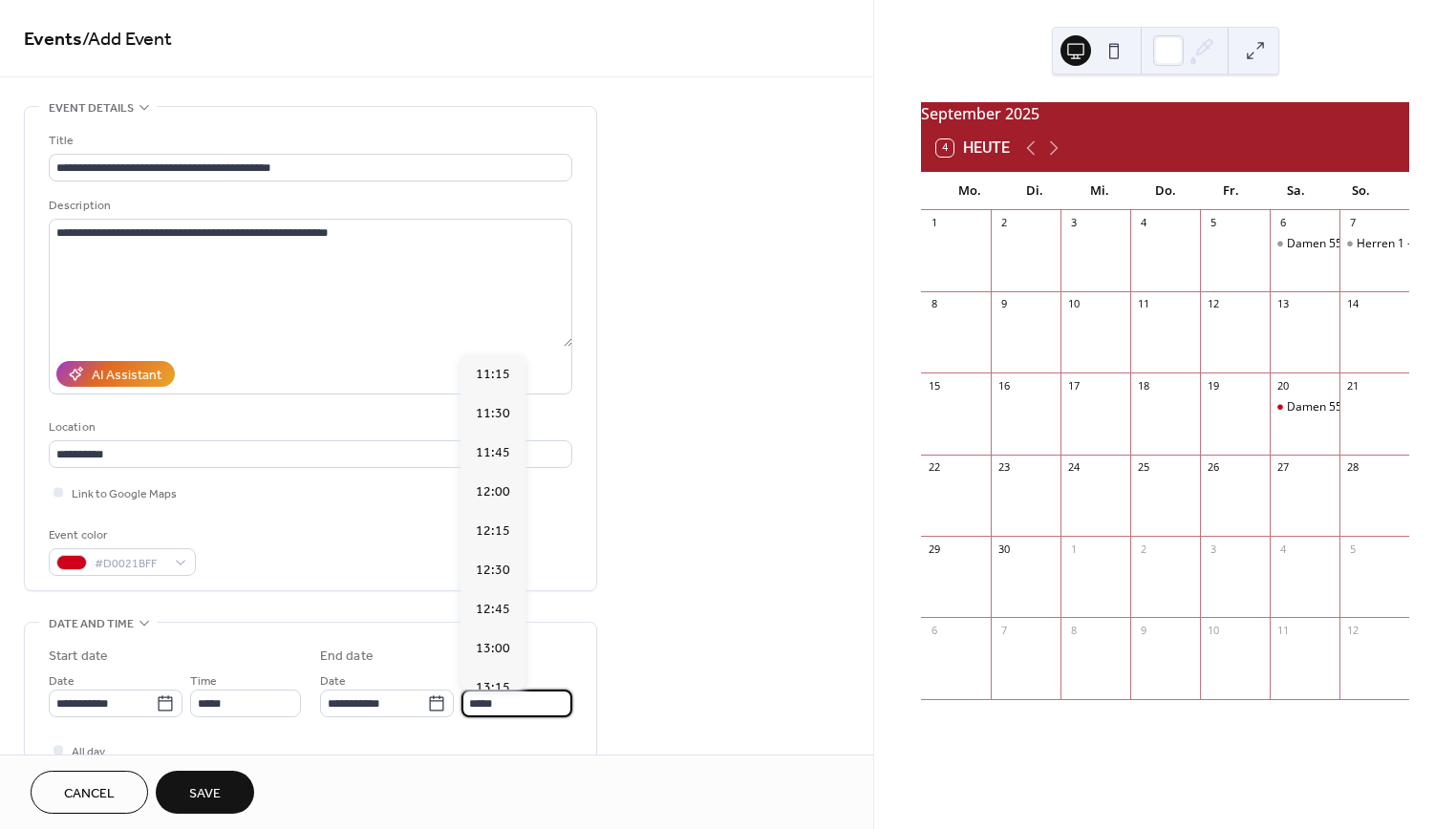 scroll, scrollTop: 744, scrollLeft: 0, axis: vertical 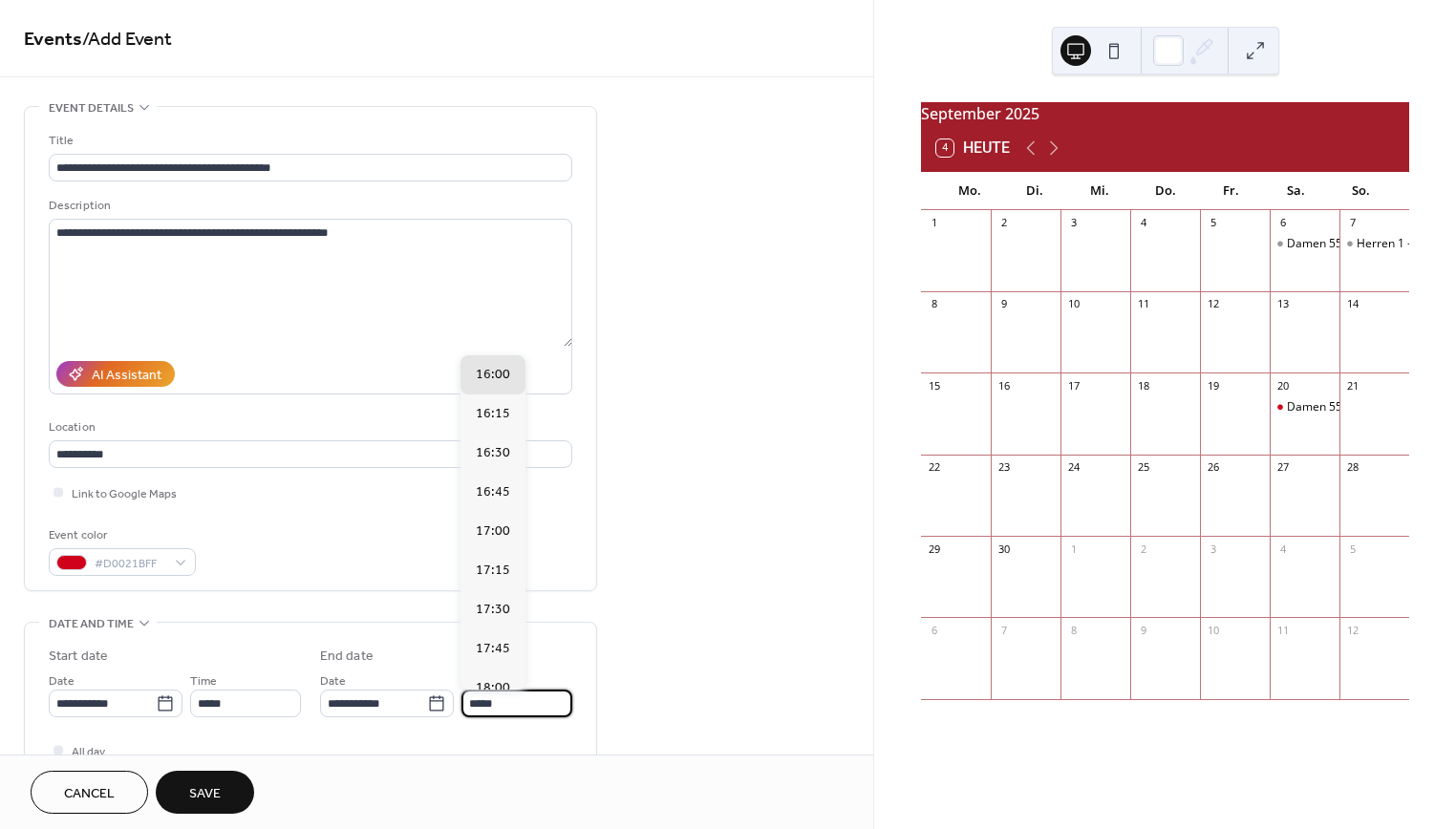 type on "*****" 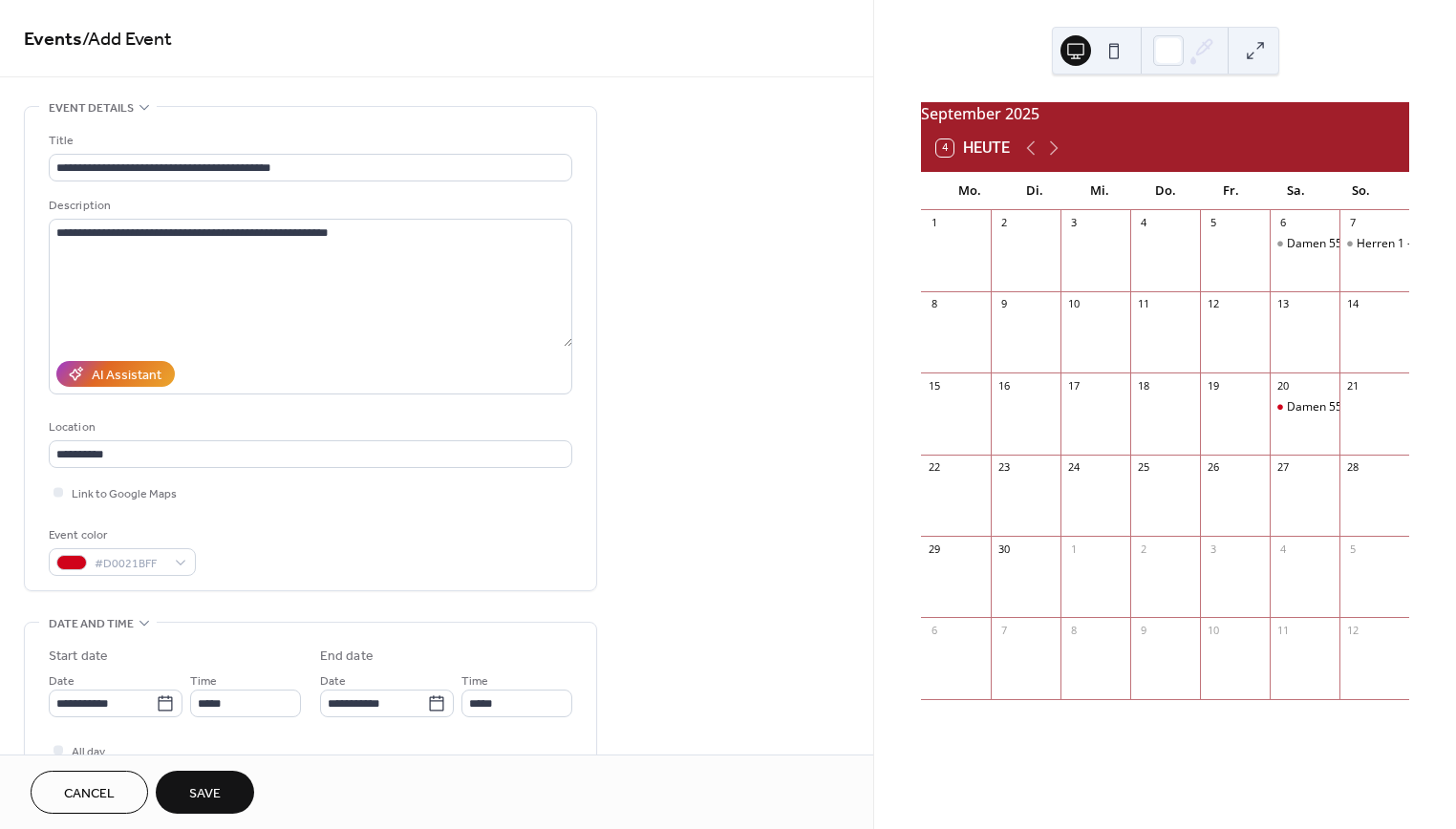 click on "Save" at bounding box center (204, 792) 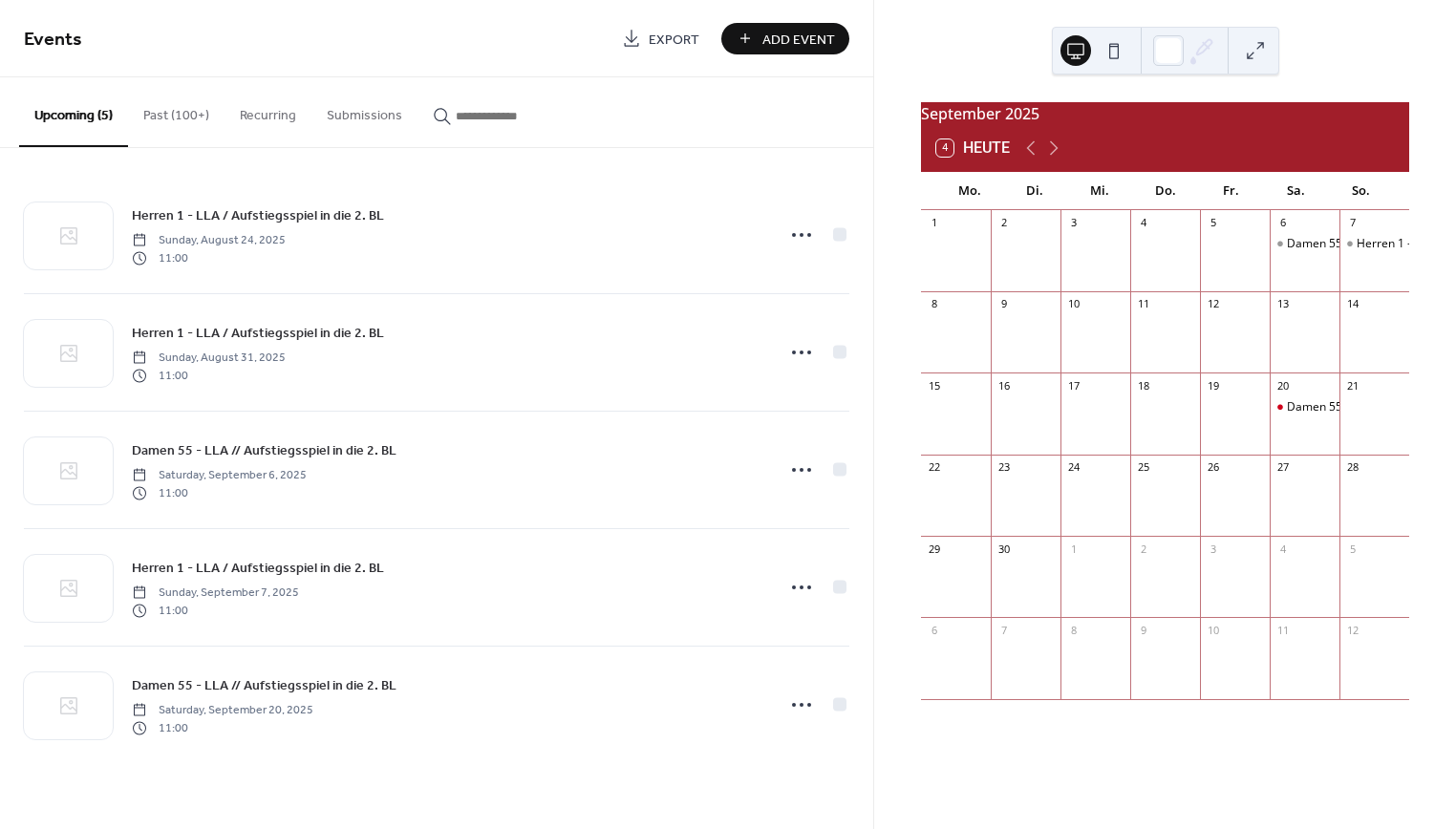 click on "Add Event" at bounding box center (799, 39) 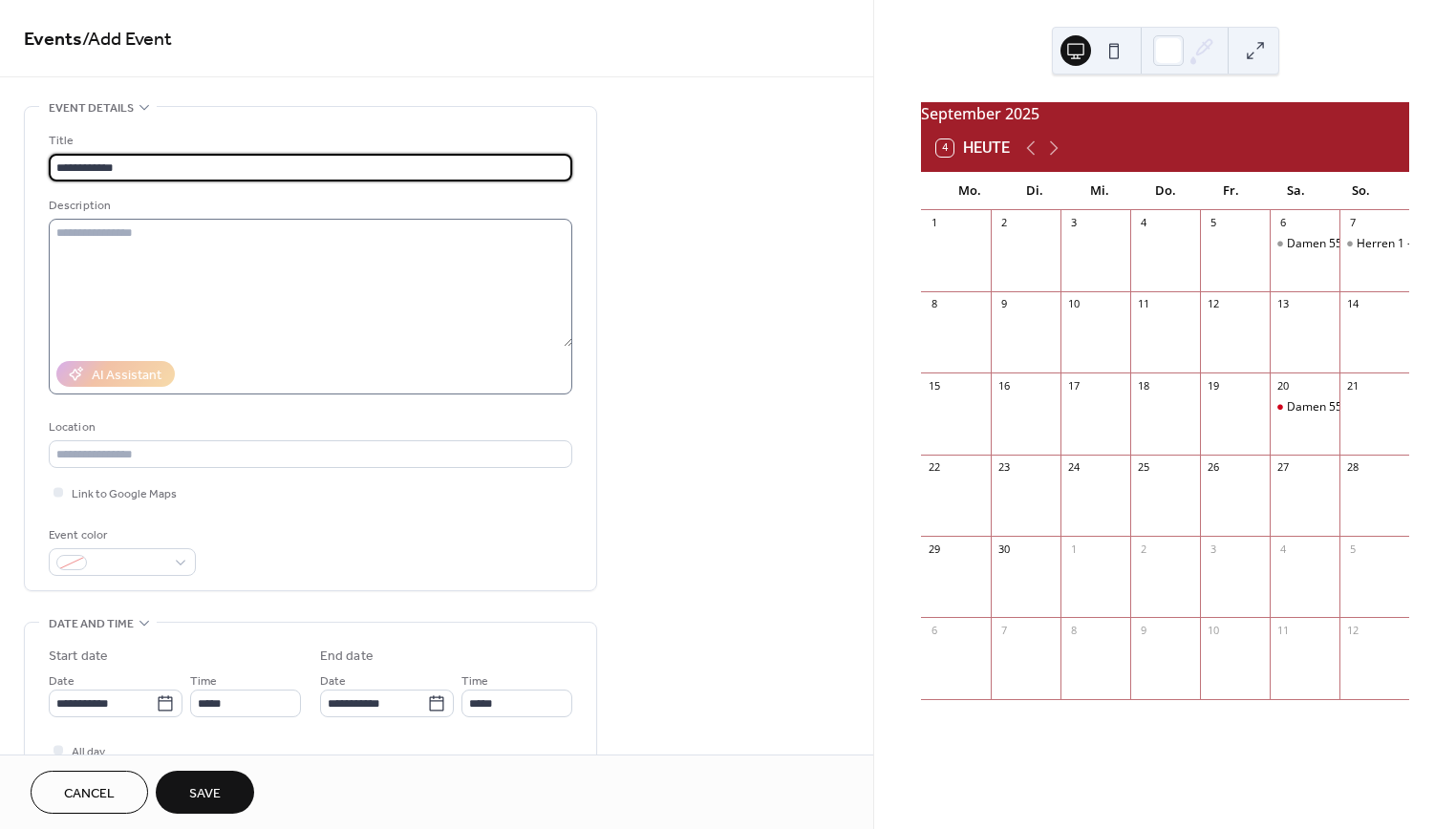 type on "**********" 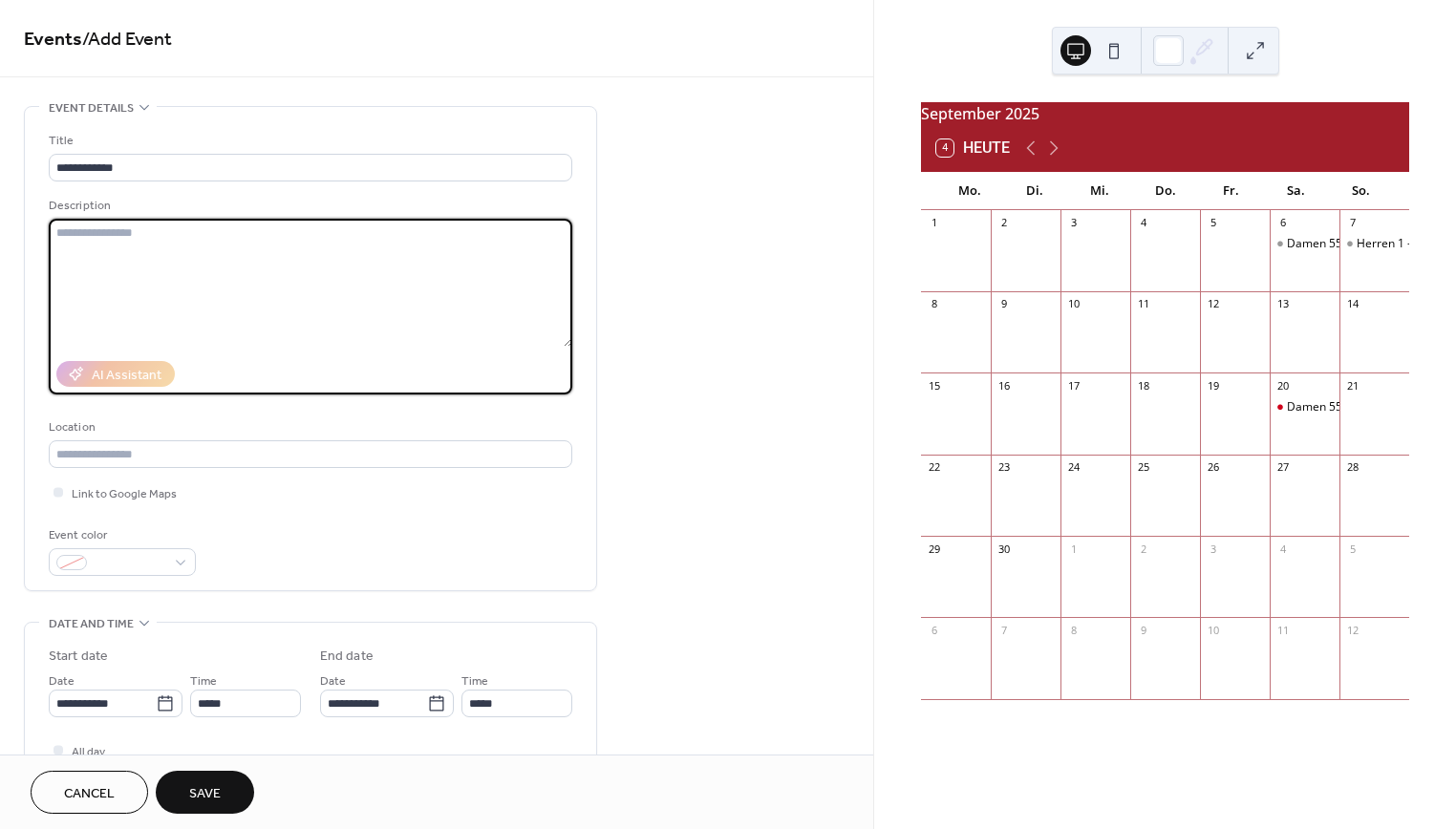 click at bounding box center (310, 283) 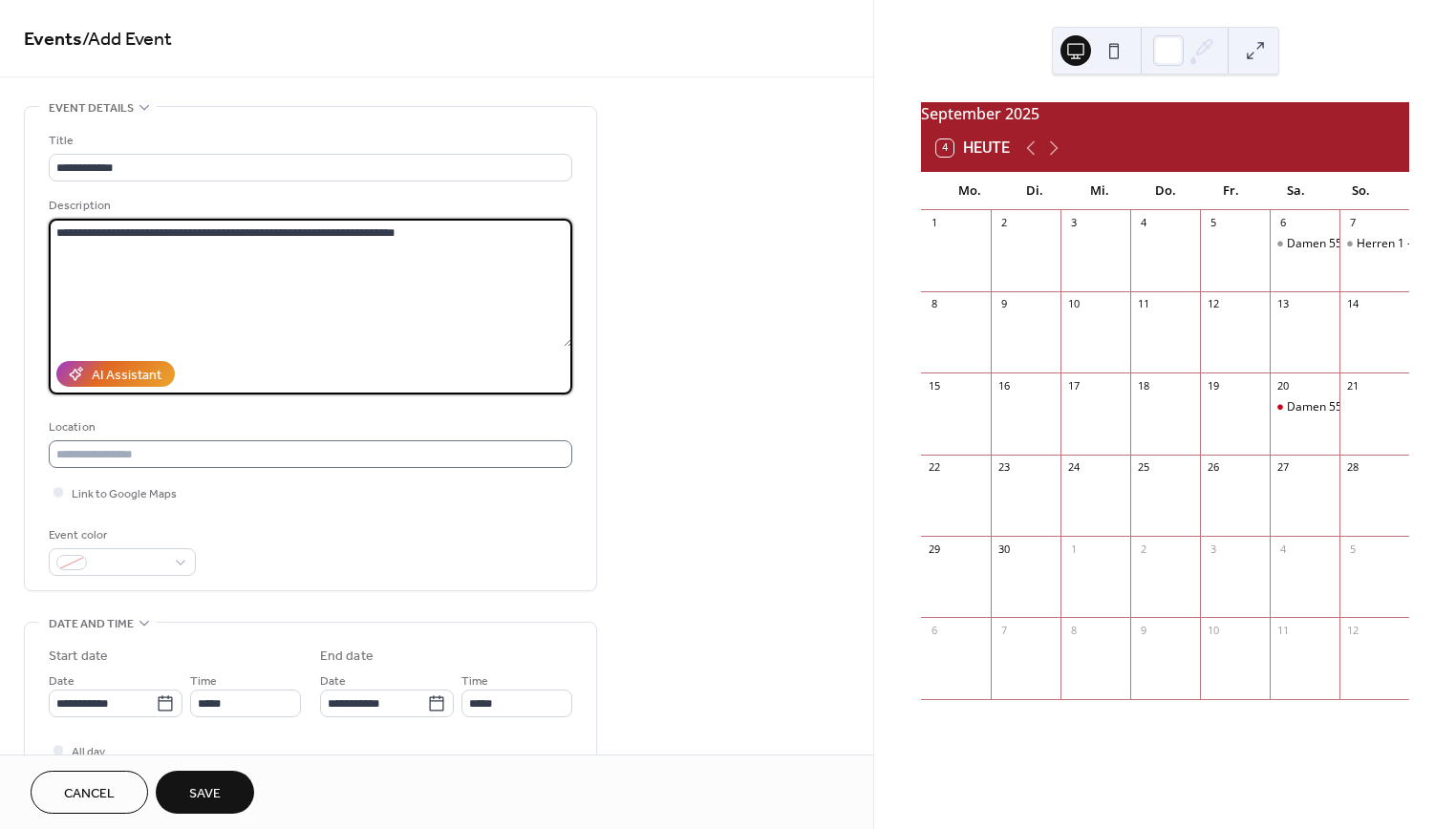 type on "**********" 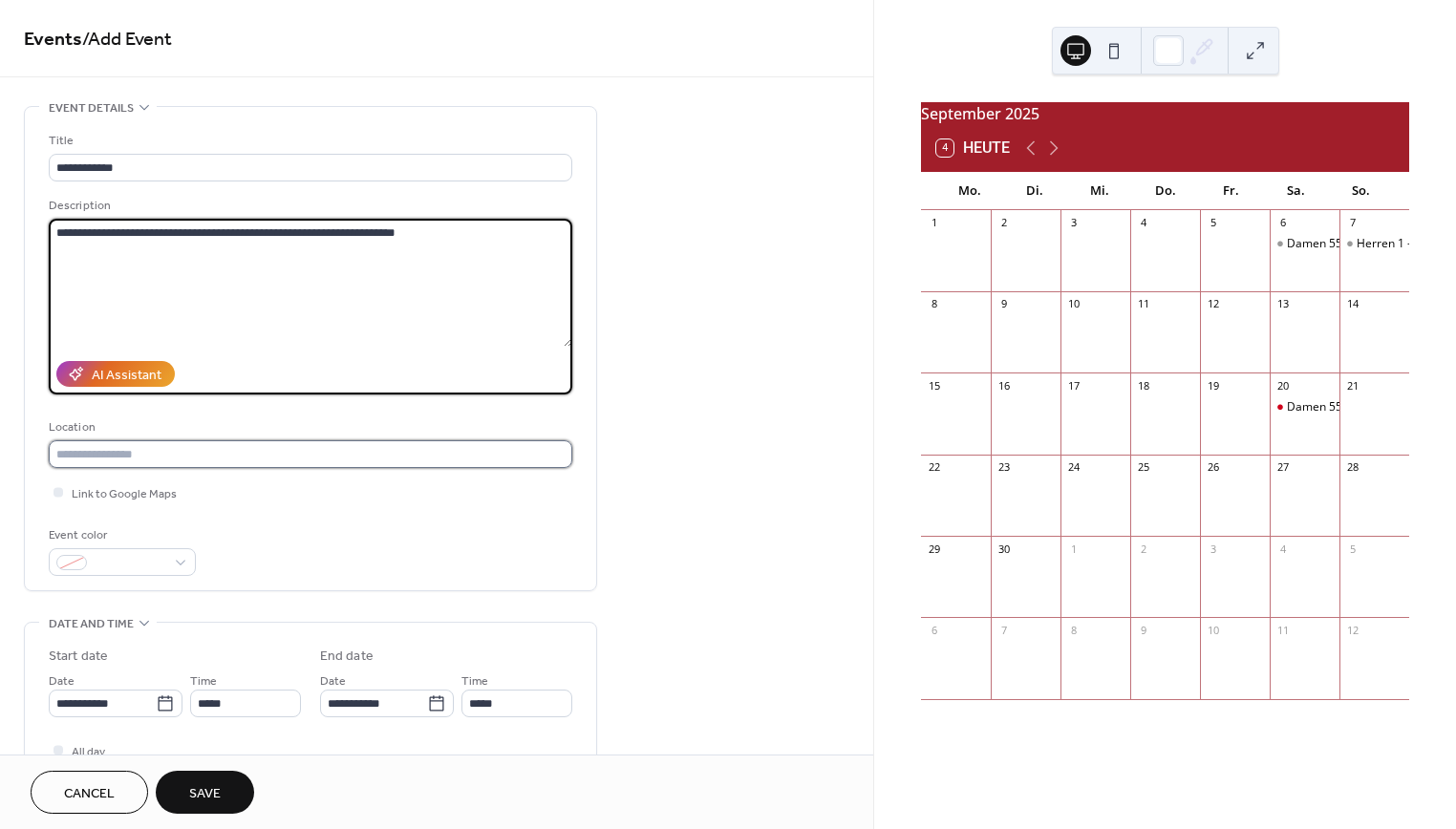 click at bounding box center [310, 454] 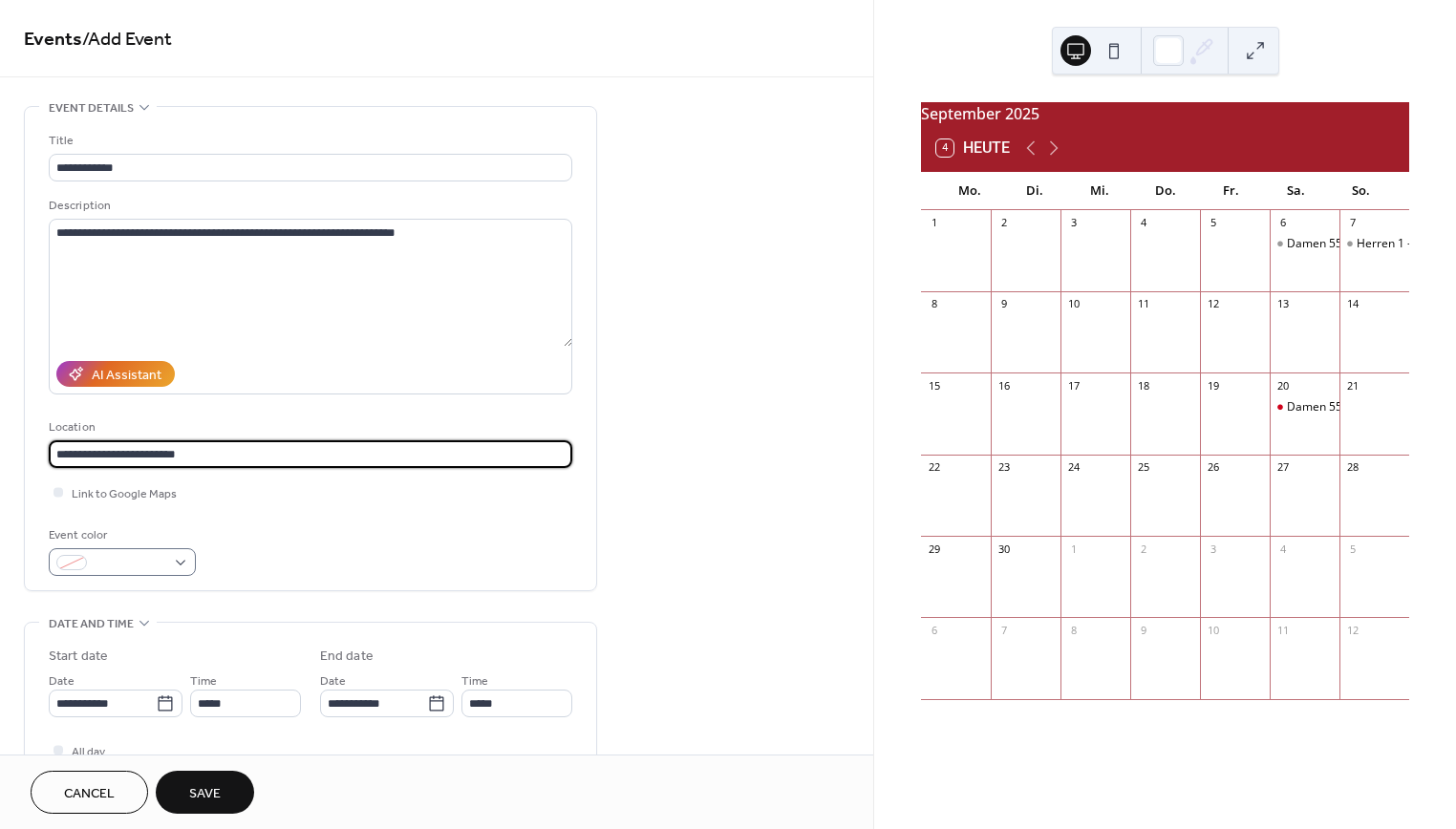 type on "**********" 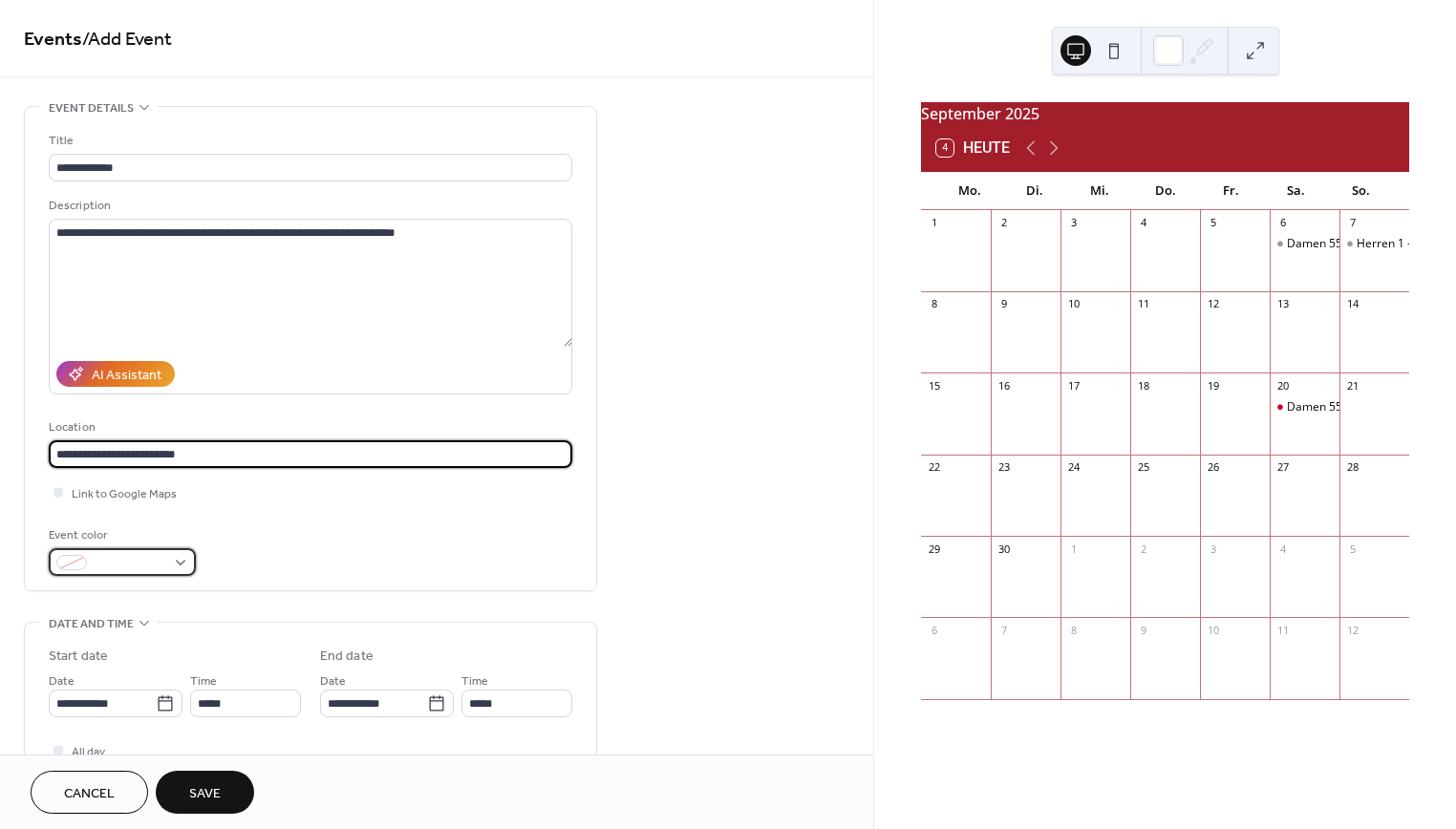 click at bounding box center [122, 562] 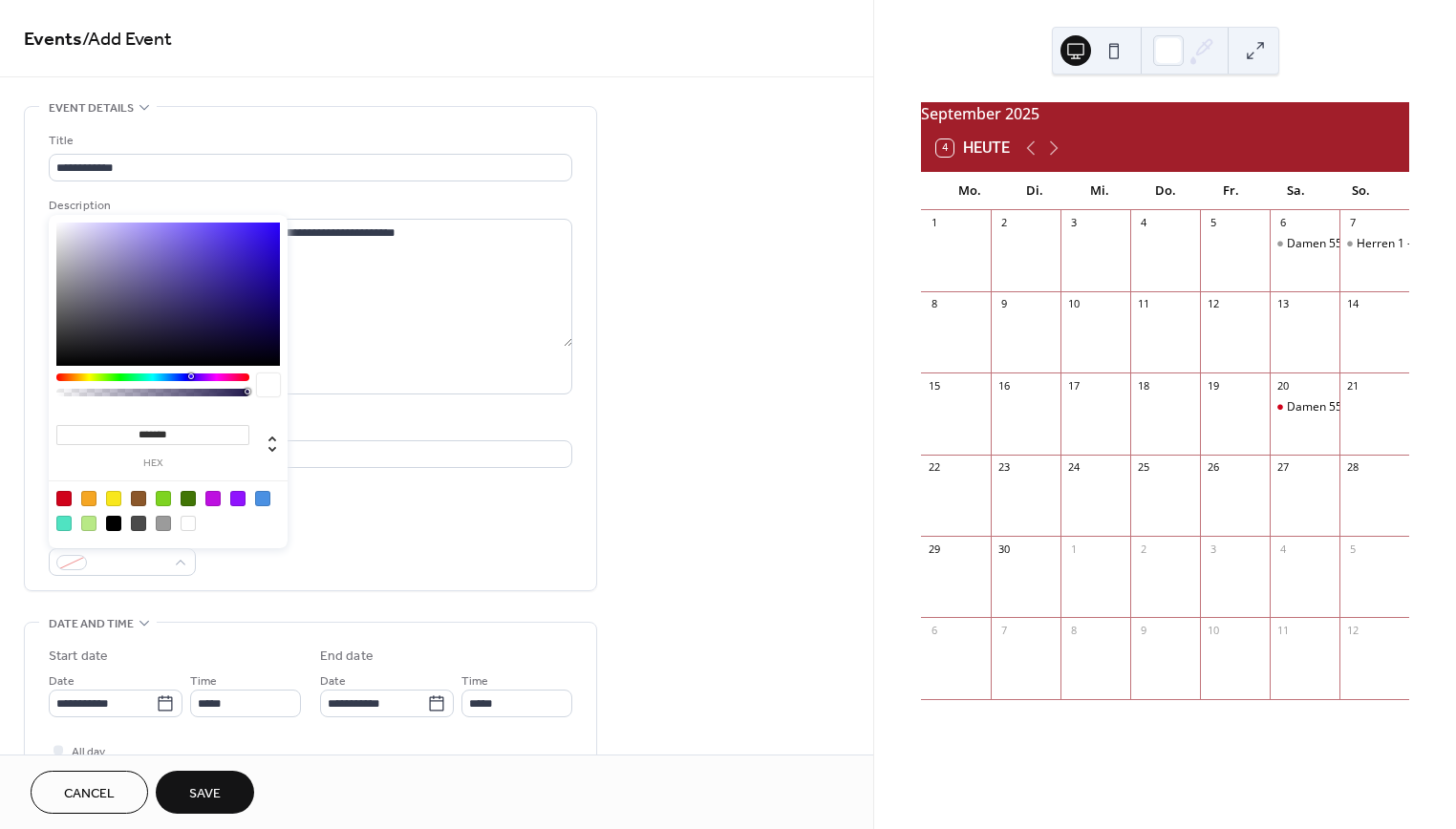 click at bounding box center (64, 499) 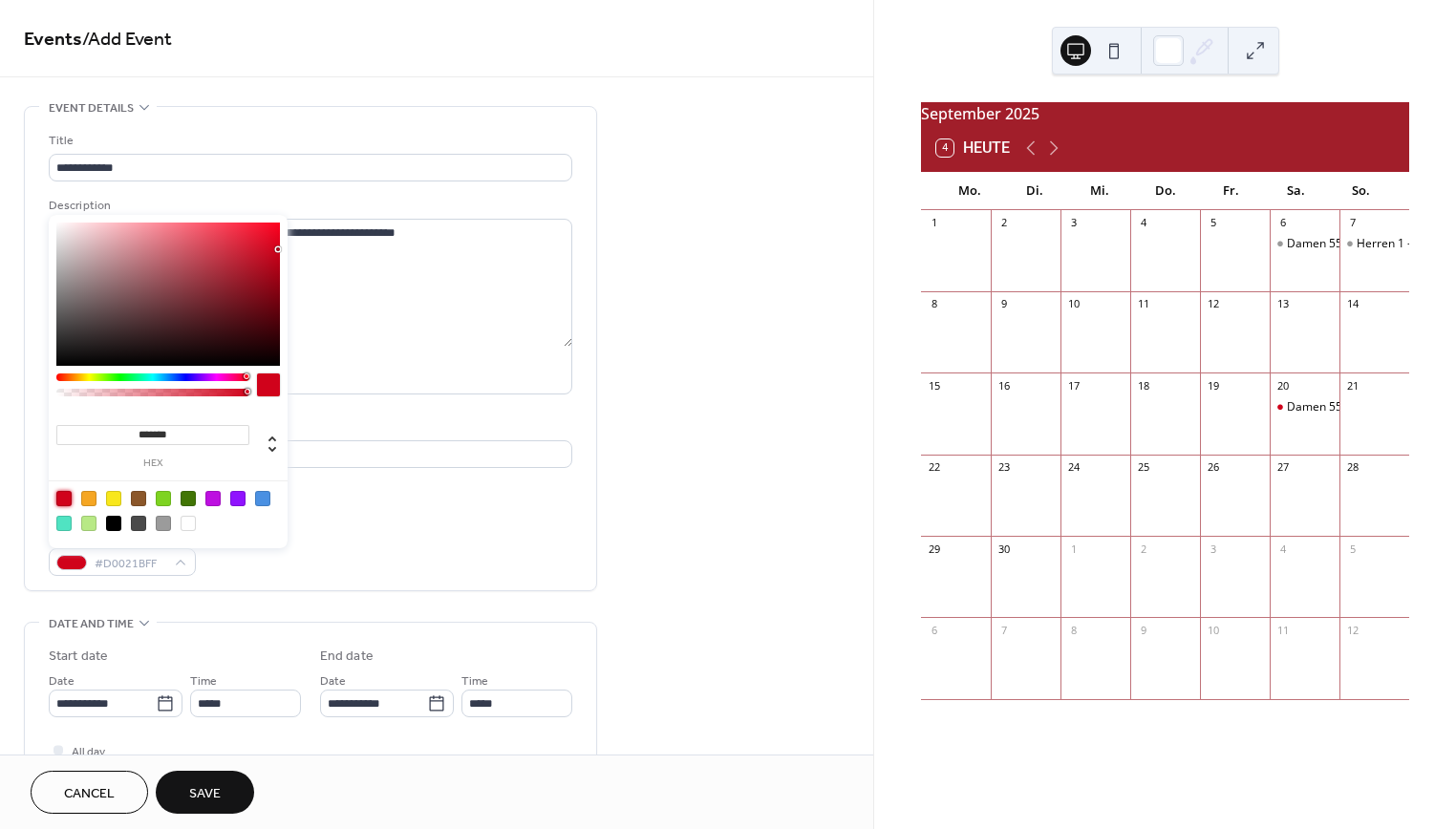 click on "Link to Google Maps" at bounding box center (310, 492) 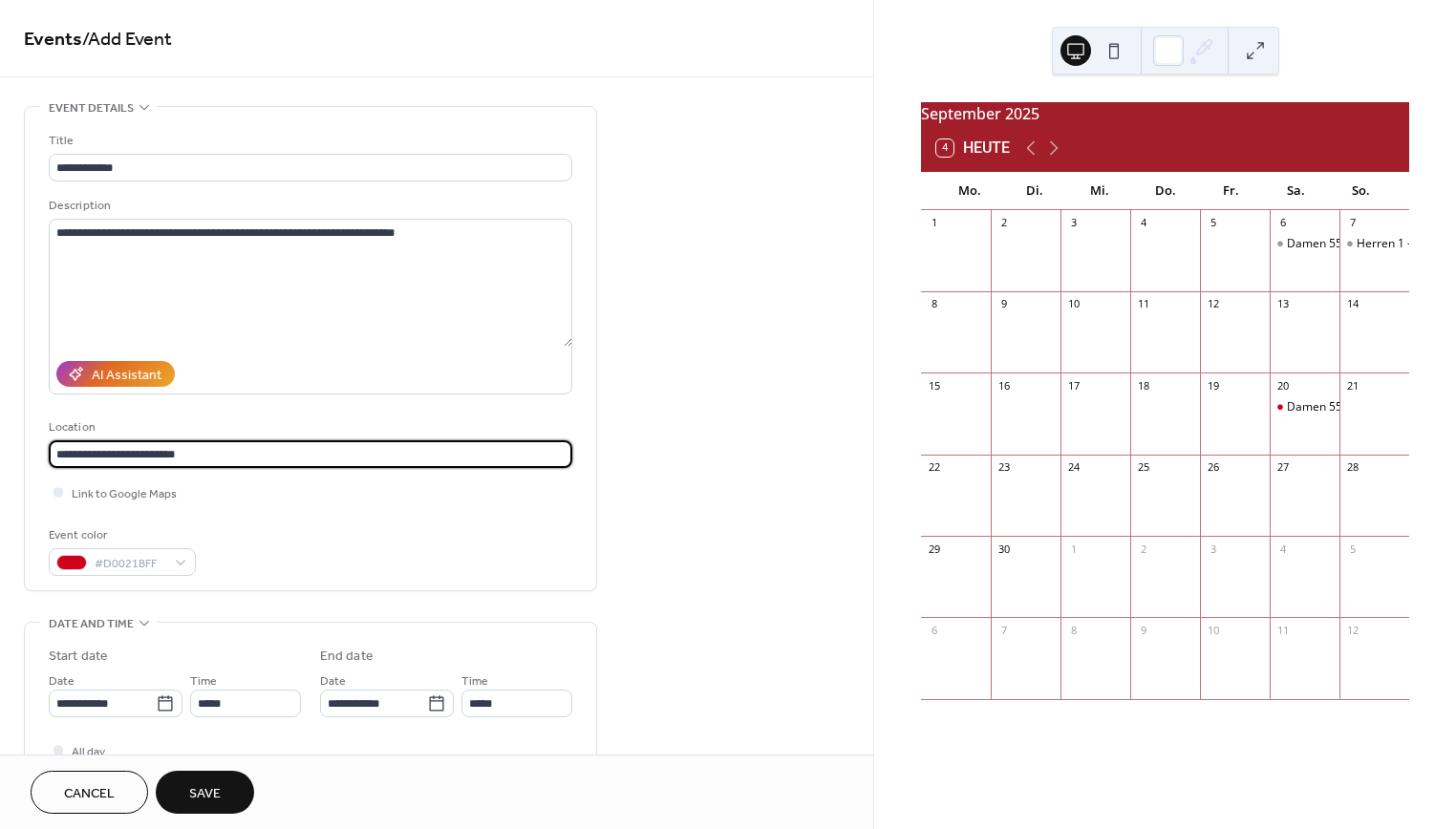 drag, startPoint x: 215, startPoint y: 457, endPoint x: 28, endPoint y: 455, distance: 187.01069 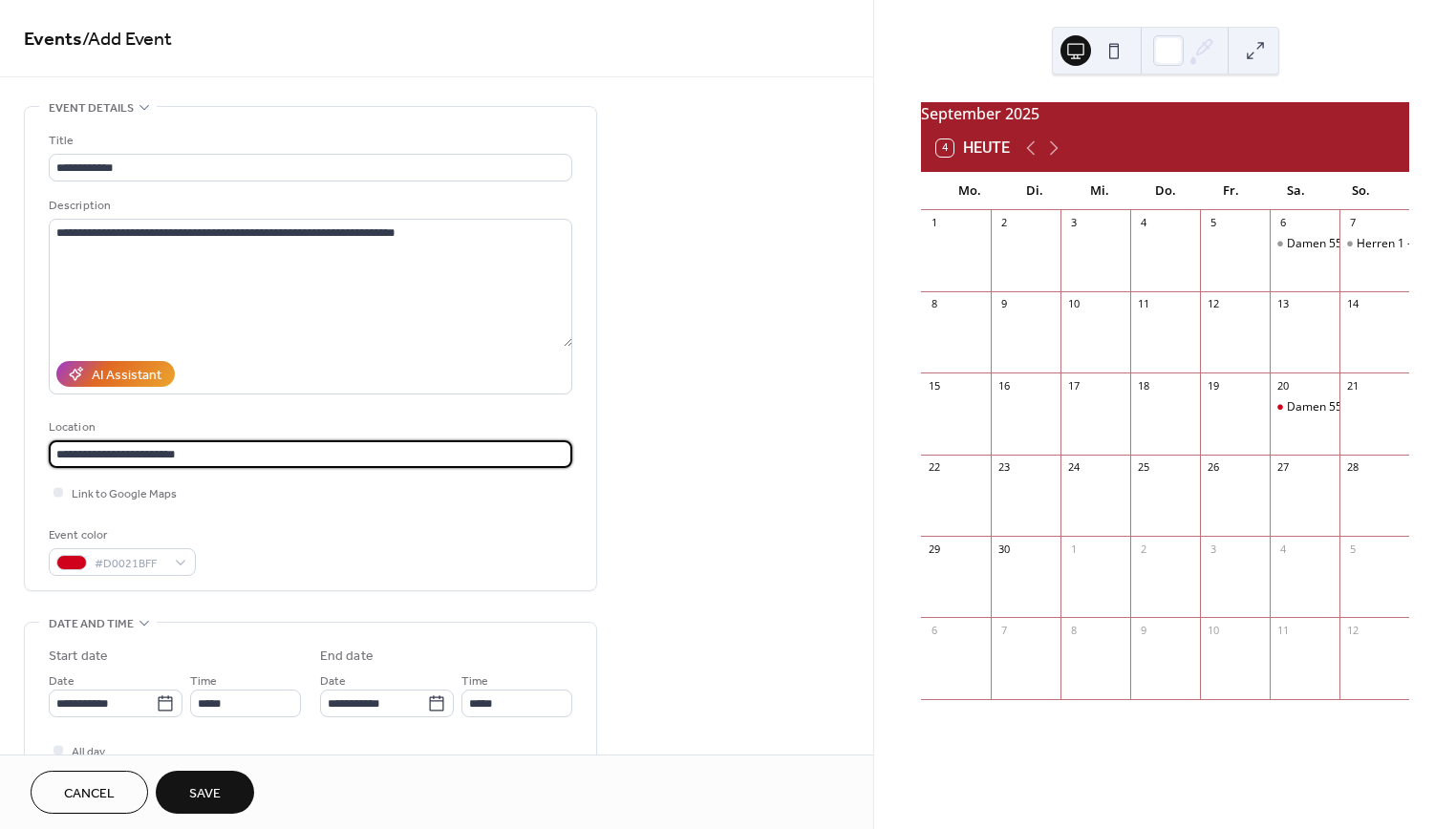 click on "**********" at bounding box center (310, 349) 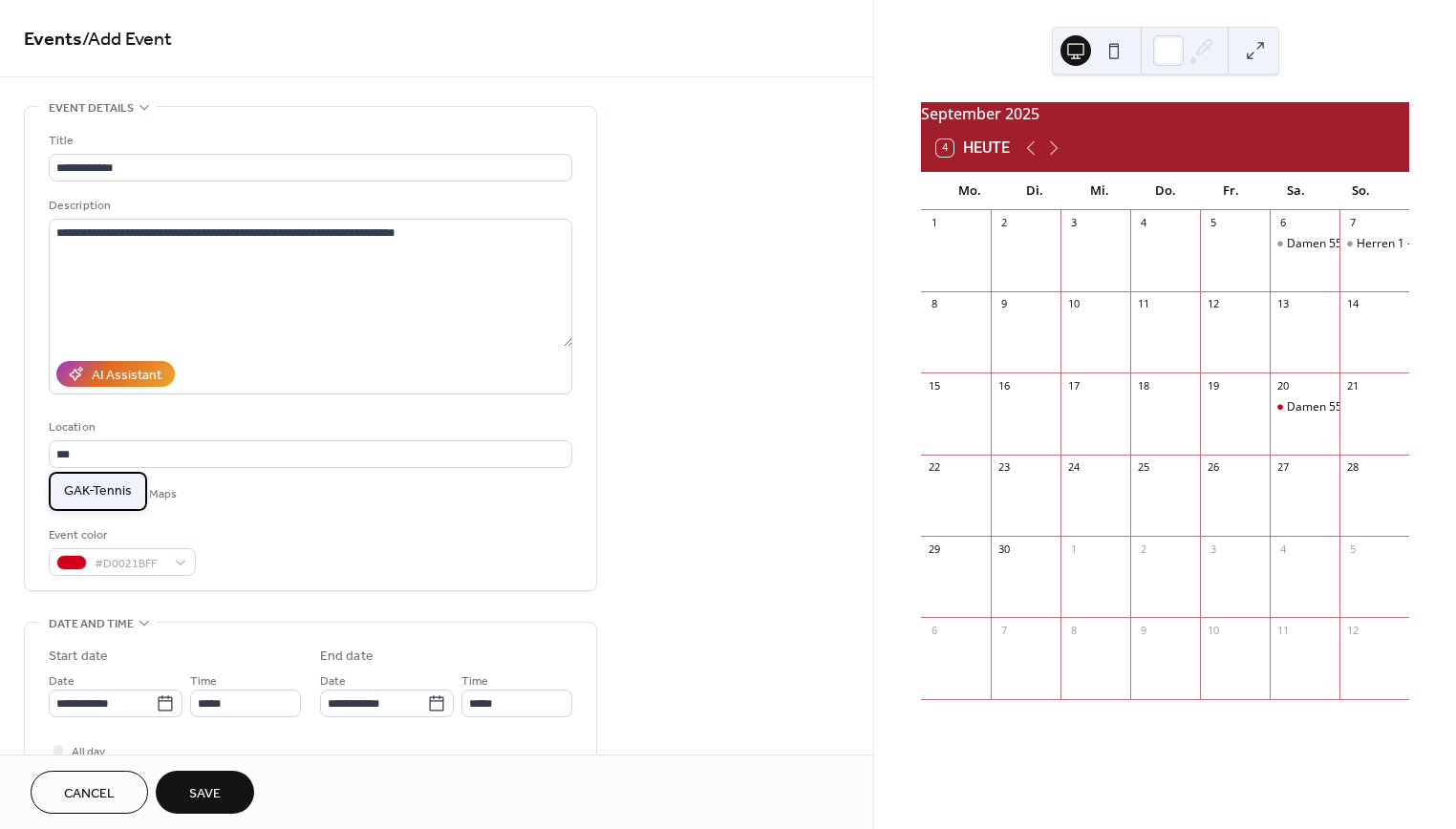 click on "GAK-Tennis" at bounding box center (97, 491) 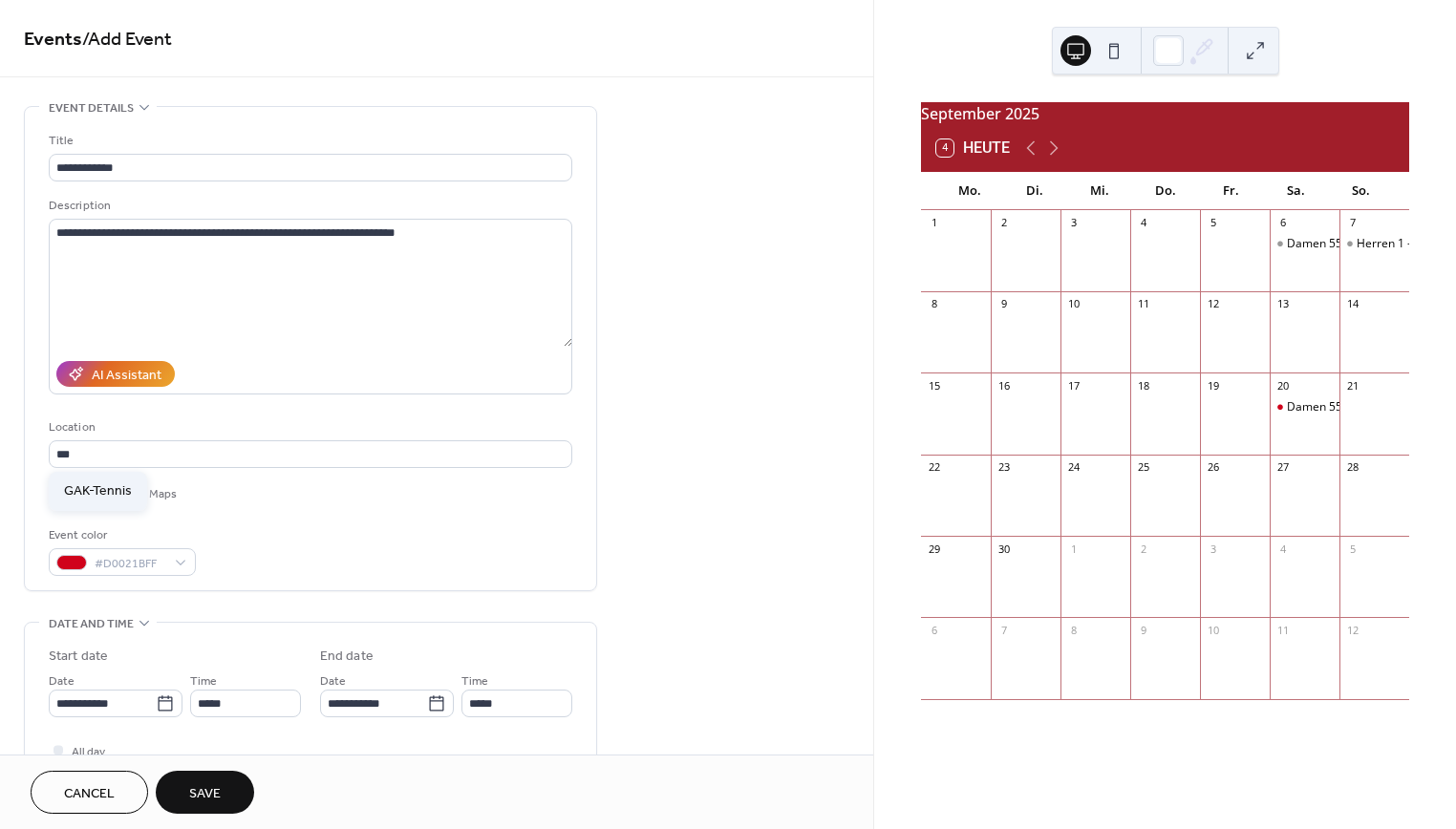 type on "**********" 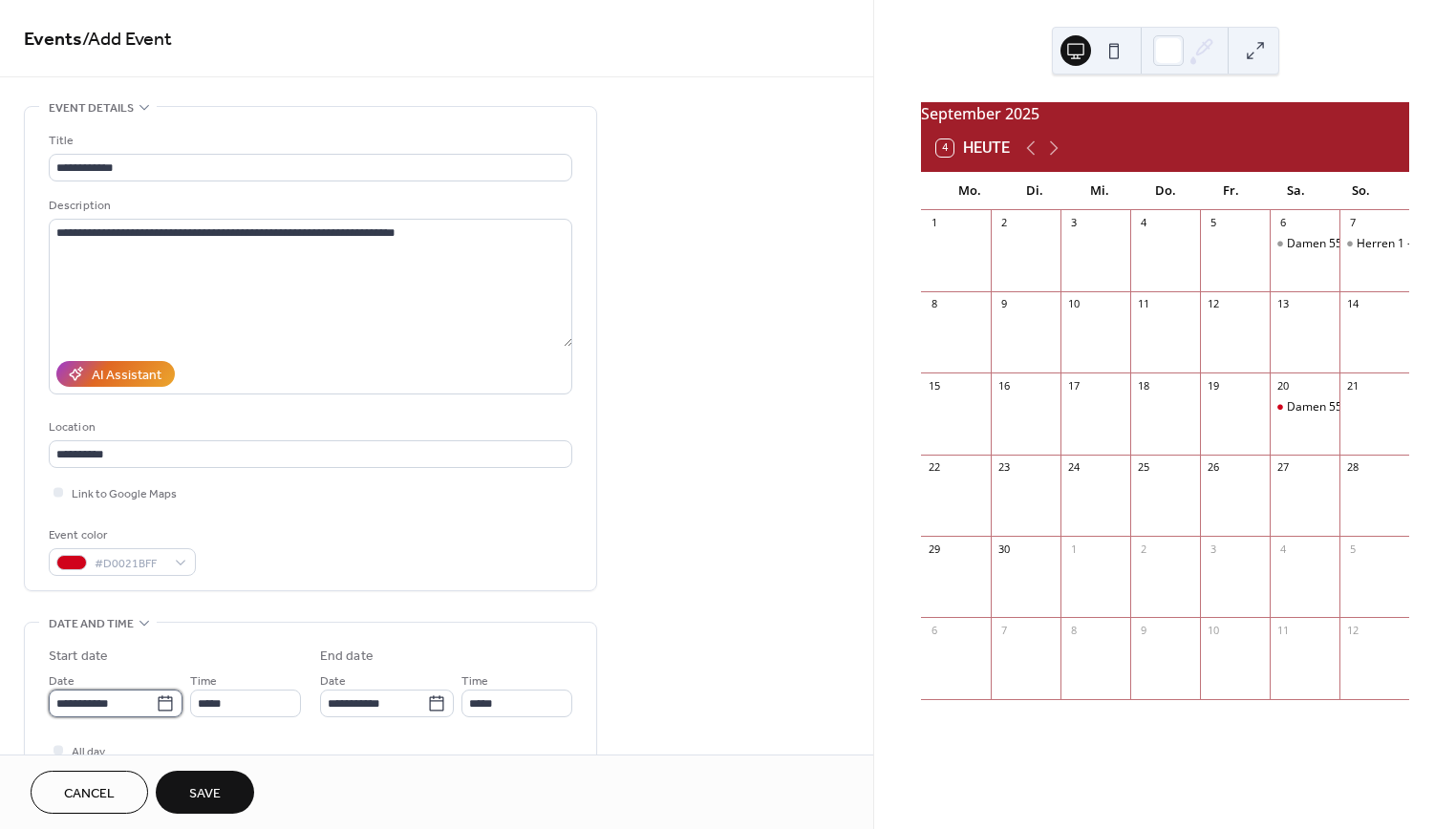 click on "**********" at bounding box center (102, 703) 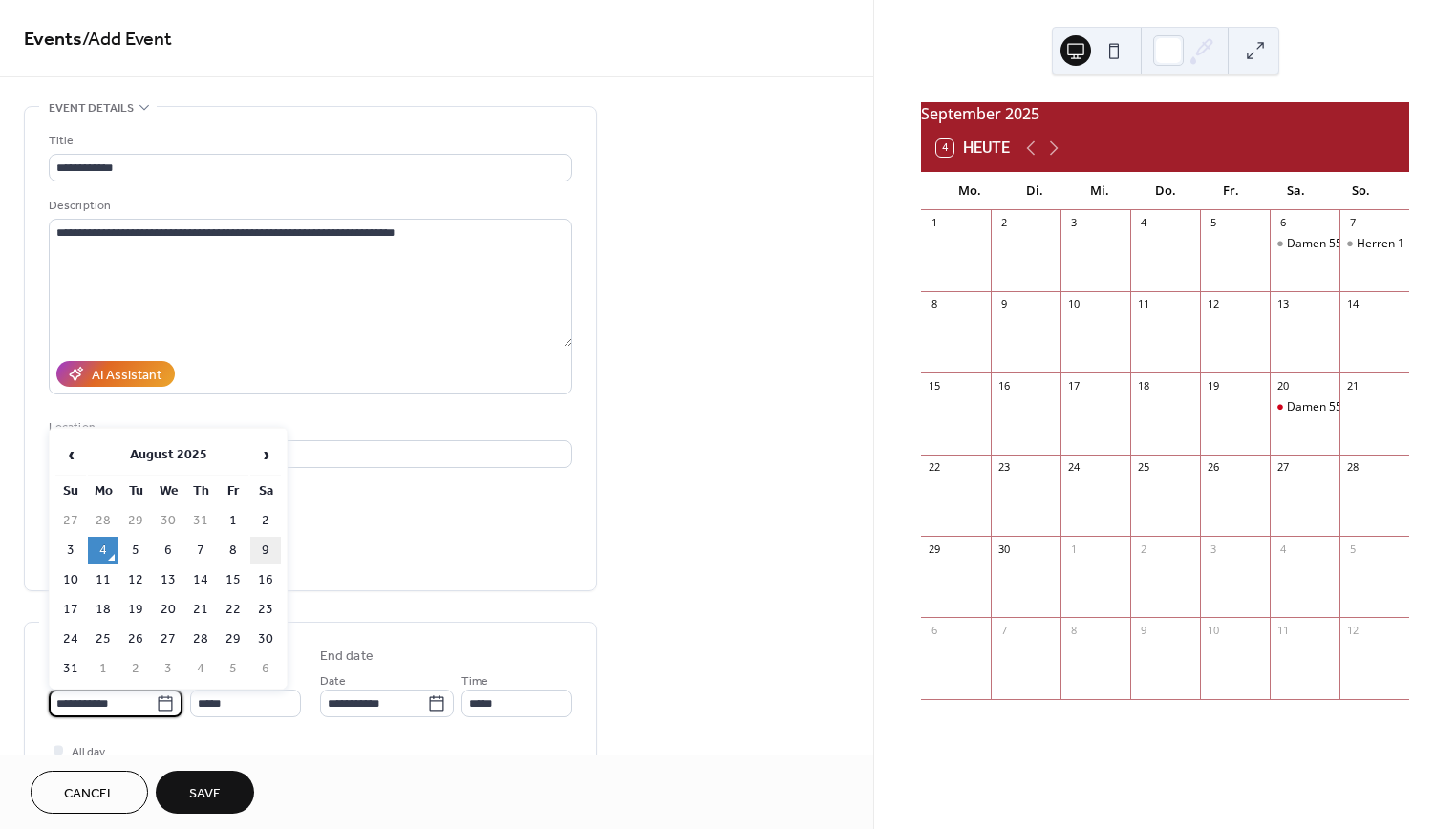 click on "9" at bounding box center (266, 550) 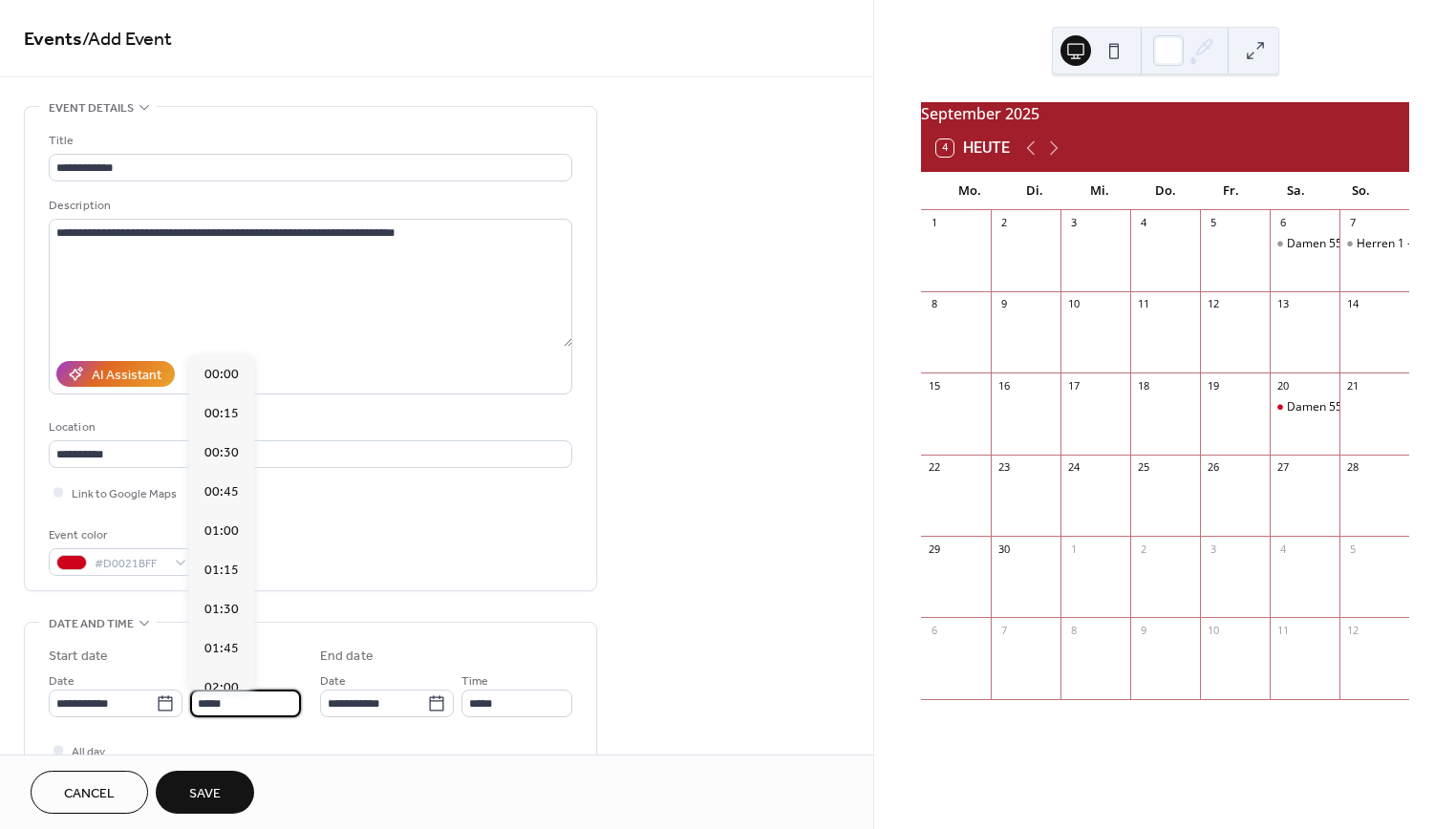 scroll, scrollTop: 1880, scrollLeft: 0, axis: vertical 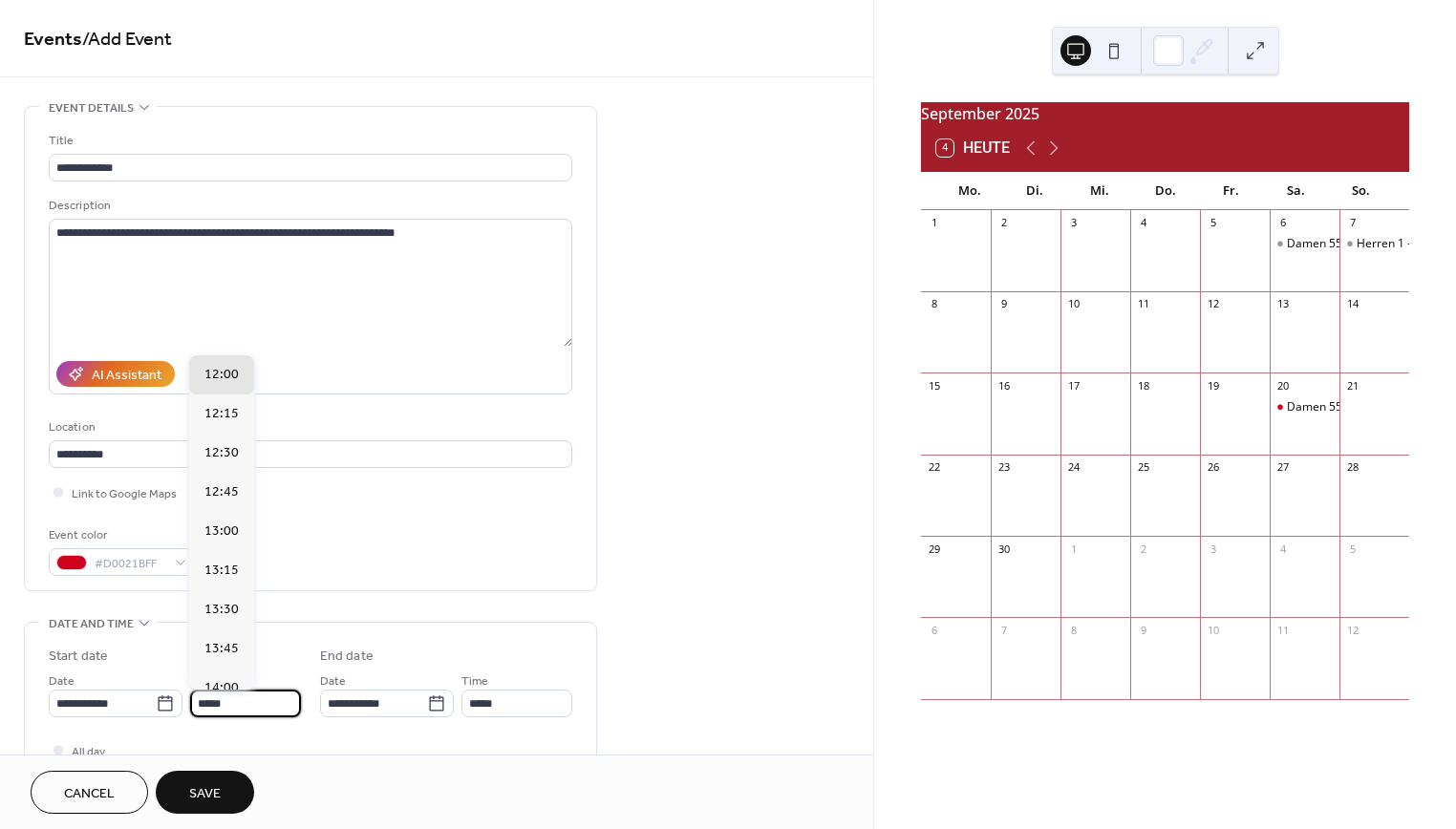 drag, startPoint x: 200, startPoint y: 705, endPoint x: 209, endPoint y: 700, distance: 10.29563 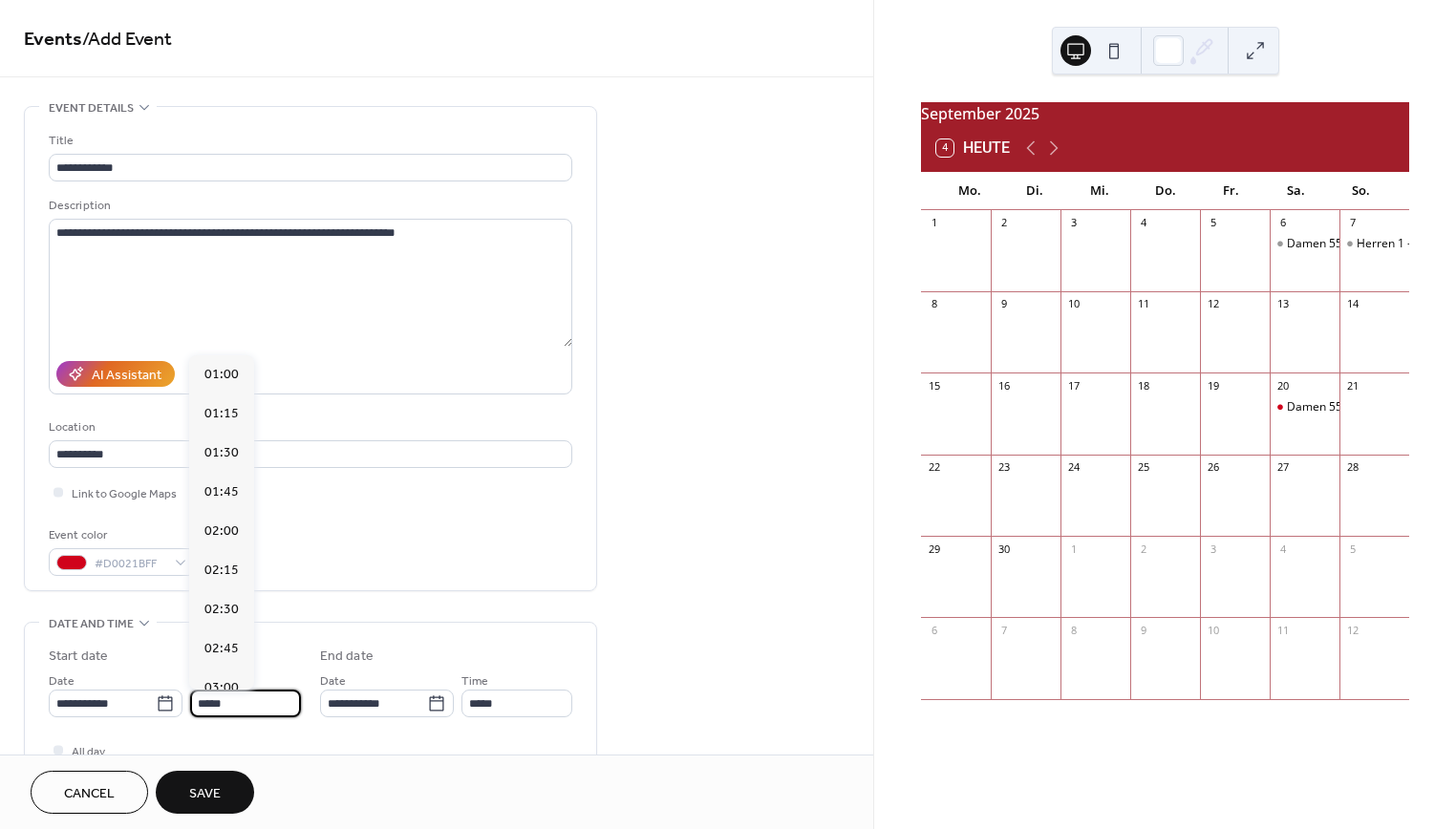 scroll, scrollTop: 2349, scrollLeft: 0, axis: vertical 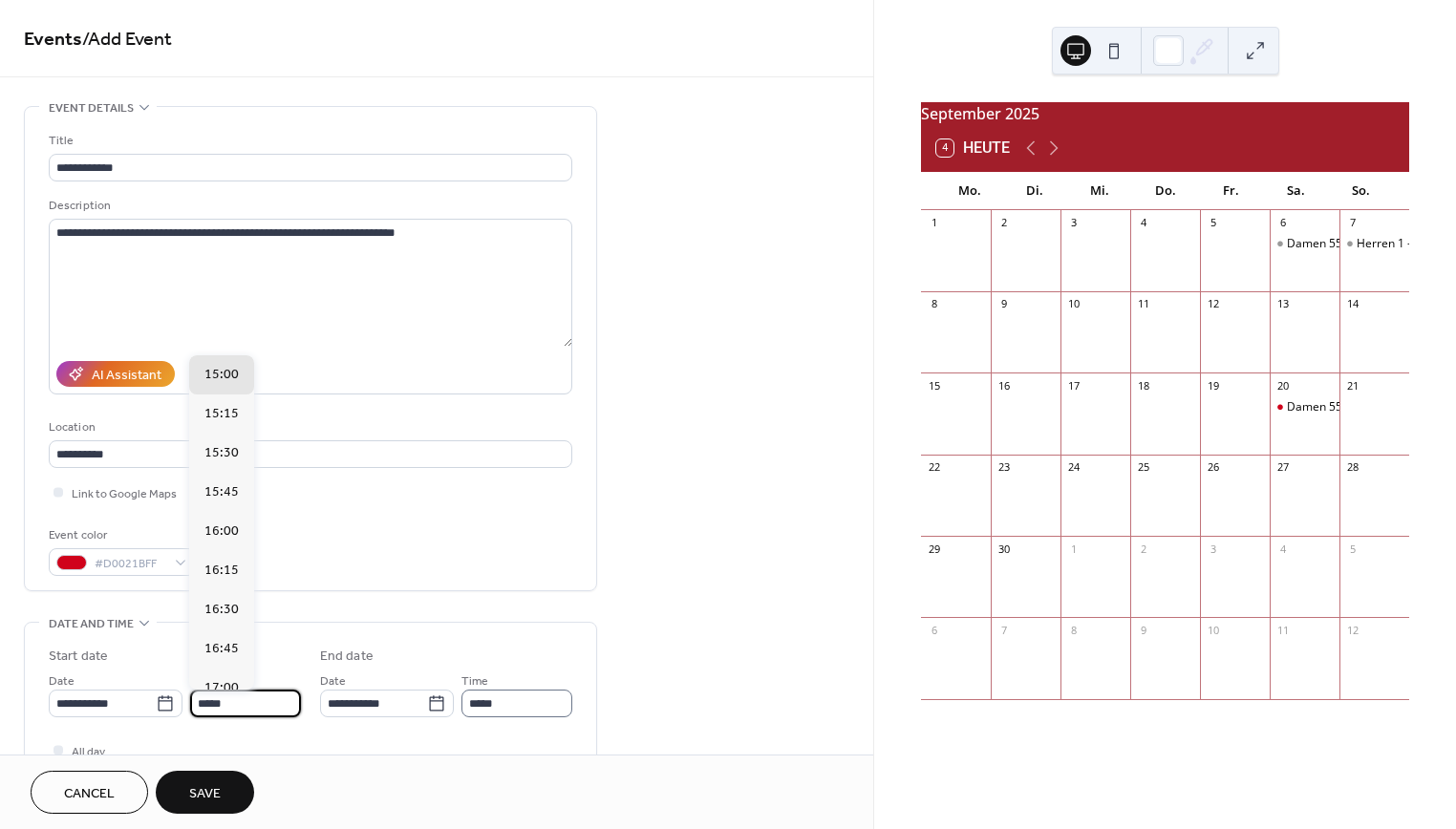 type on "*****" 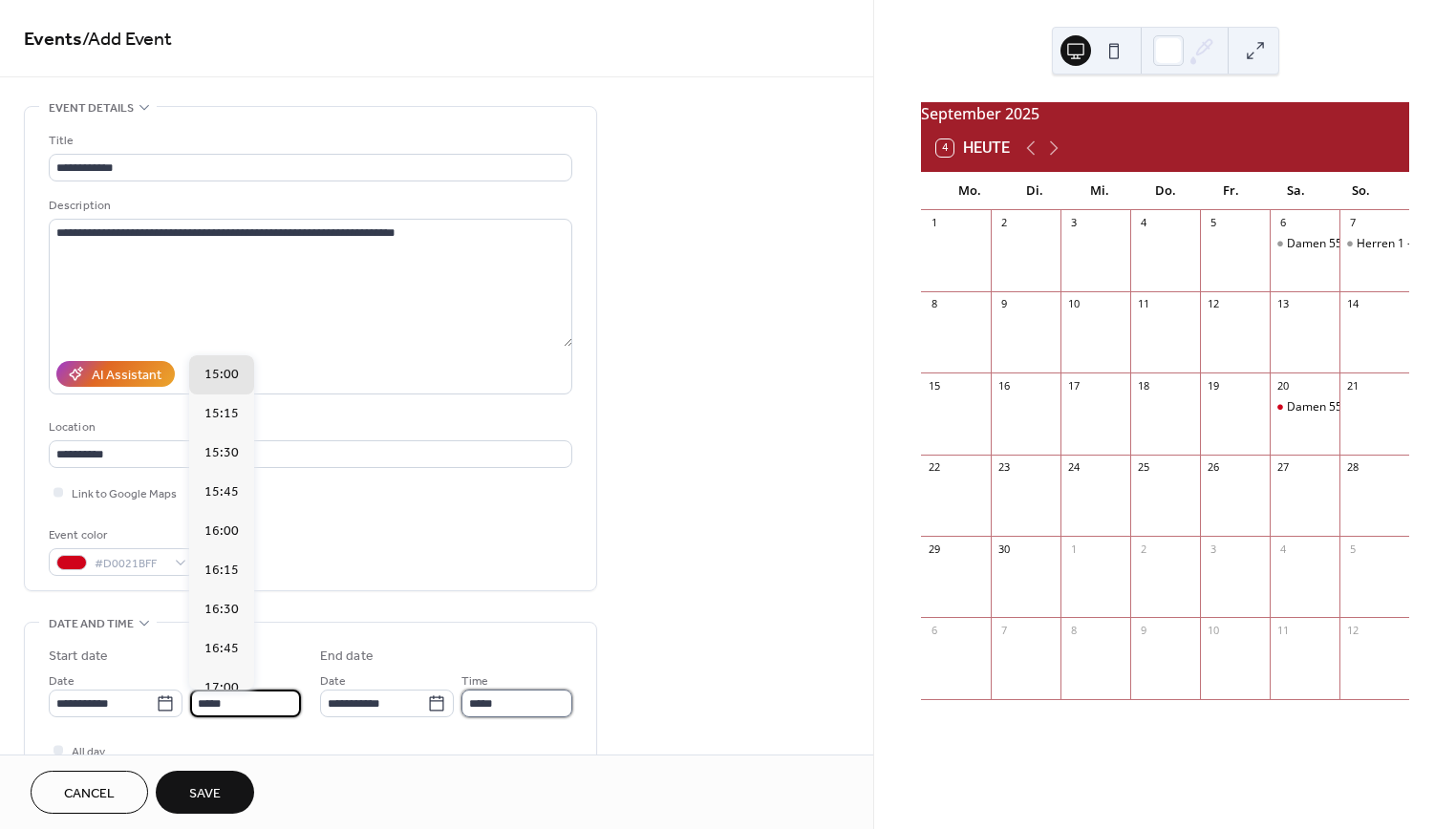 click on "*****" at bounding box center (517, 703) 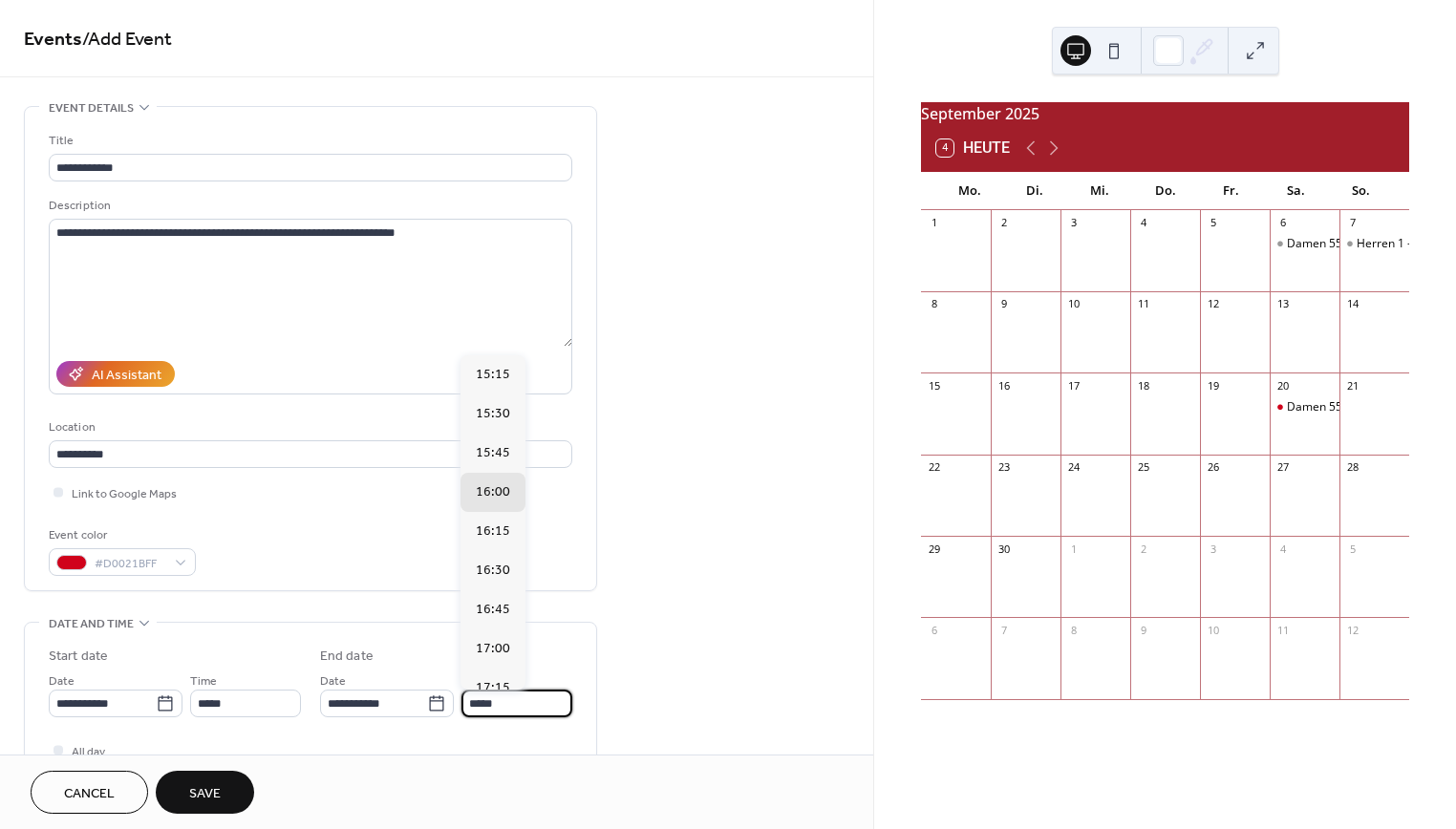 click on "*****" at bounding box center [517, 703] 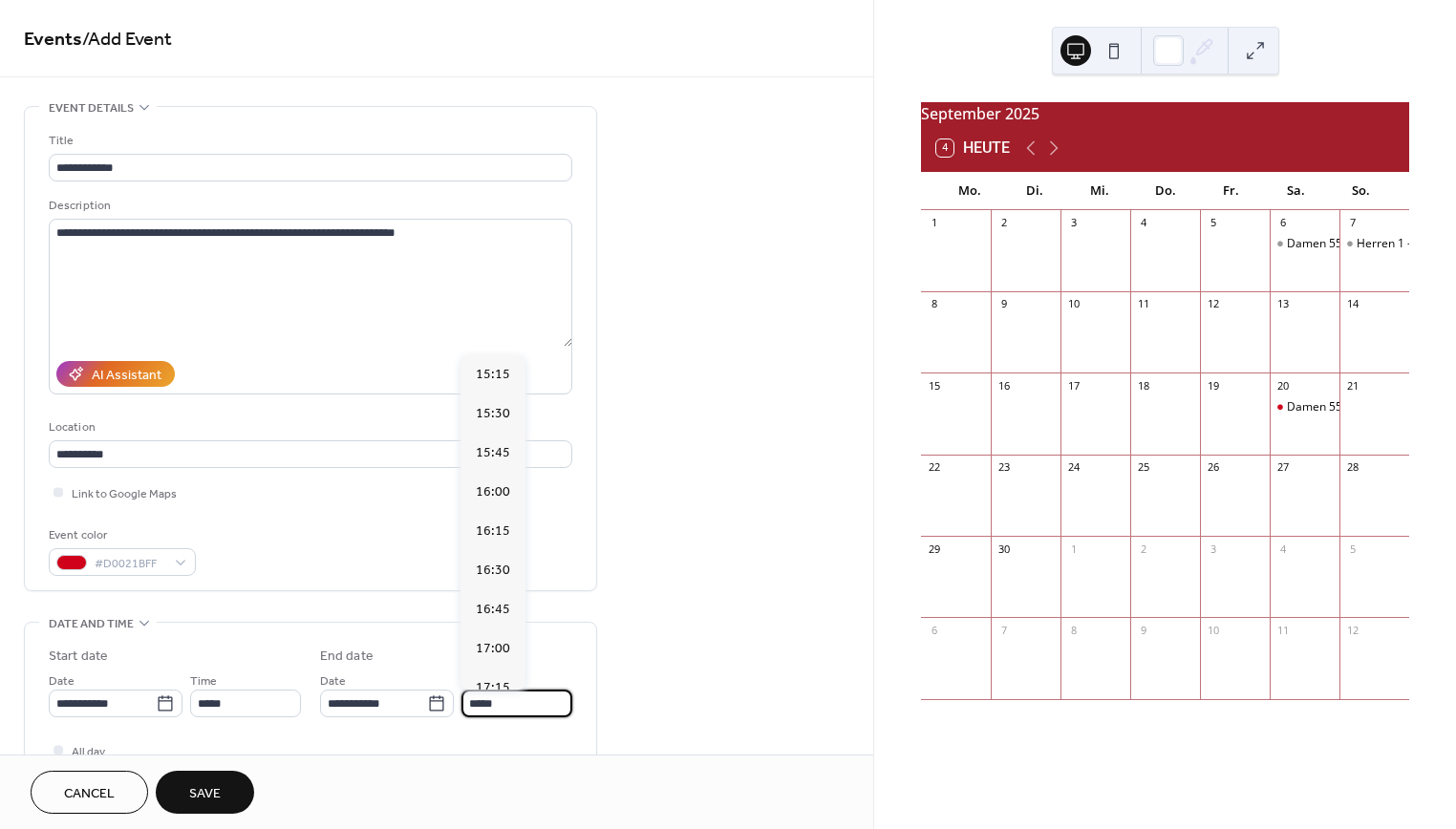 scroll, scrollTop: 431, scrollLeft: 0, axis: vertical 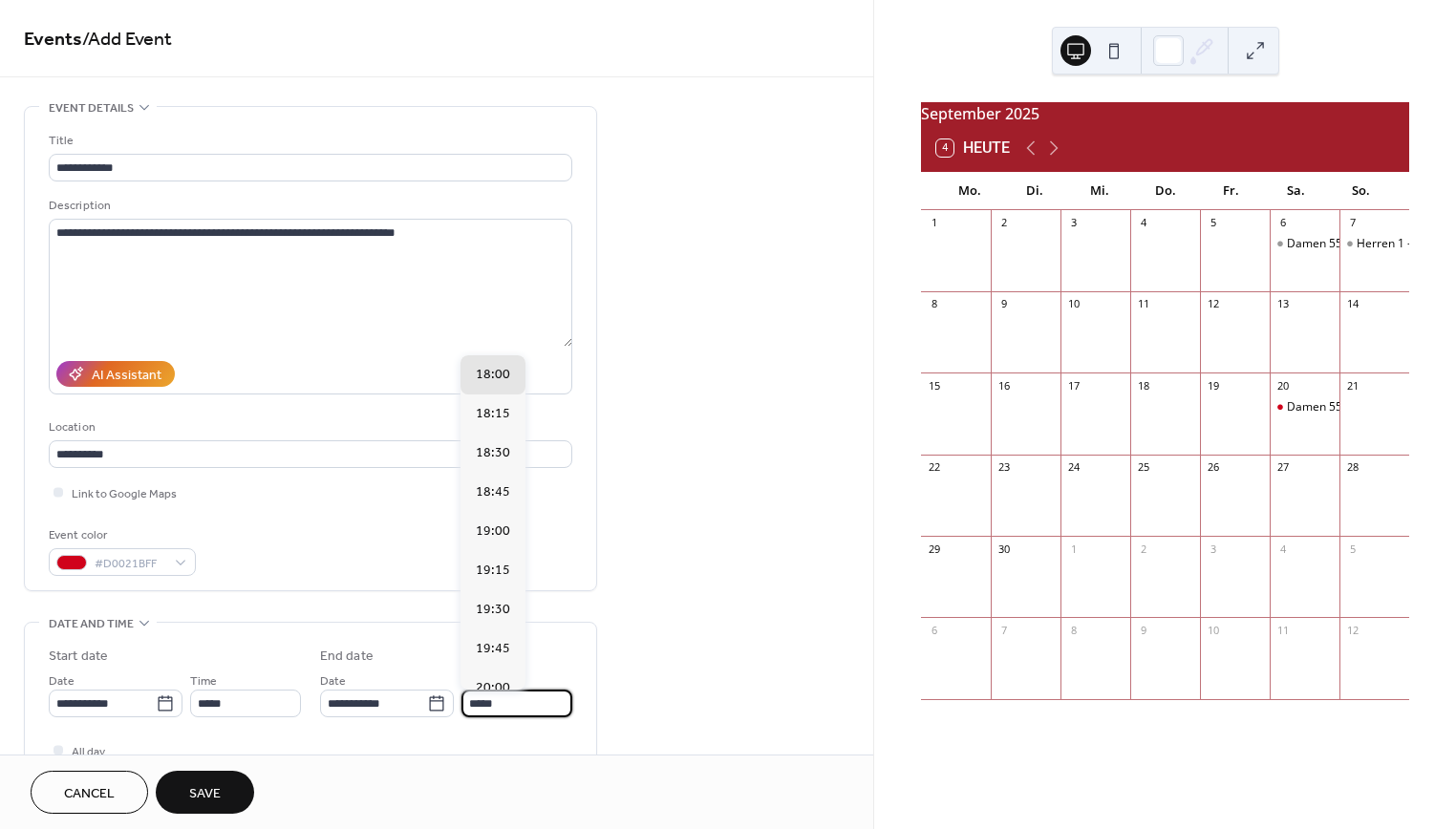 type on "*****" 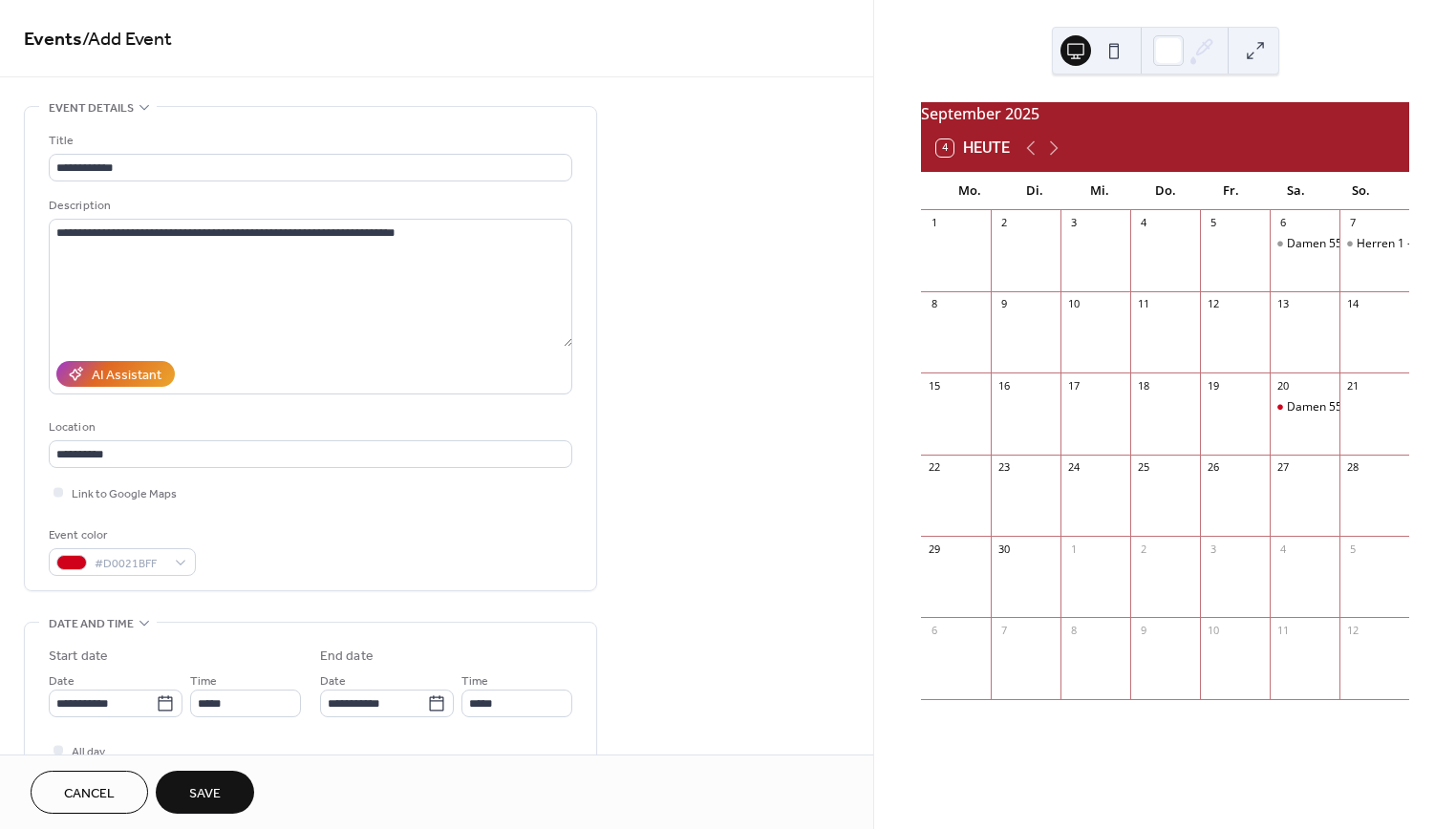 click on "Save" at bounding box center (204, 792) 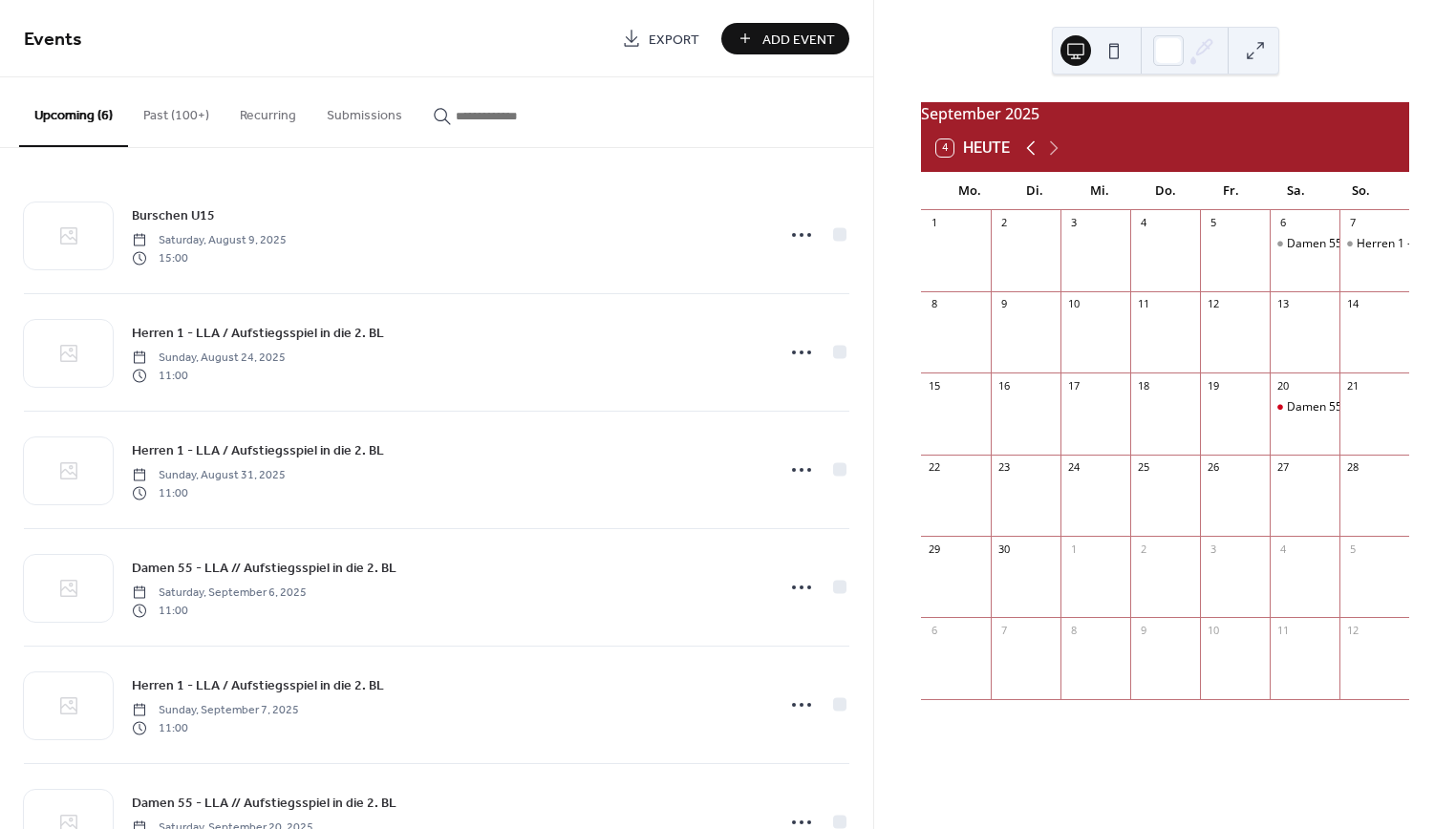 click 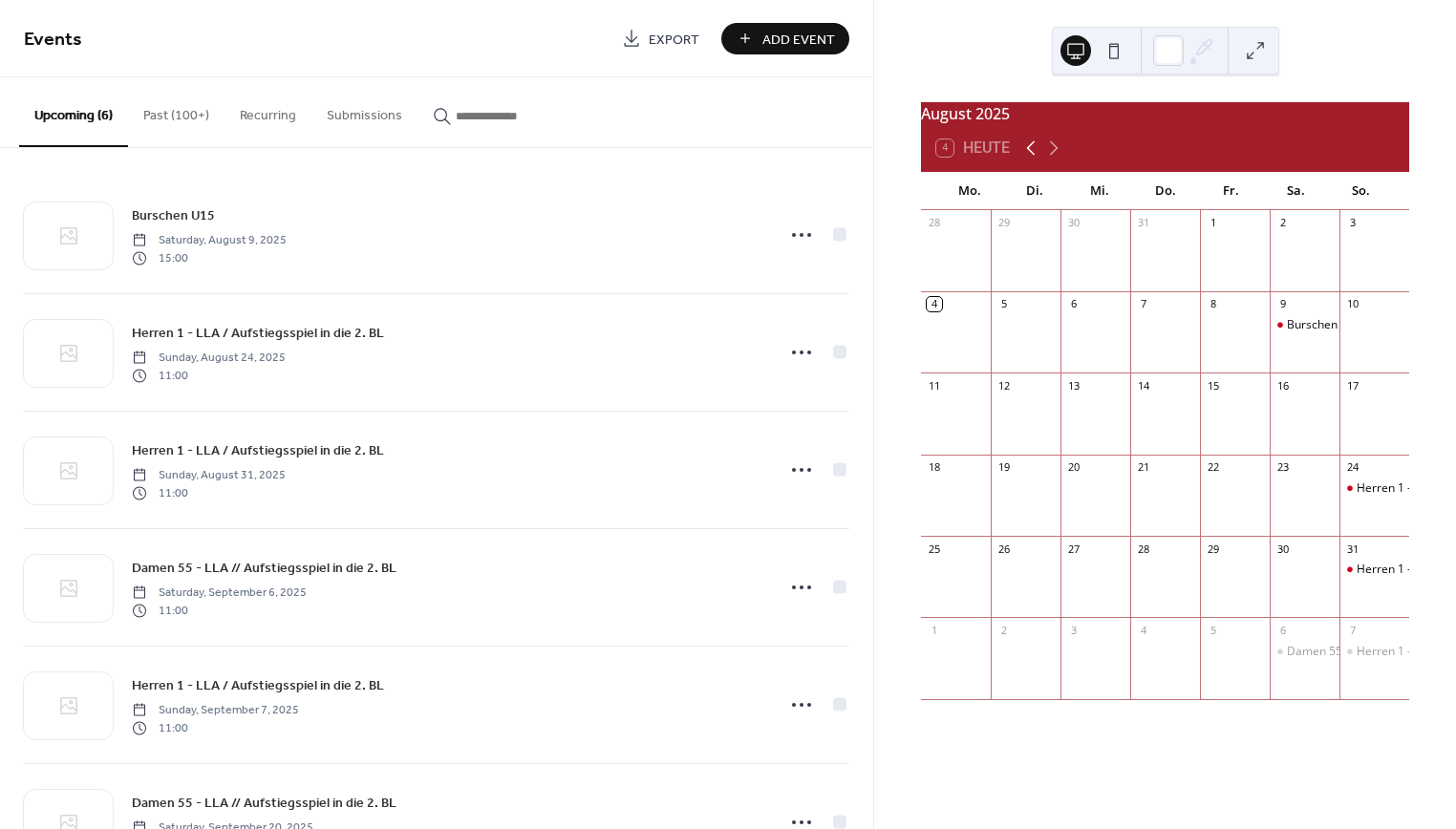 click 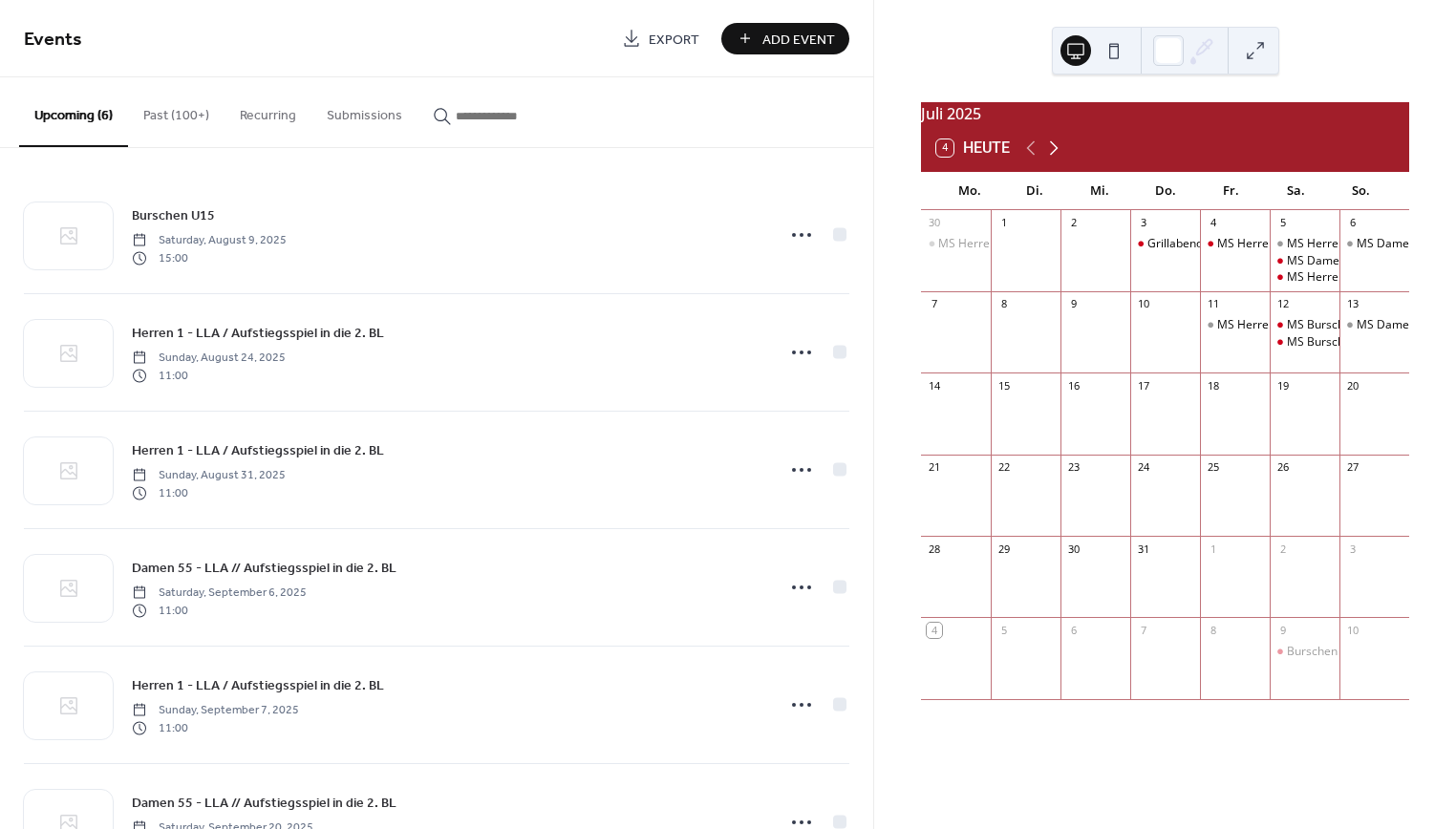 click 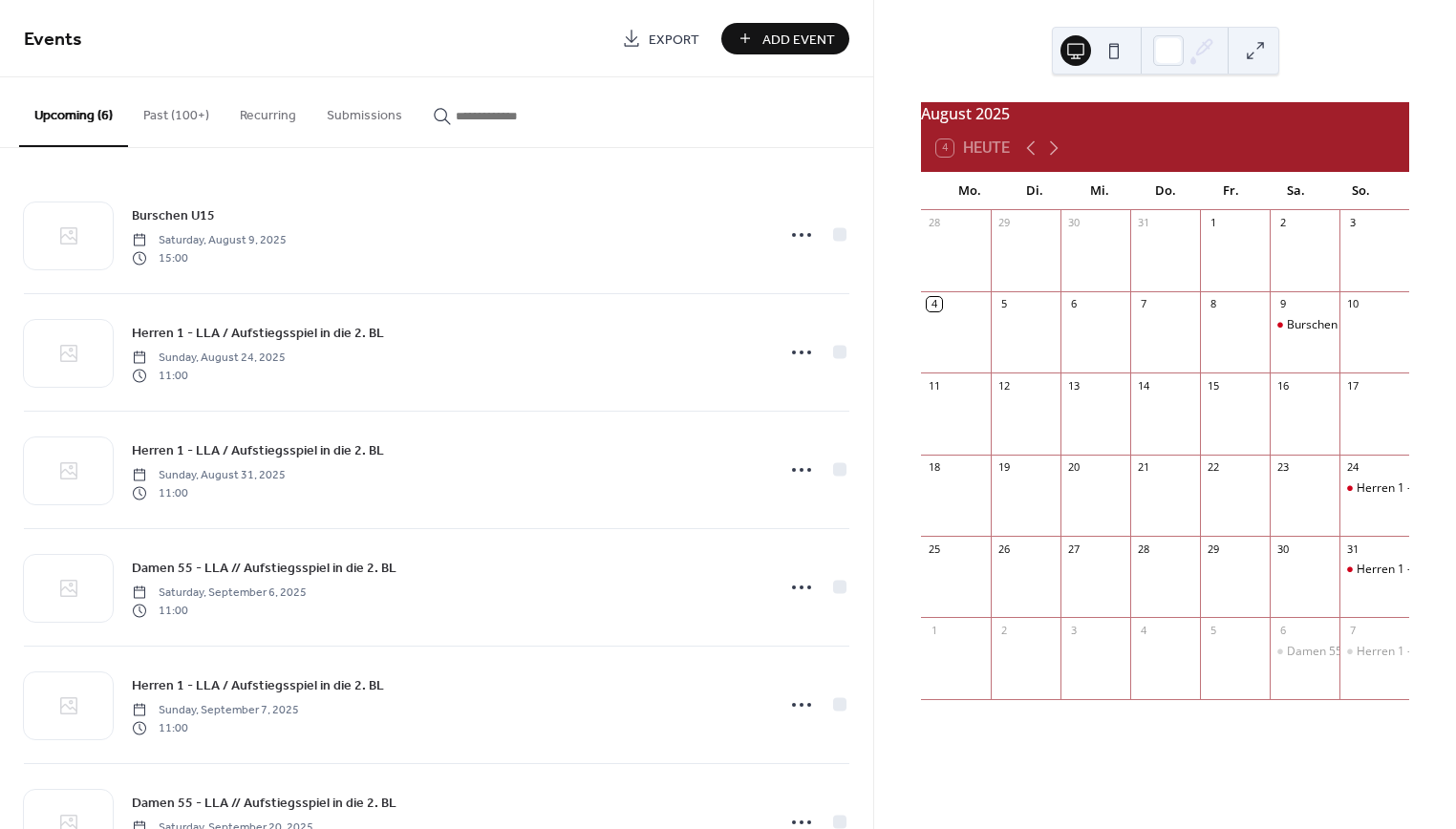click on "Add Event" at bounding box center (799, 39) 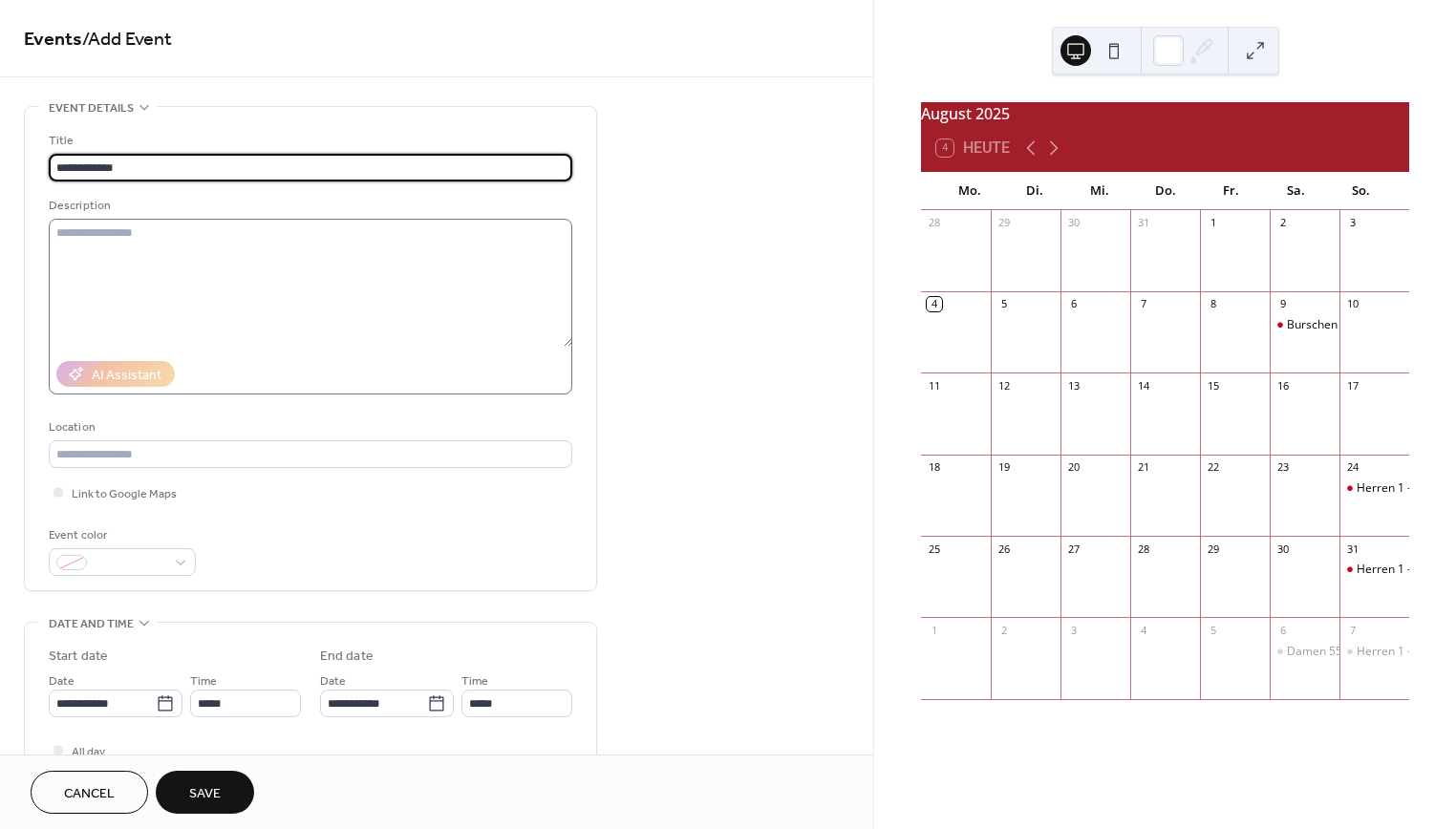 type on "**********" 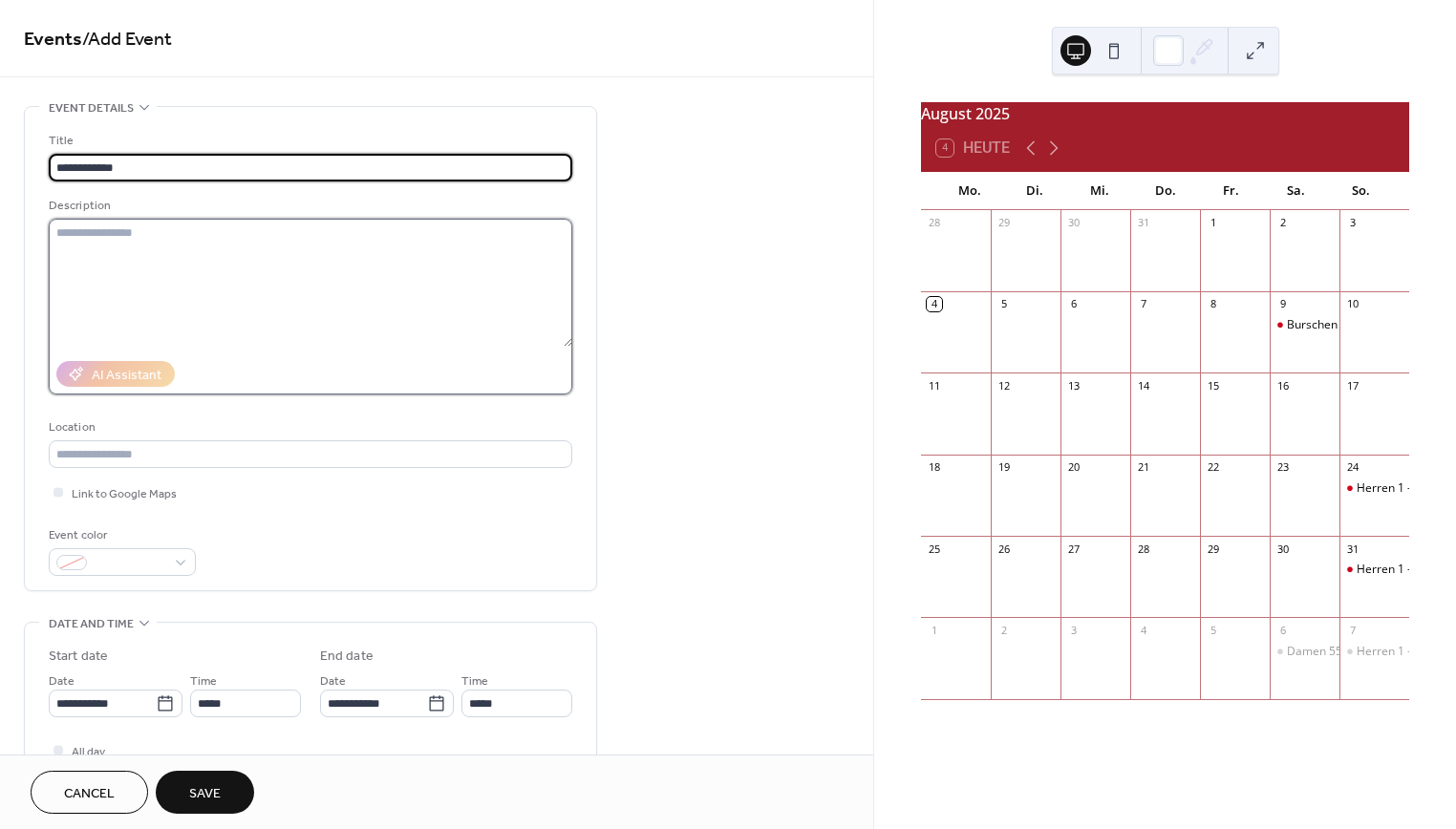 click at bounding box center (310, 283) 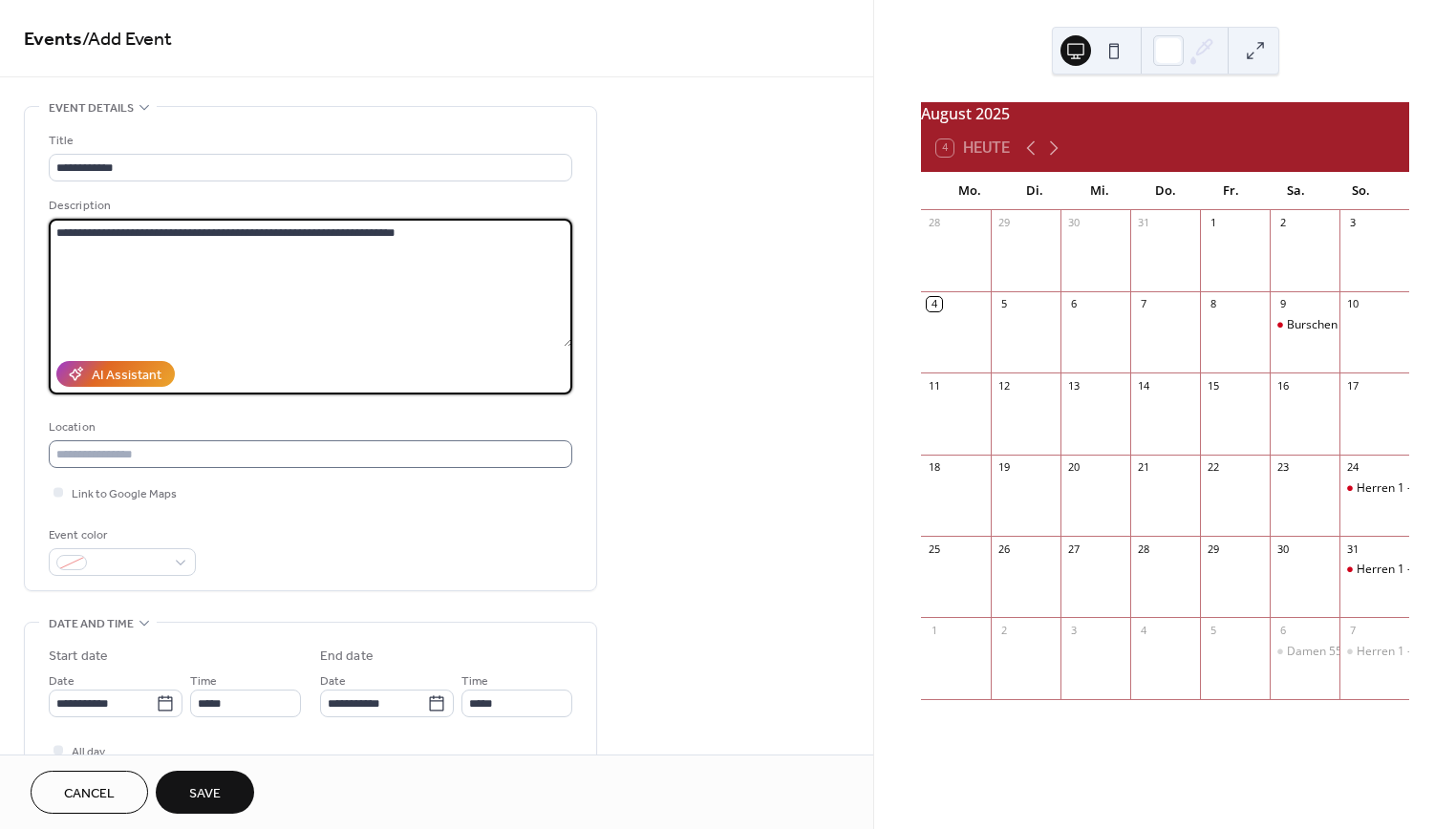 type on "**********" 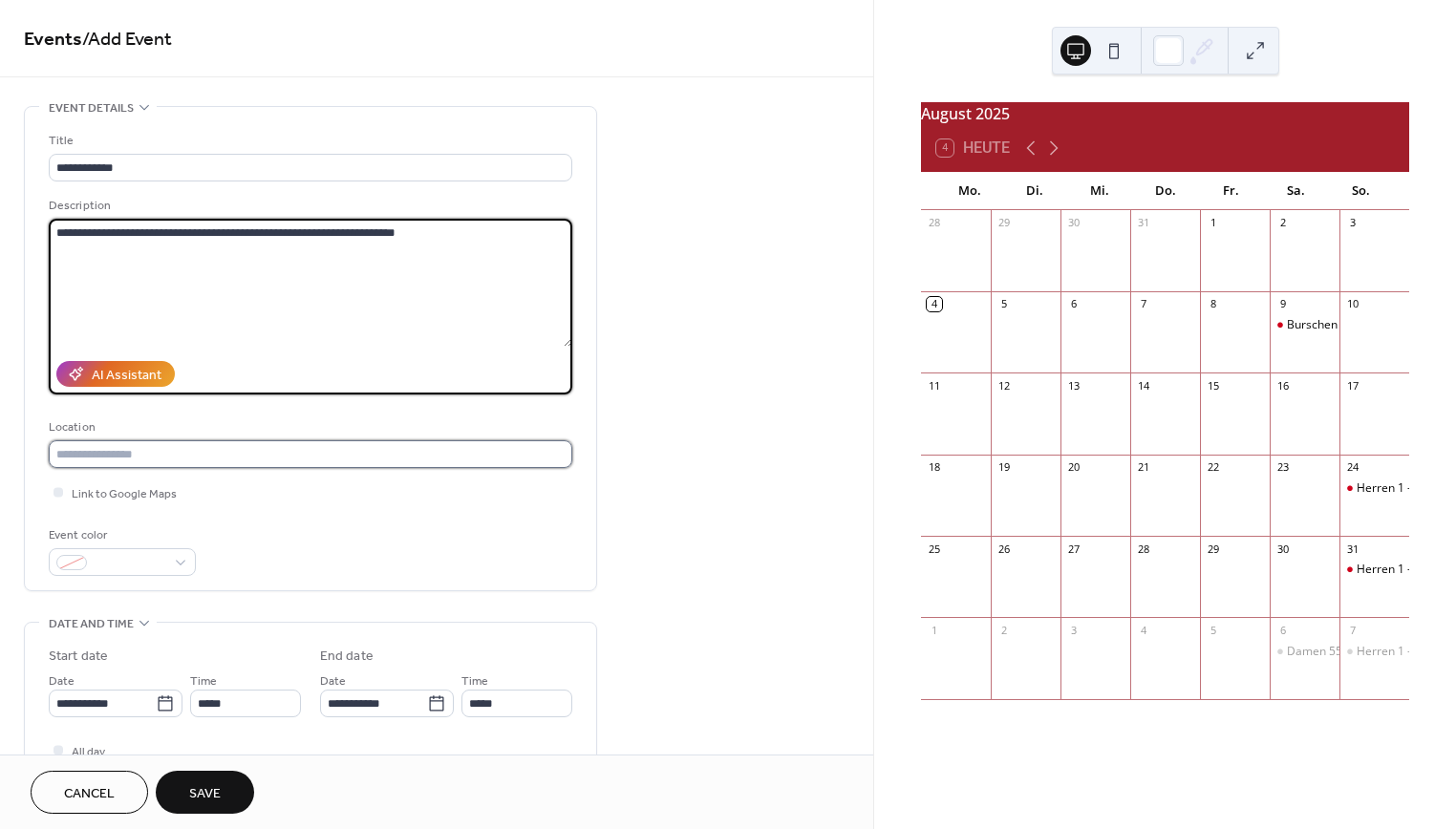 click at bounding box center [310, 454] 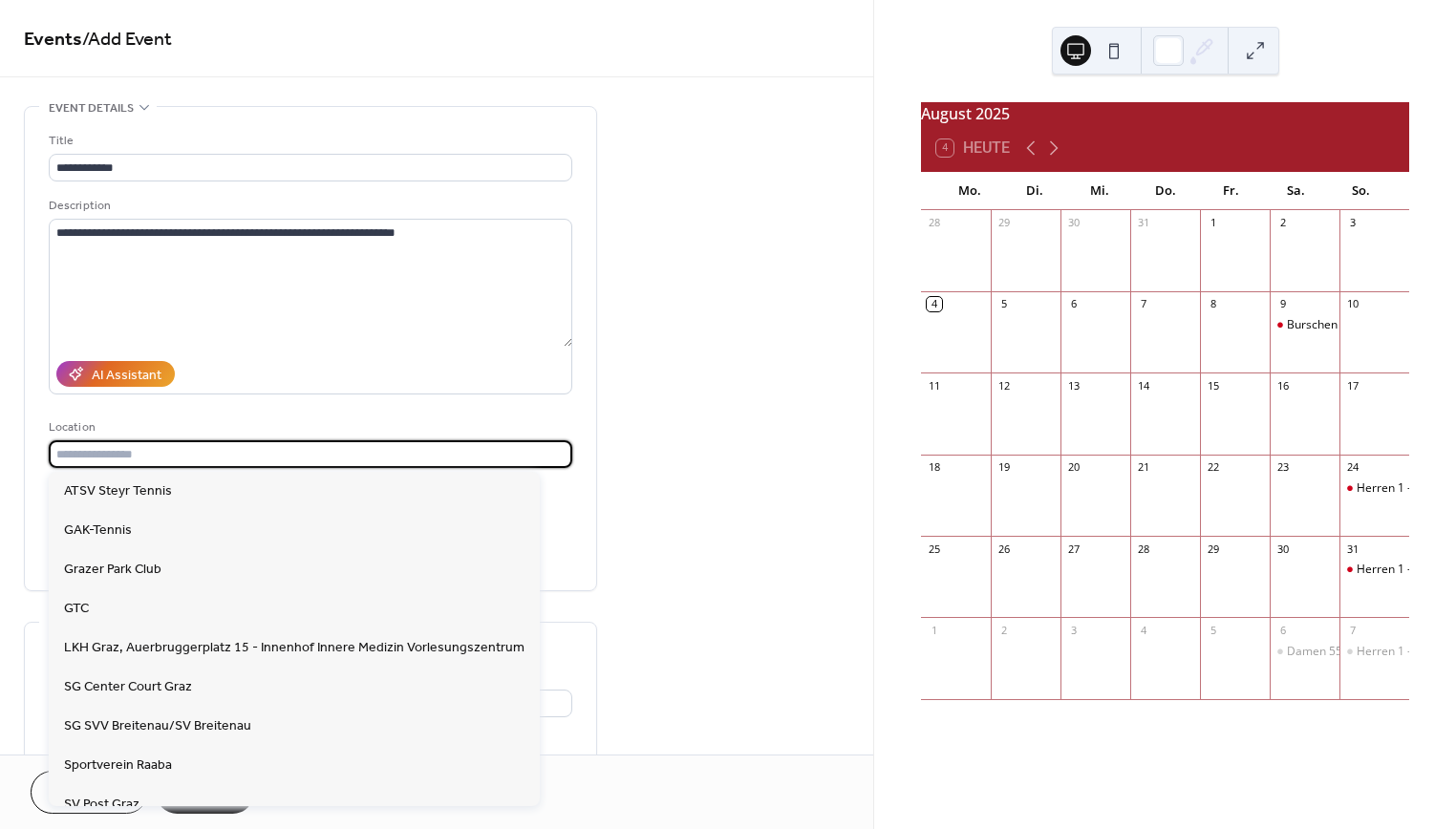 type on "**********" 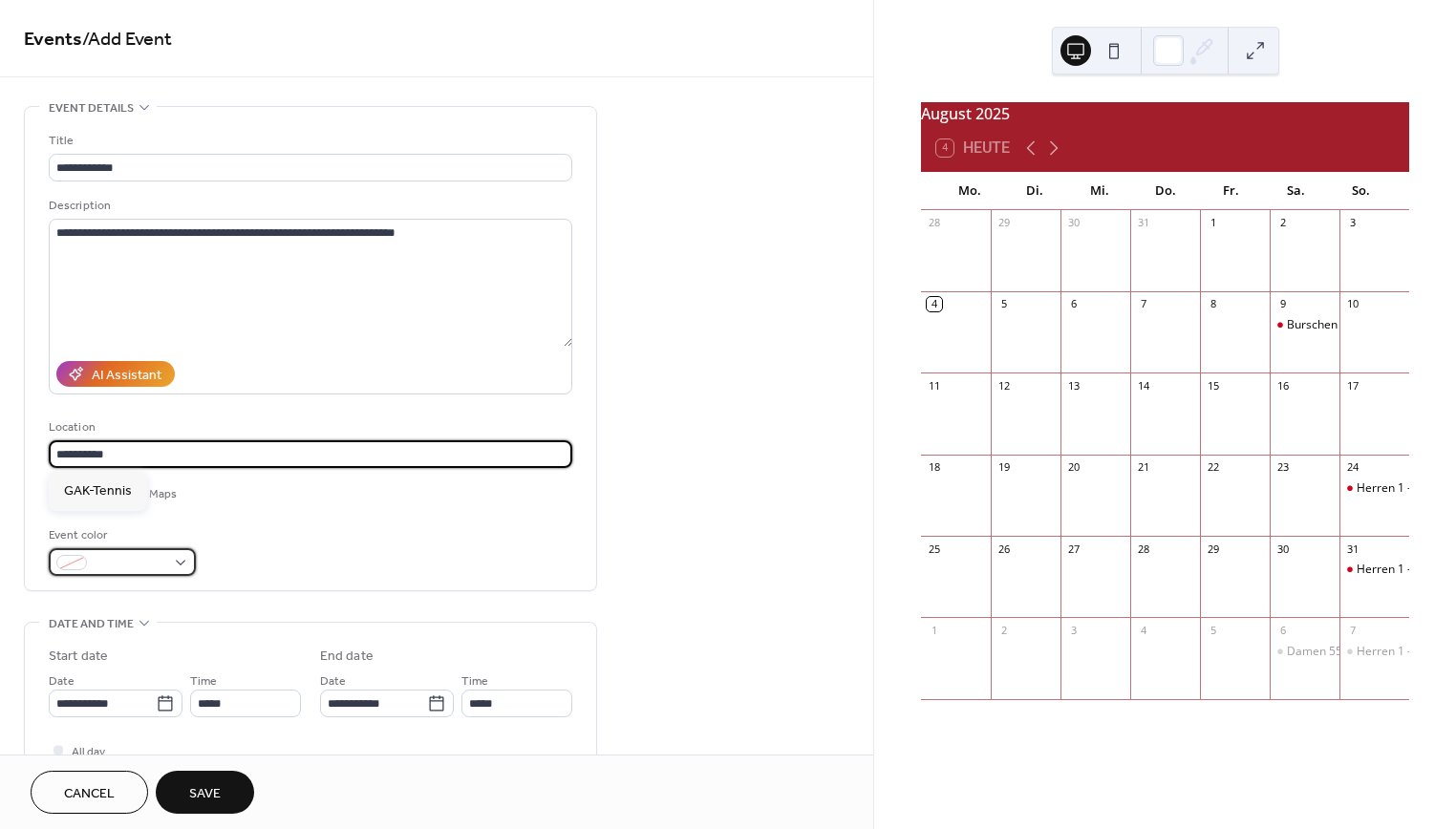 click at bounding box center [122, 562] 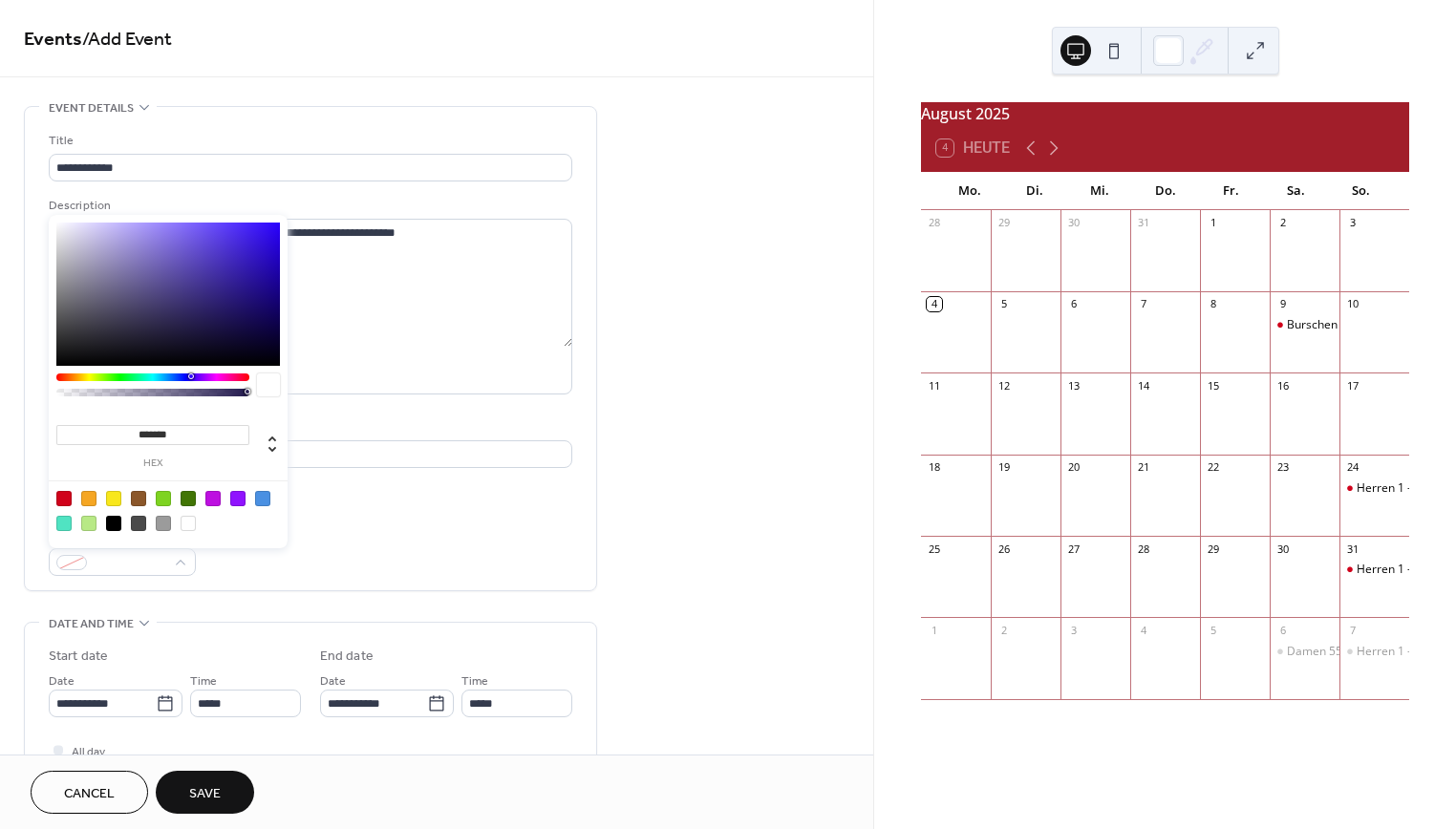 click at bounding box center [64, 499] 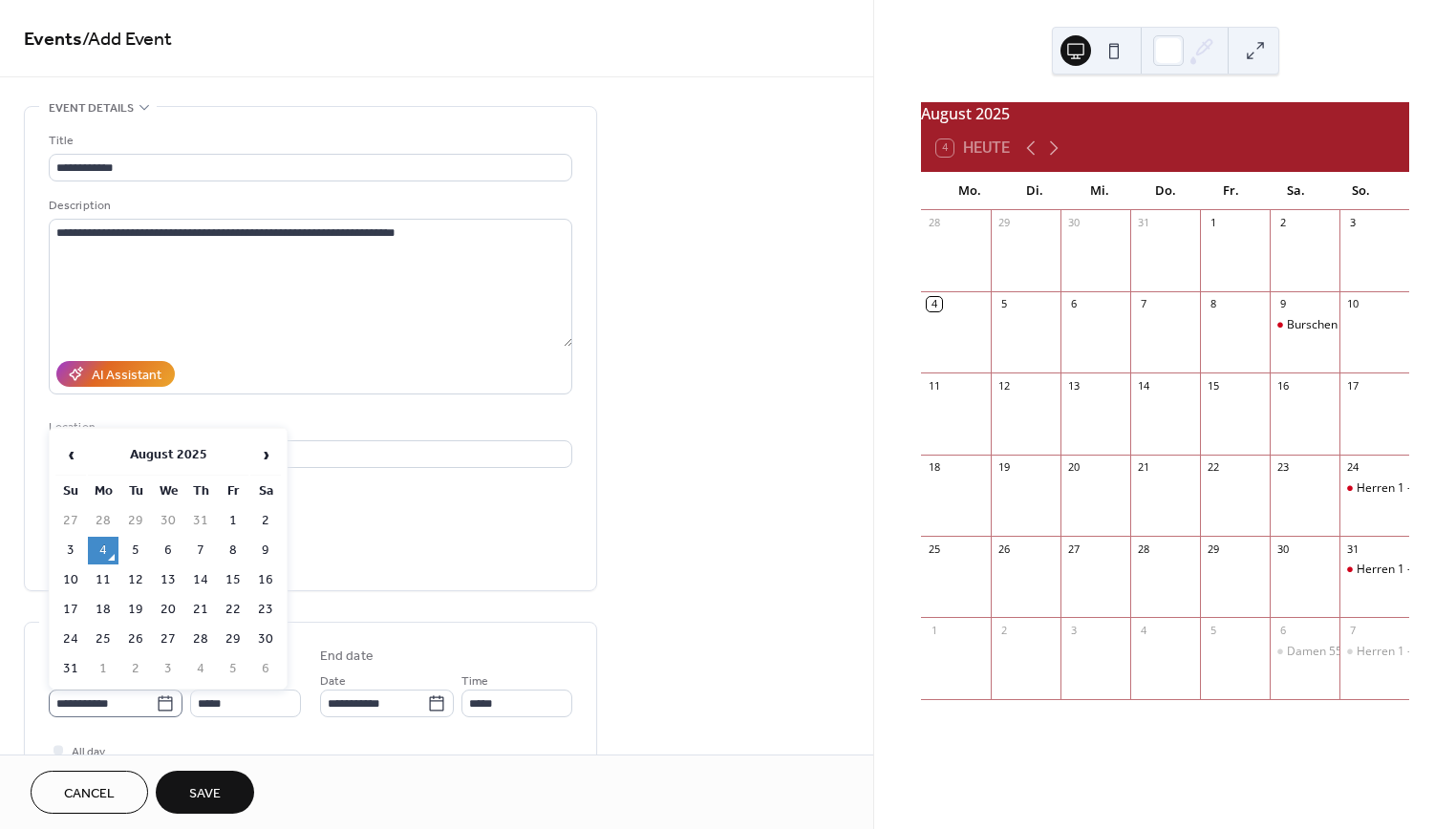 click 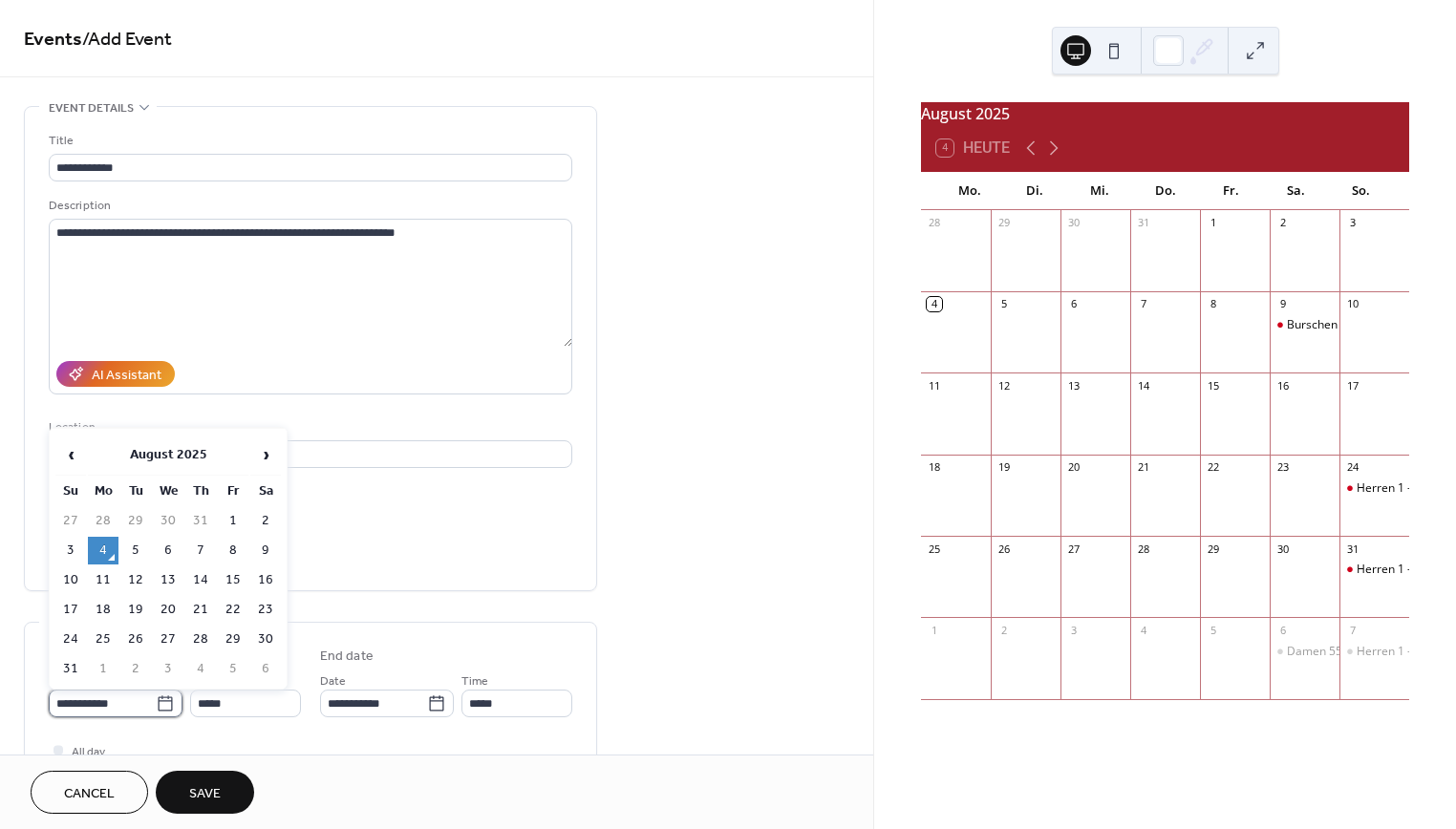 click on "**********" at bounding box center [102, 703] 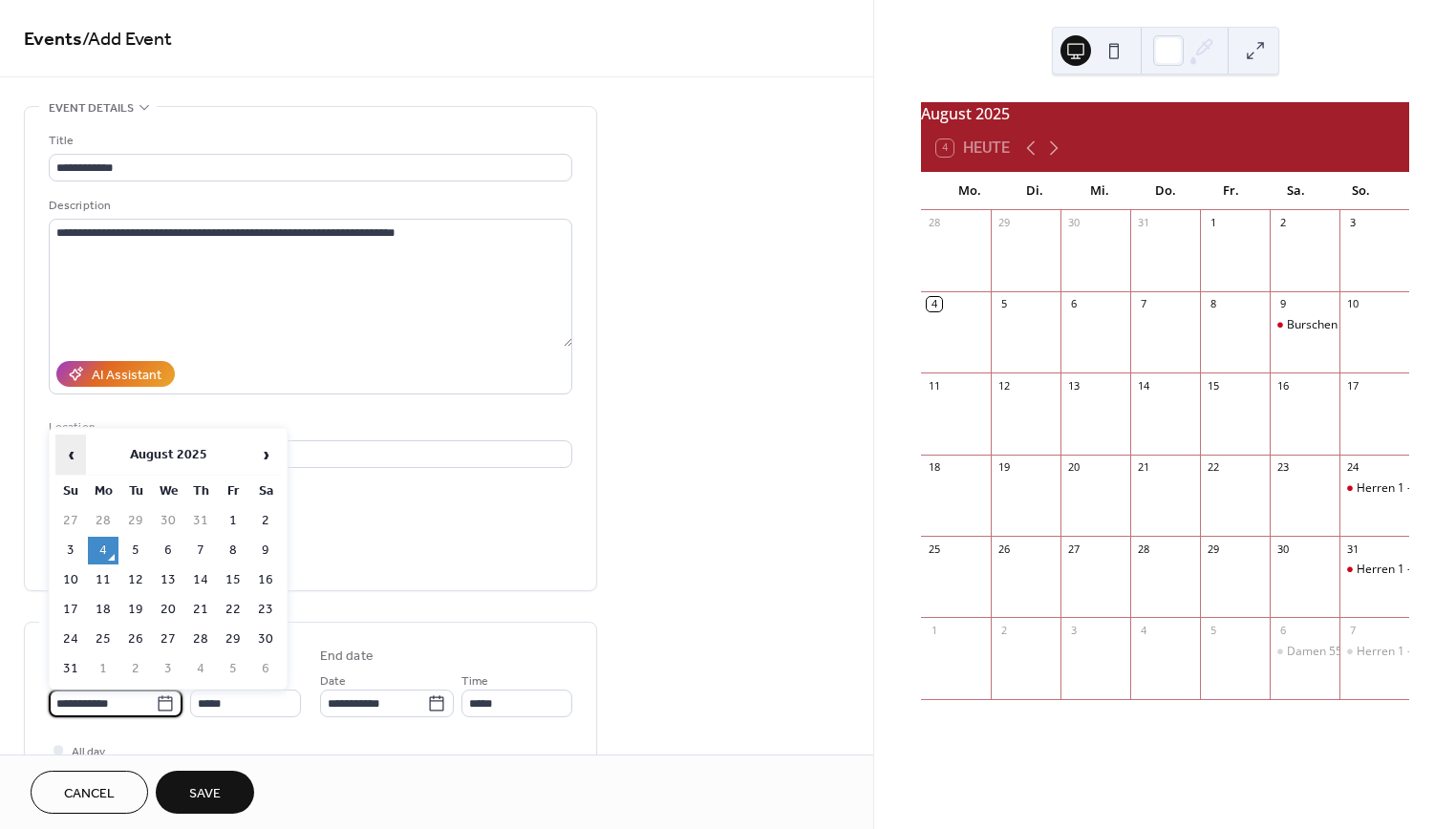 click on "‹" at bounding box center [71, 455] 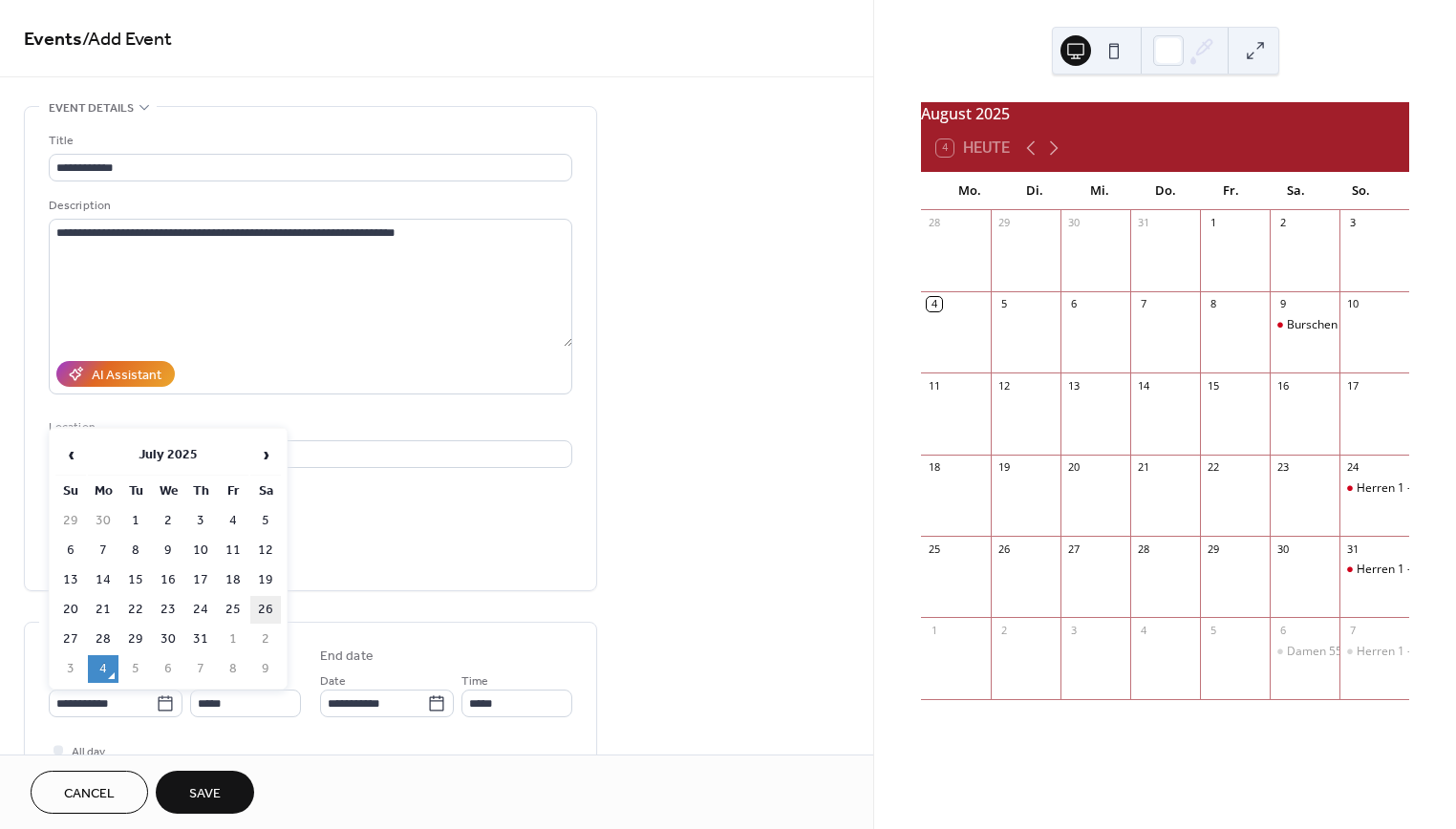 click on "26" at bounding box center (266, 609) 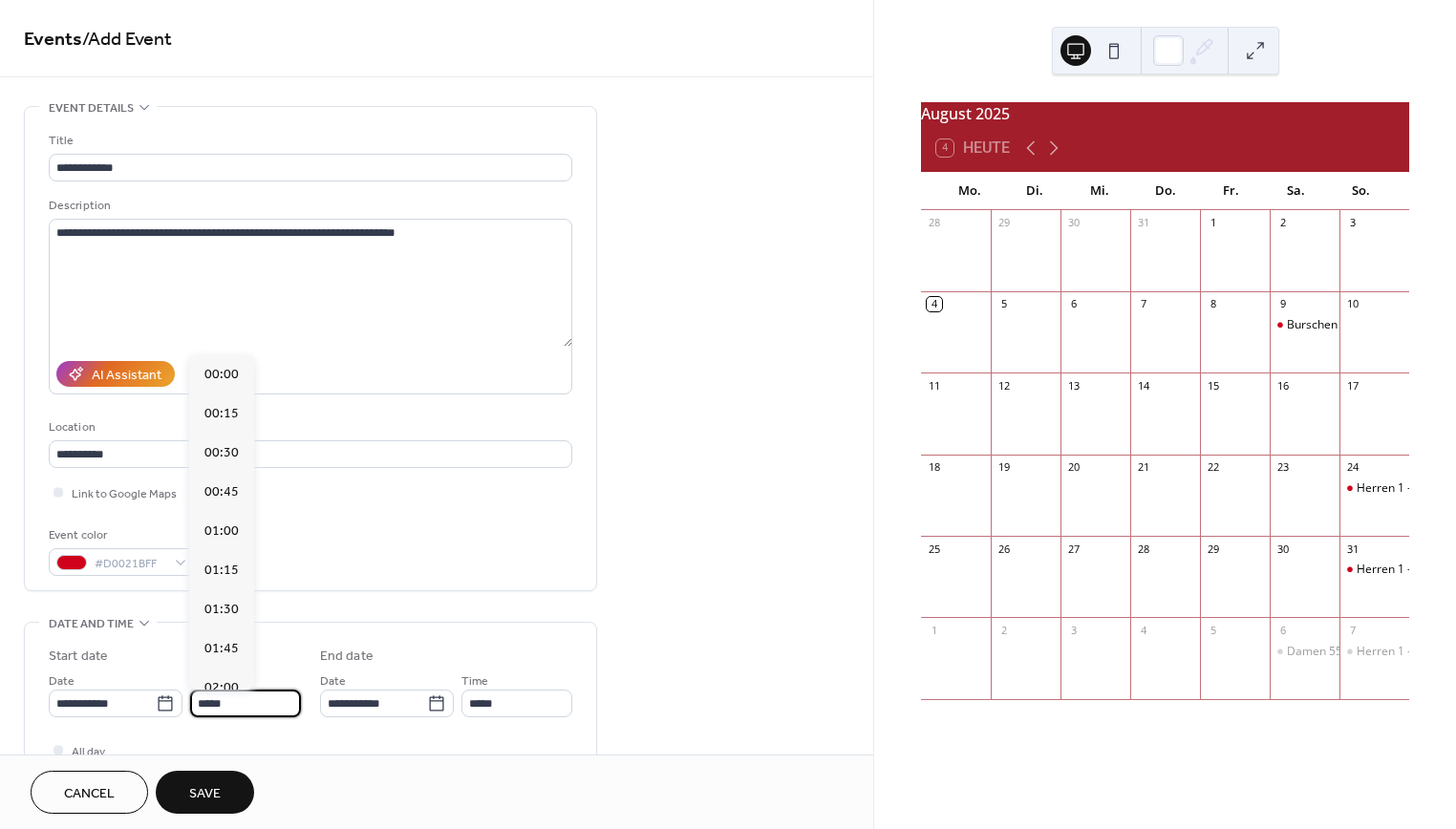 scroll, scrollTop: 1880, scrollLeft: 0, axis: vertical 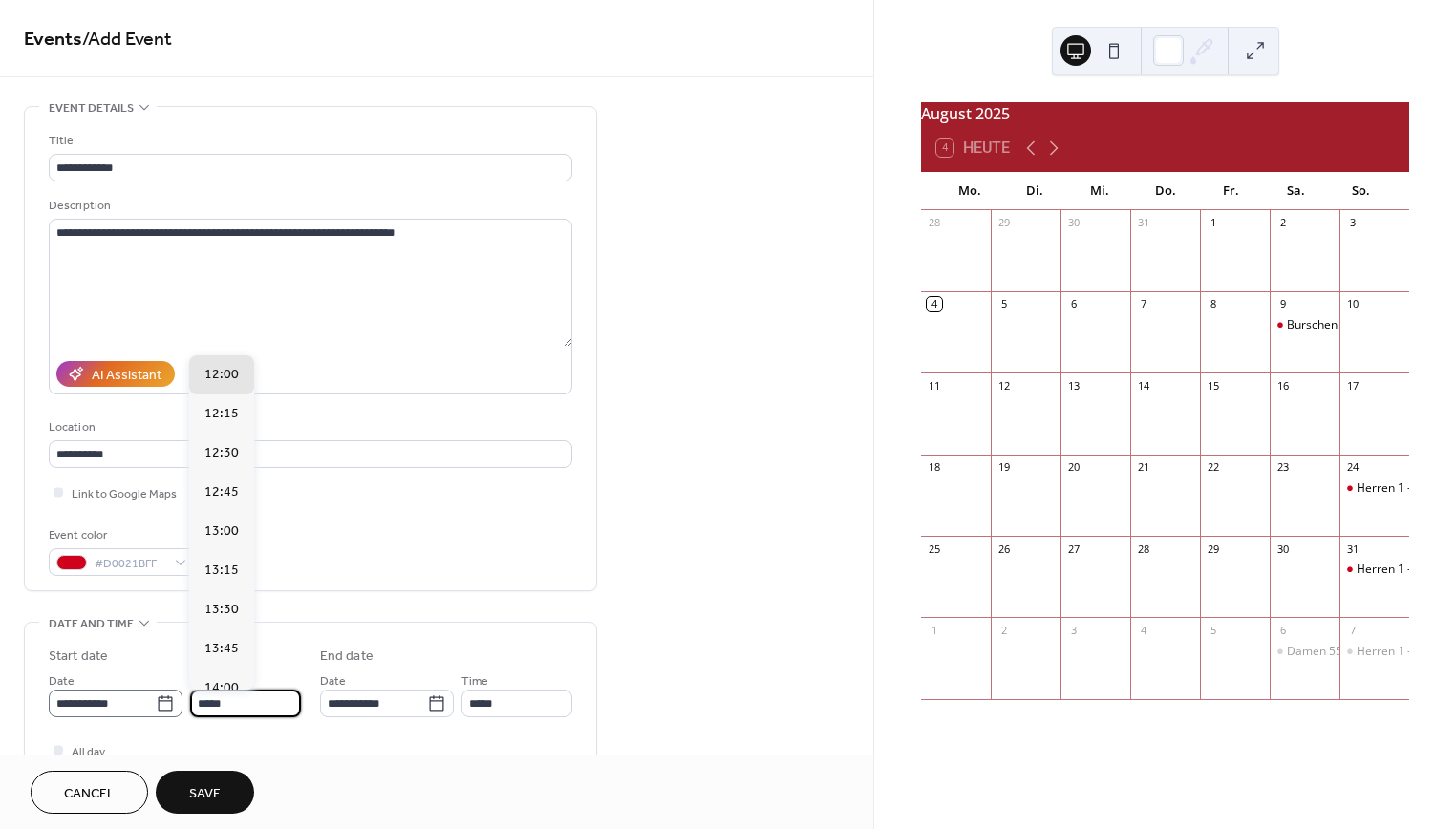 drag, startPoint x: 206, startPoint y: 700, endPoint x: 181, endPoint y: 701, distance: 25.019992 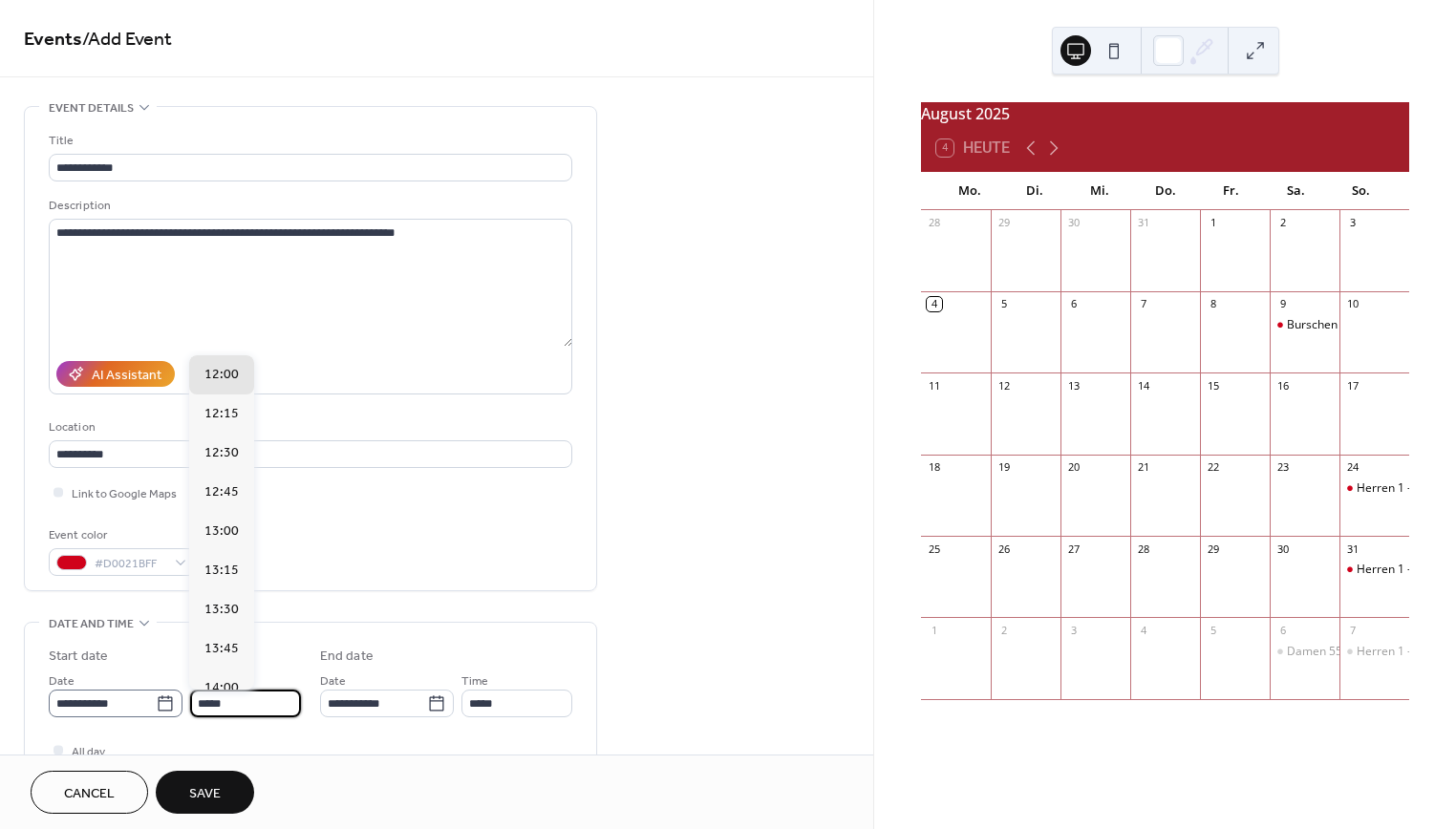 click on "**********" at bounding box center [175, 693] 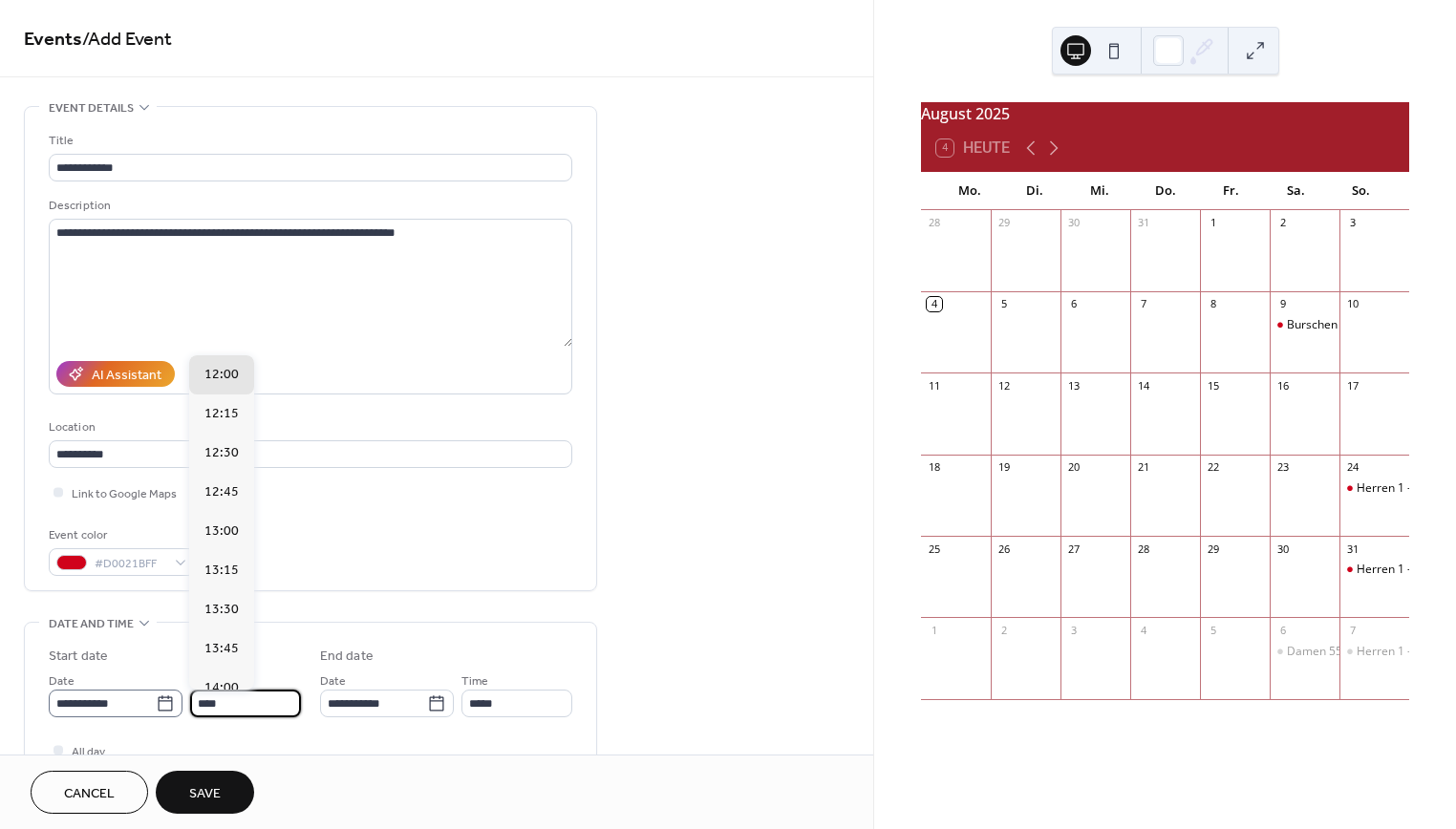 scroll, scrollTop: 313, scrollLeft: 0, axis: vertical 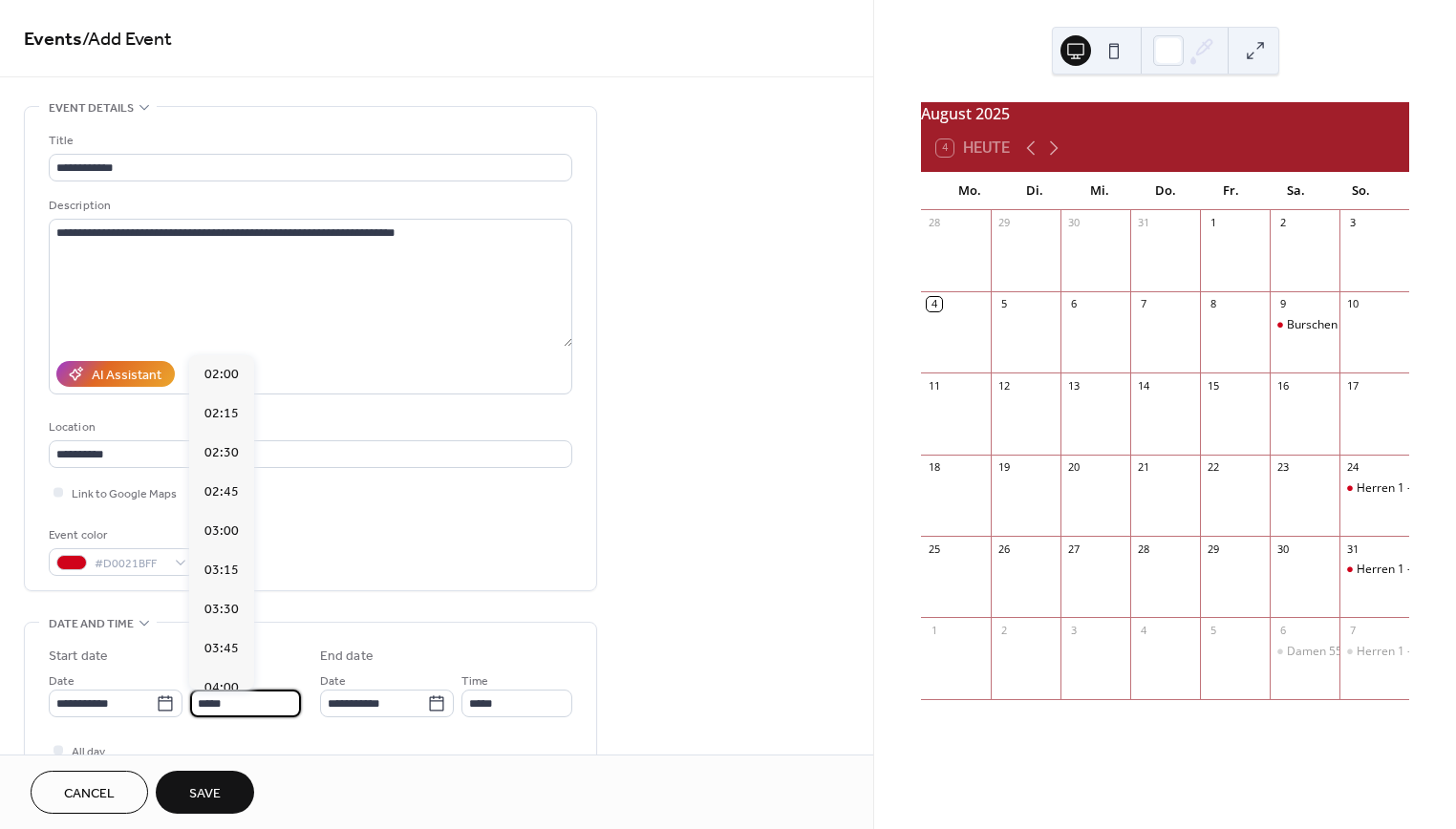 drag, startPoint x: 212, startPoint y: 702, endPoint x: 189, endPoint y: 702, distance: 23 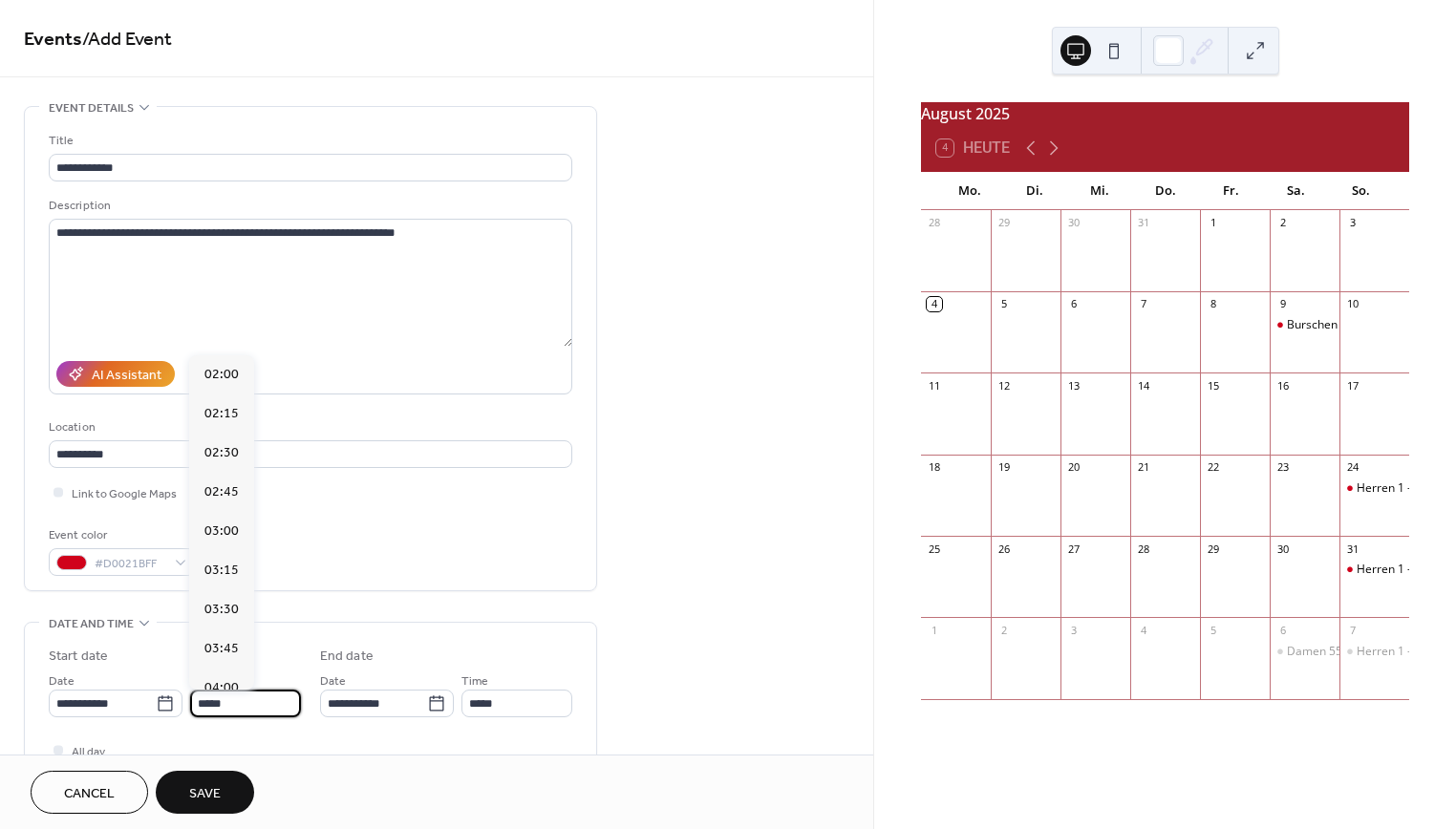 scroll, scrollTop: 2349, scrollLeft: 0, axis: vertical 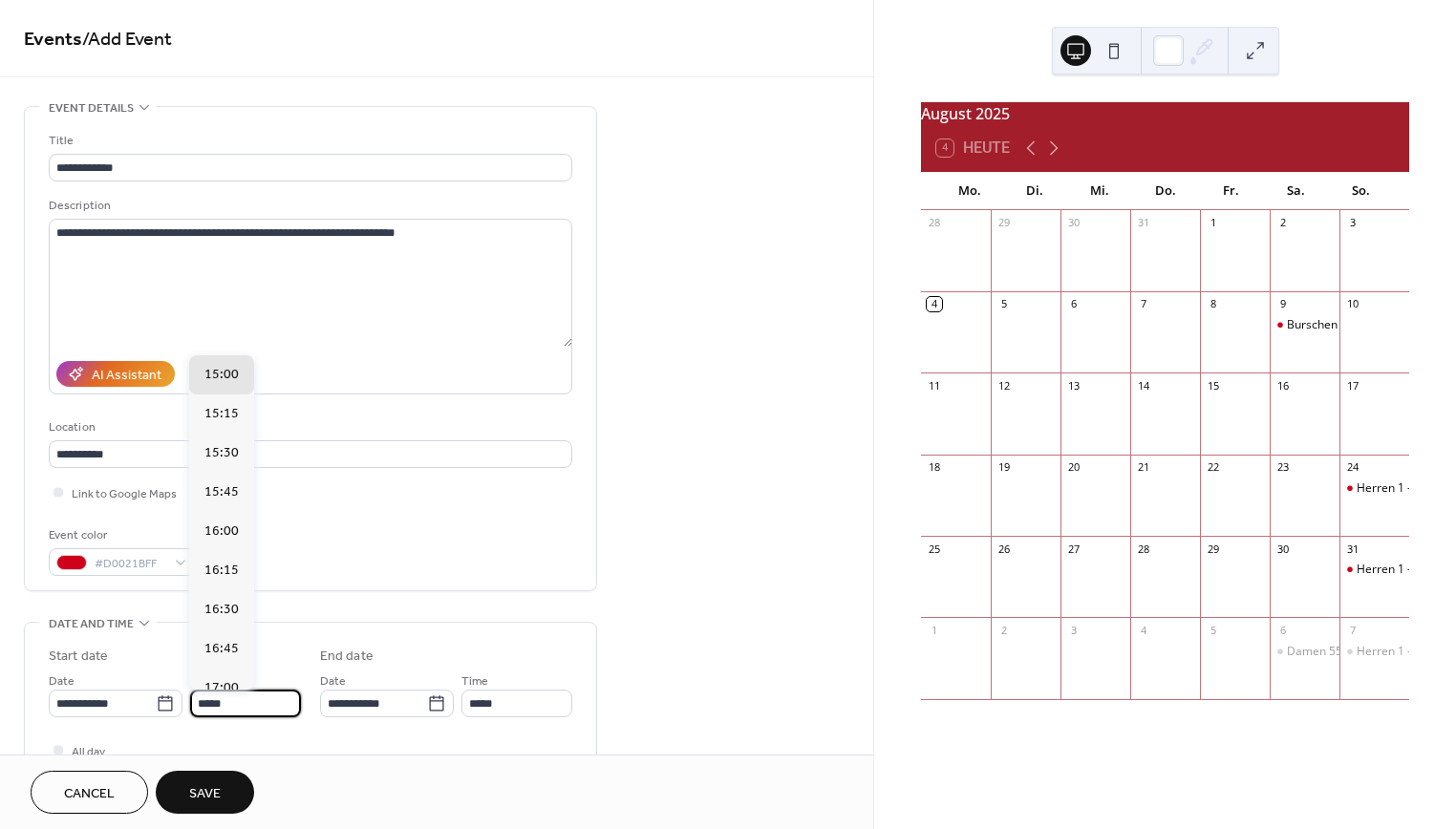 type on "*****" 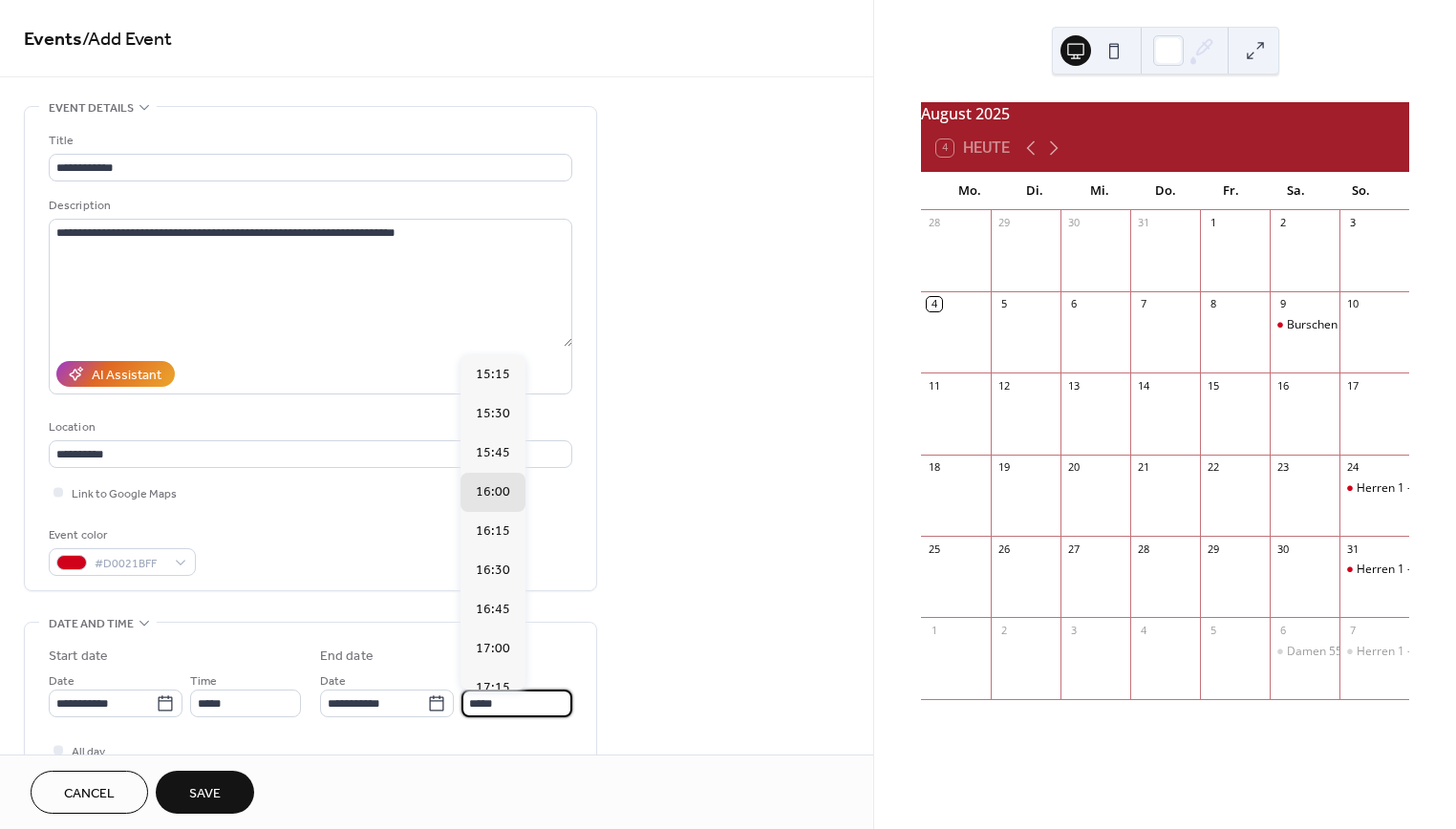 click on "*****" at bounding box center (517, 703) 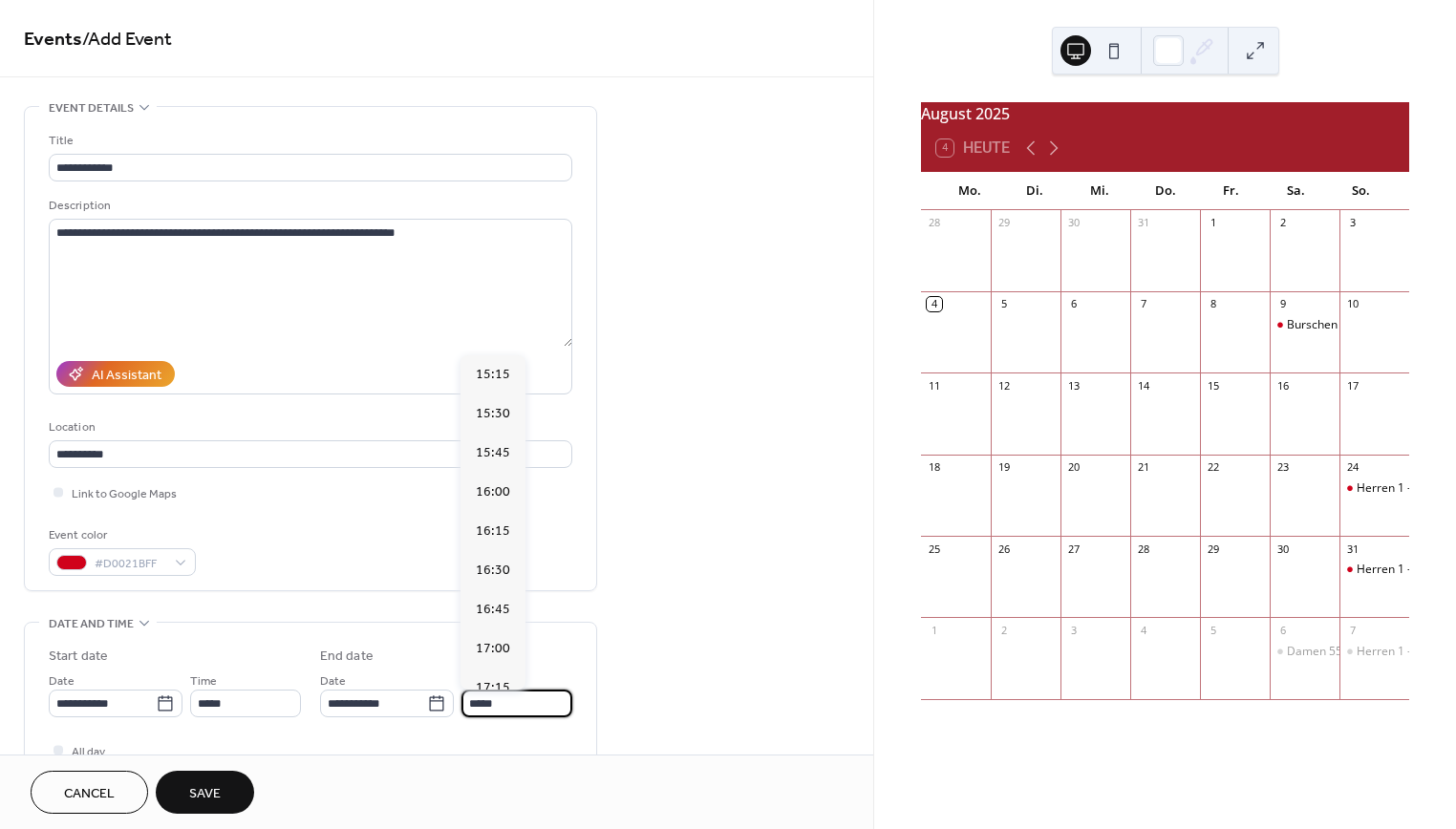 scroll, scrollTop: 431, scrollLeft: 0, axis: vertical 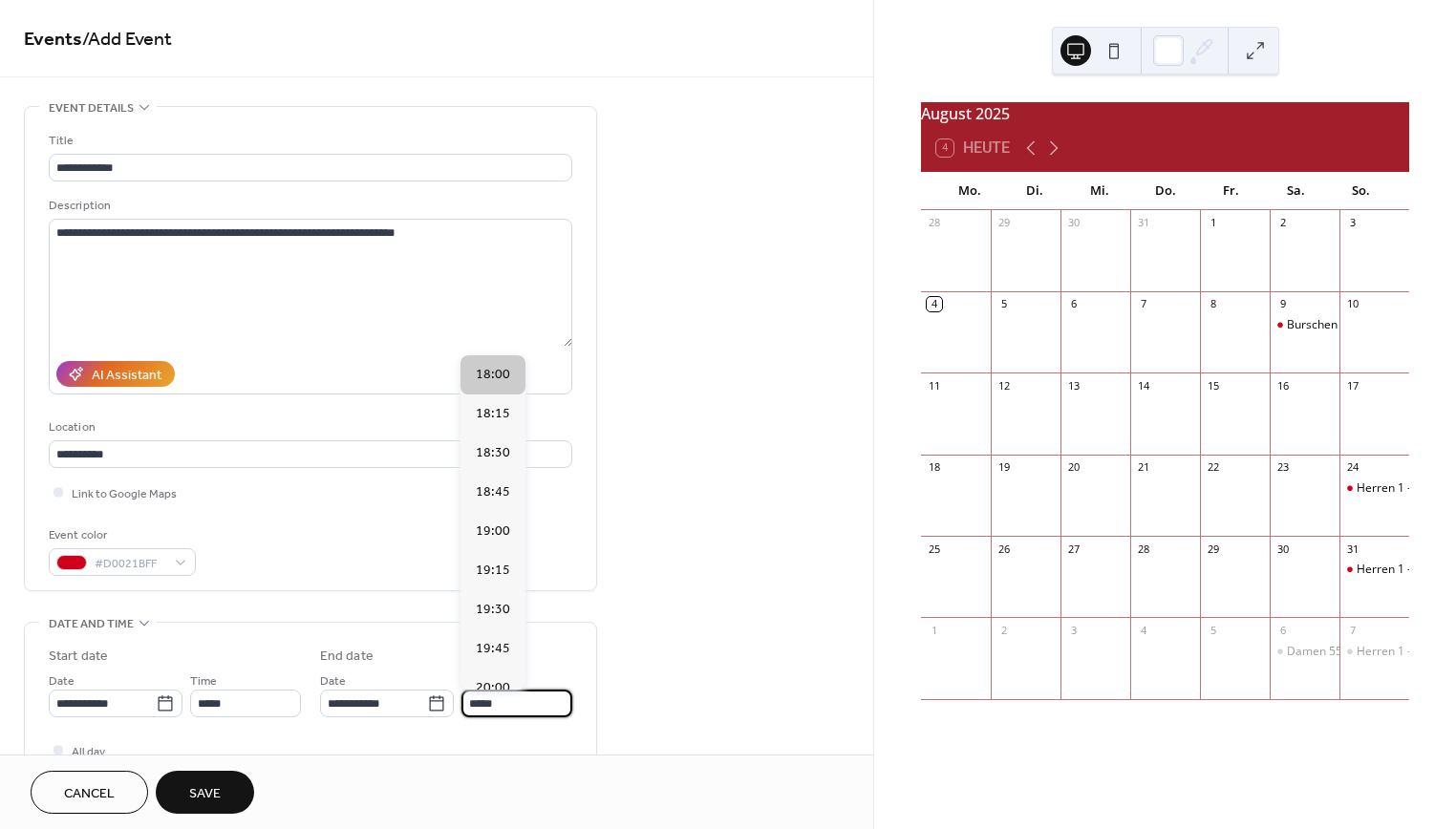 type on "*****" 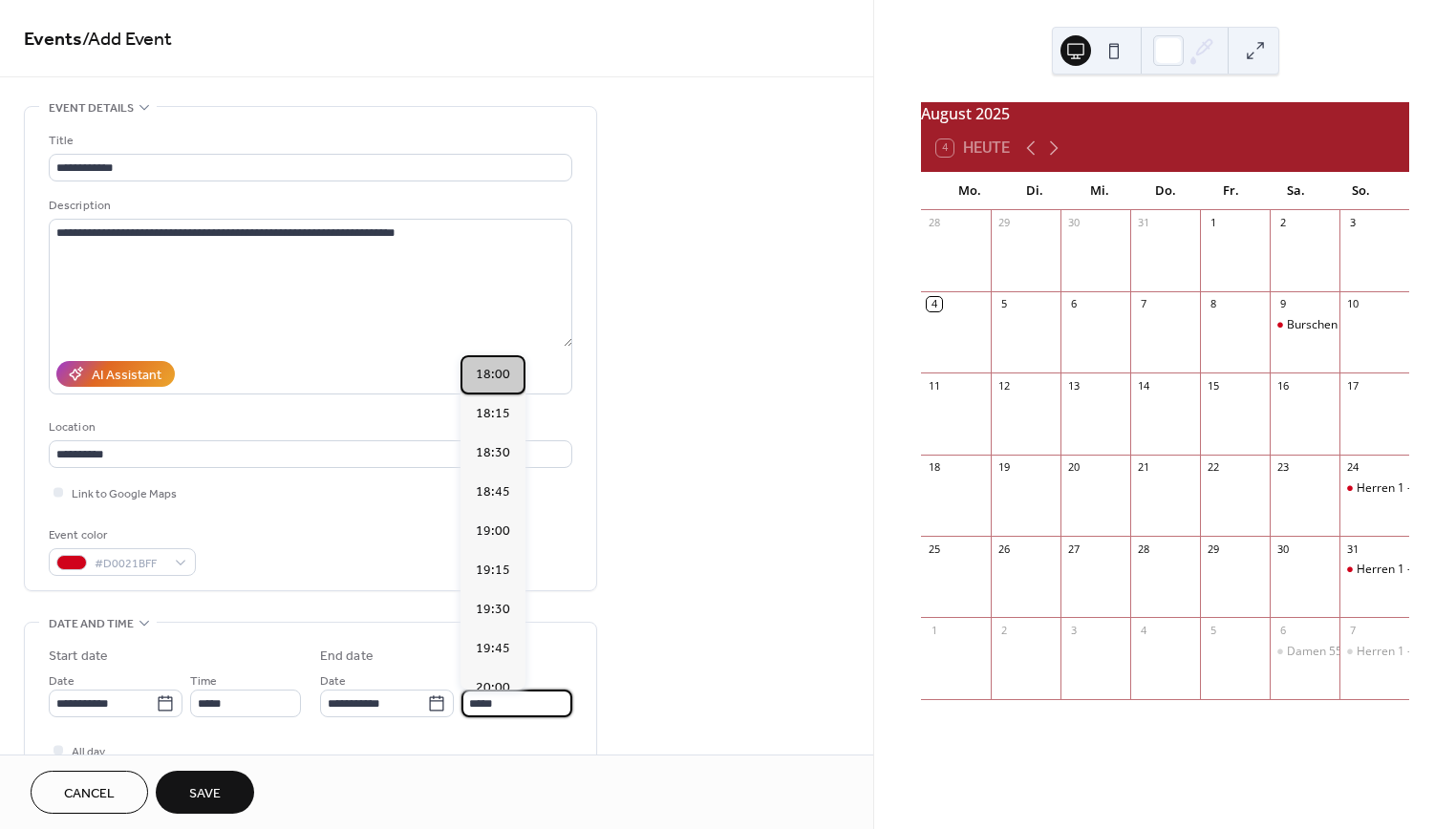 click on "18:00" at bounding box center [493, 374] 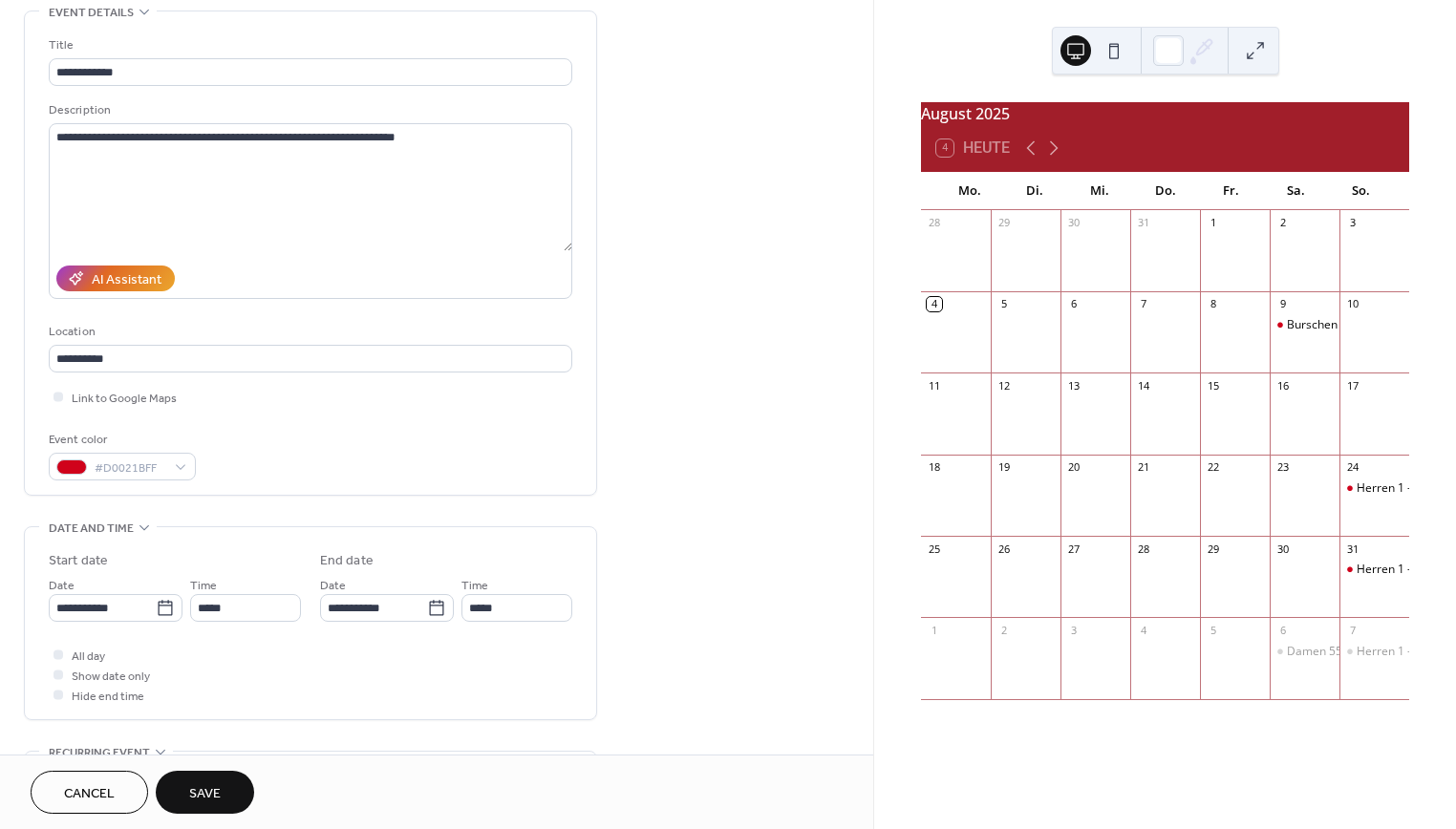 scroll, scrollTop: 191, scrollLeft: 0, axis: vertical 